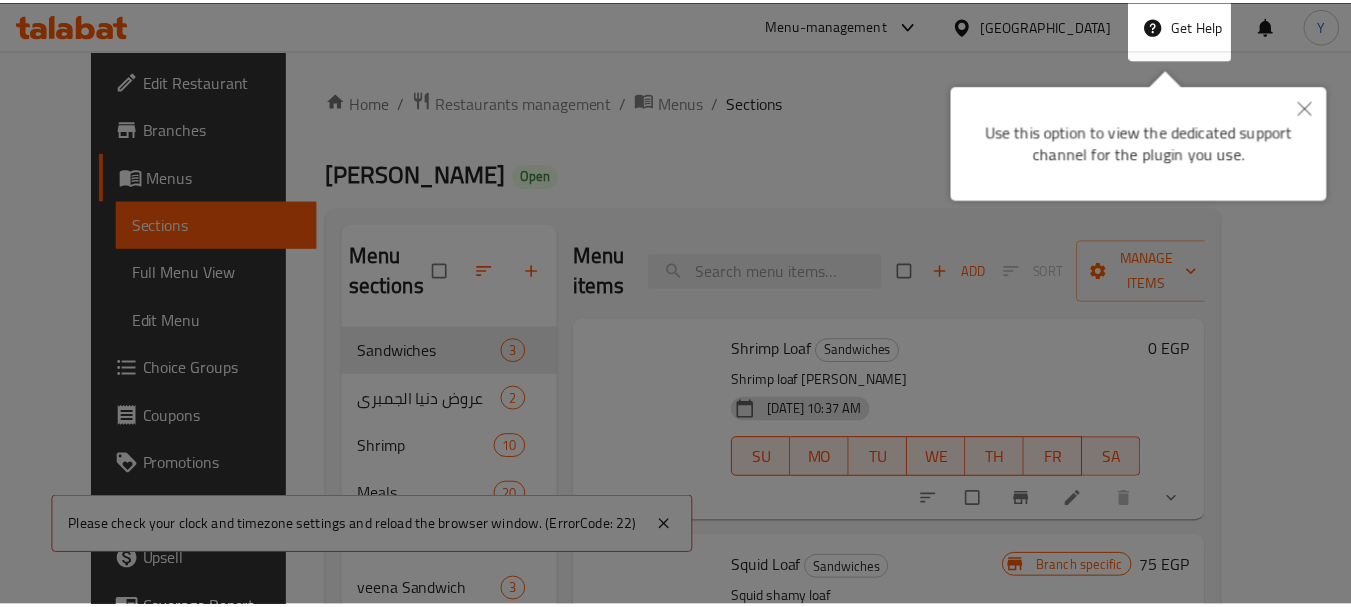 scroll, scrollTop: 0, scrollLeft: 0, axis: both 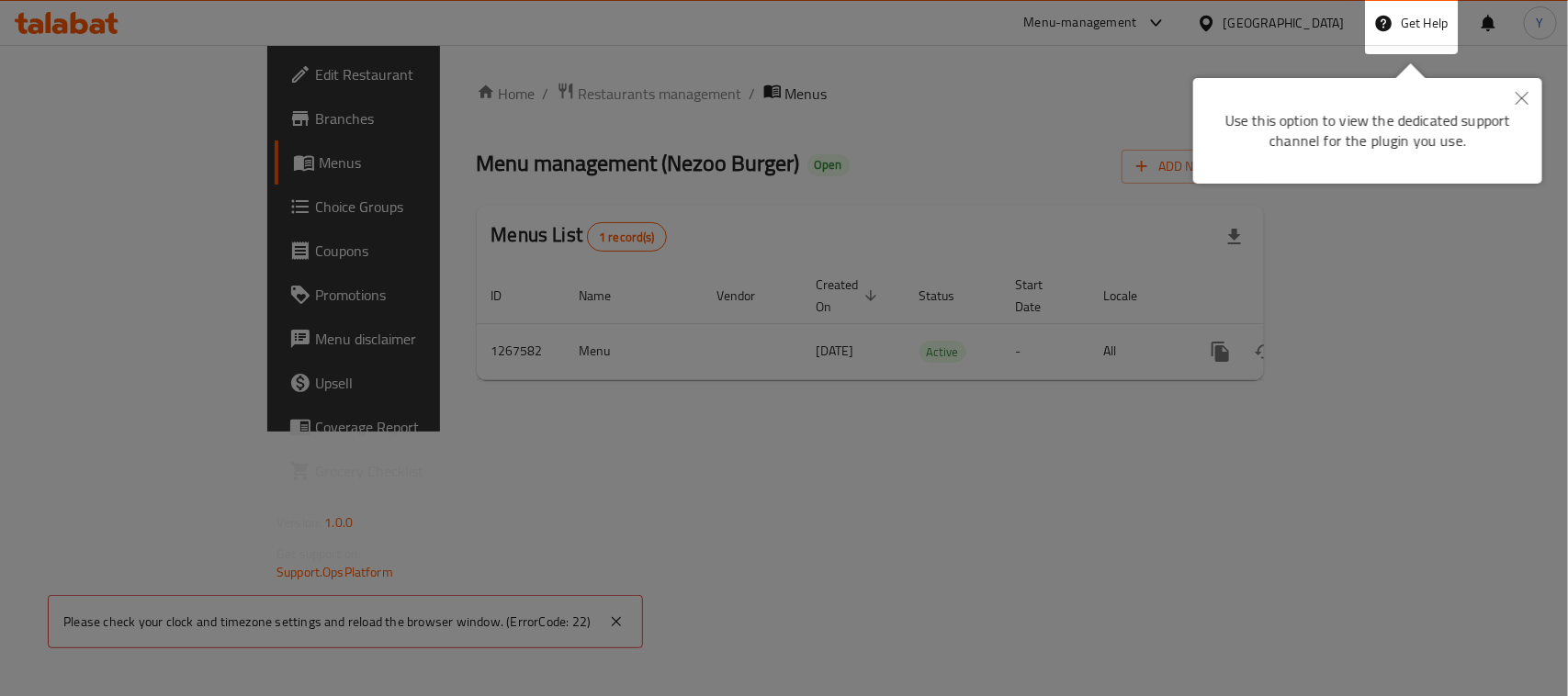 click at bounding box center (784, 348) 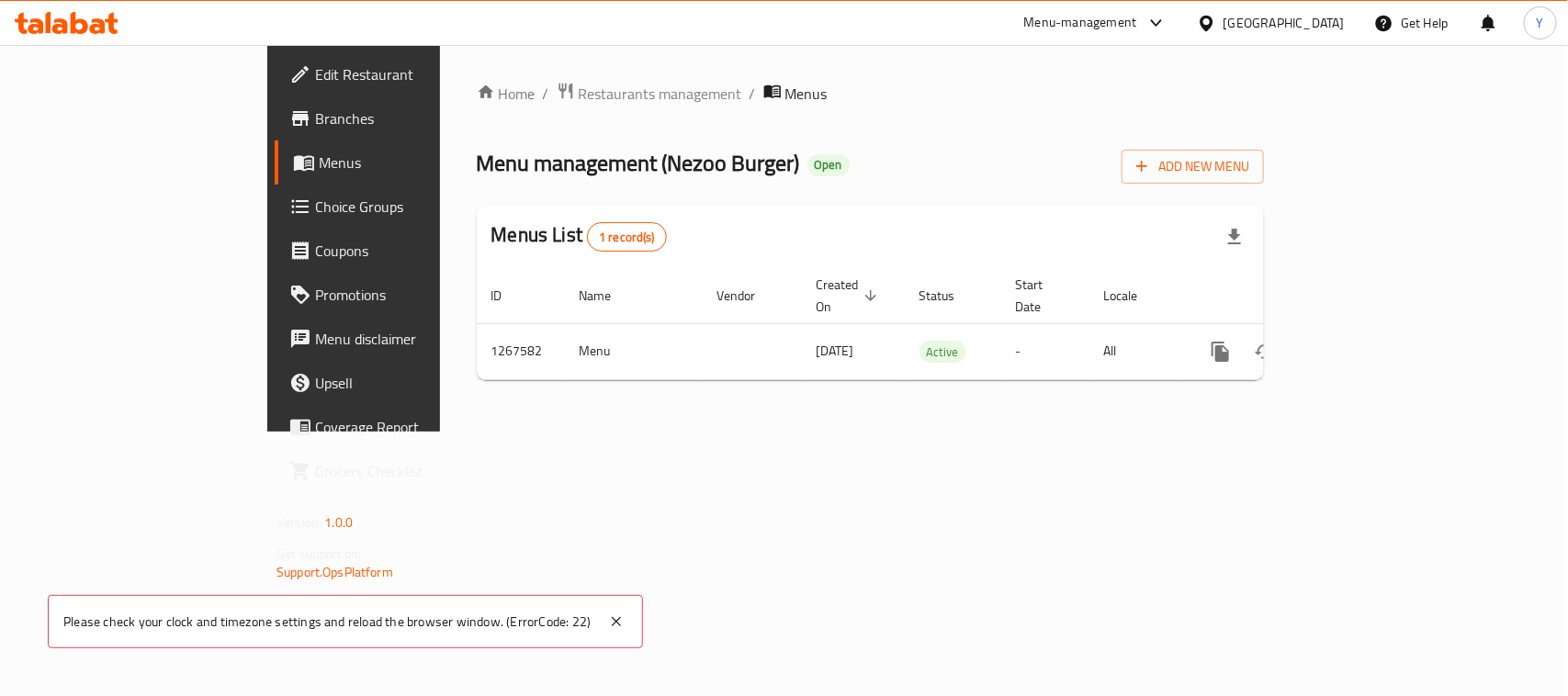 drag, startPoint x: 130, startPoint y: 124, endPoint x: 143, endPoint y: 122, distance: 13.152946 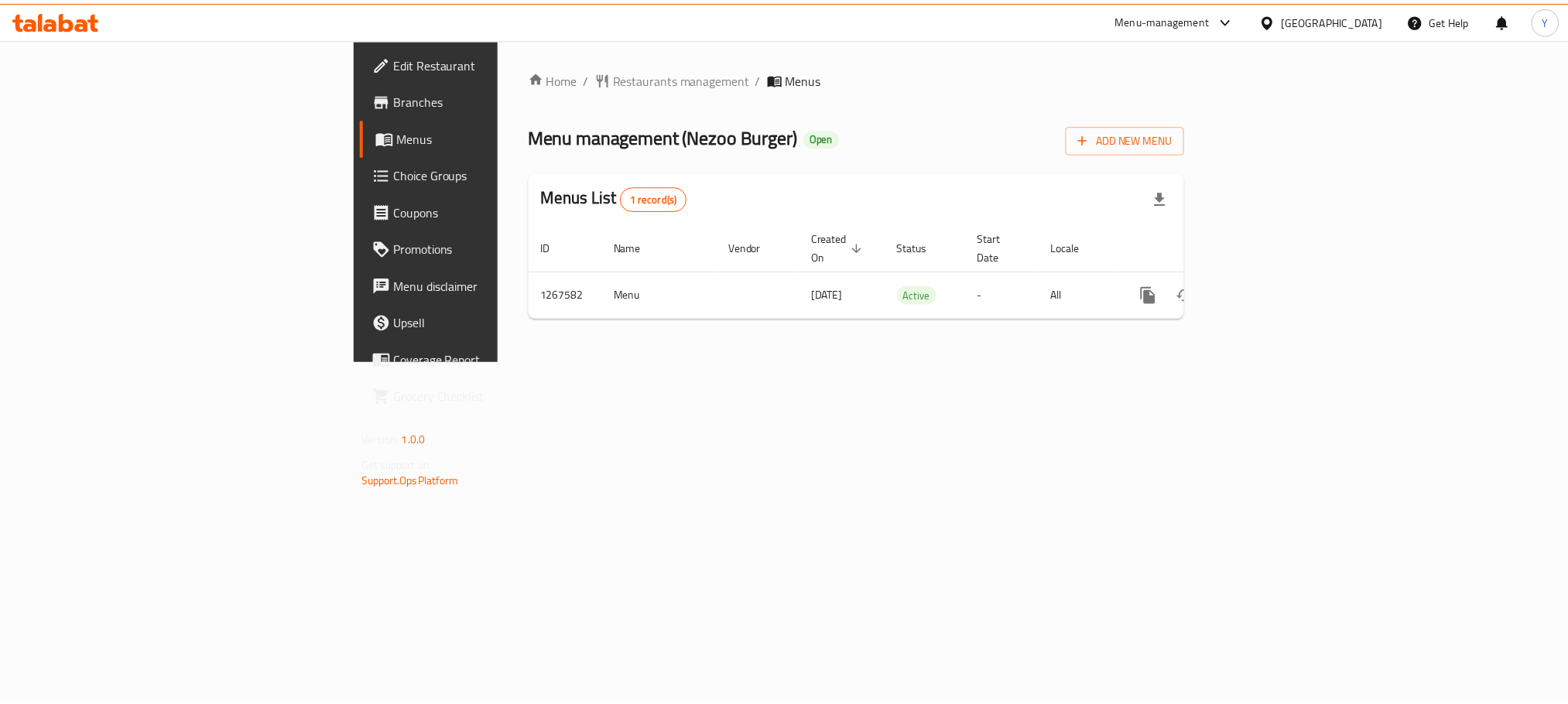 scroll, scrollTop: 0, scrollLeft: 0, axis: both 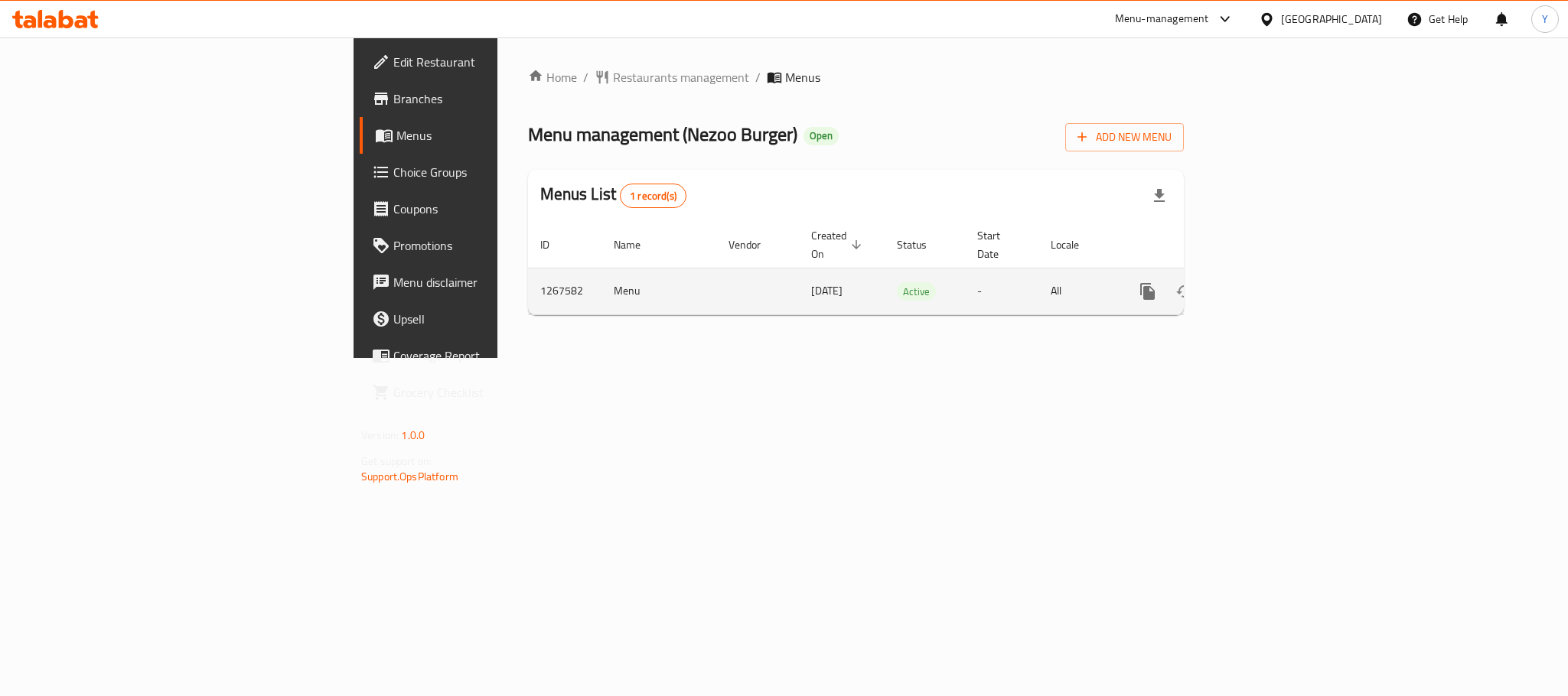 click 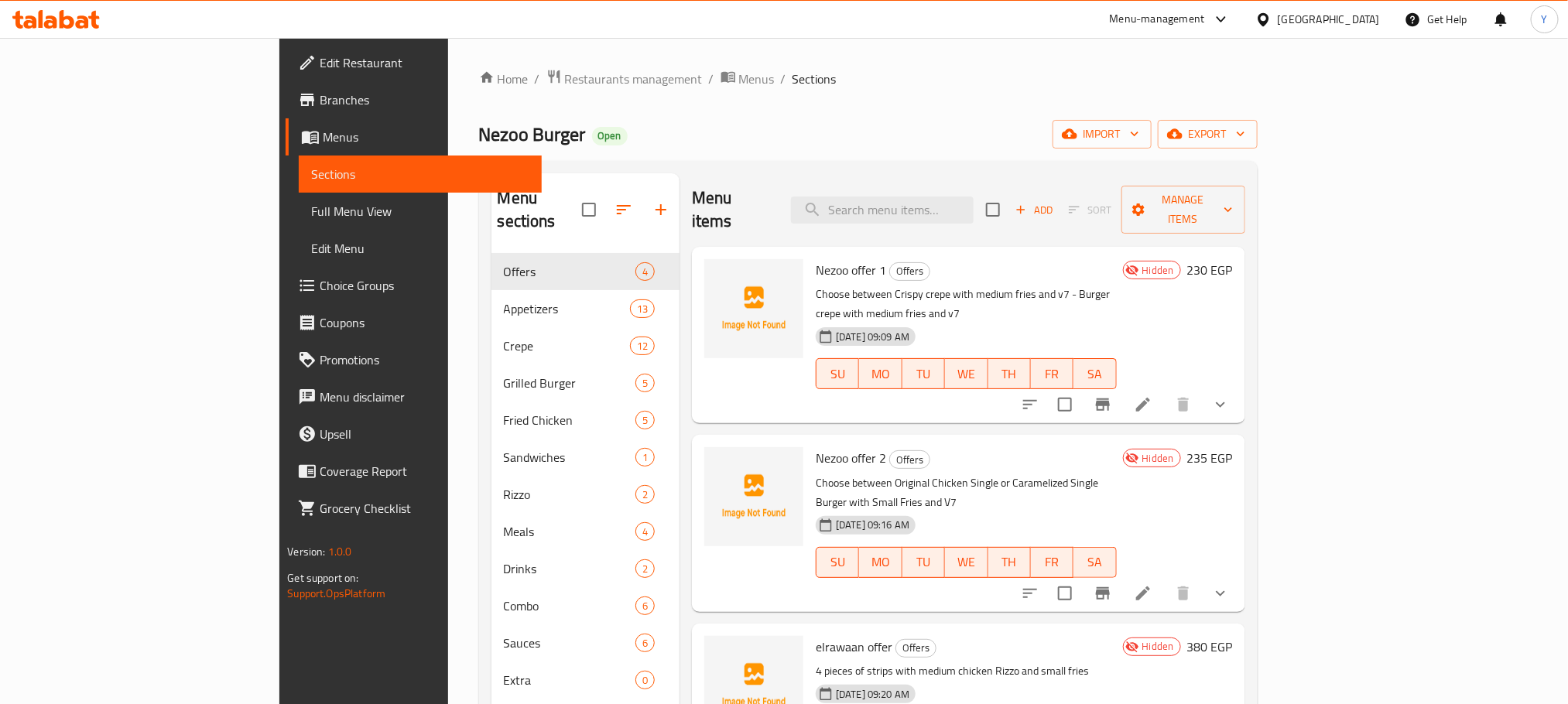 scroll, scrollTop: 9, scrollLeft: 0, axis: vertical 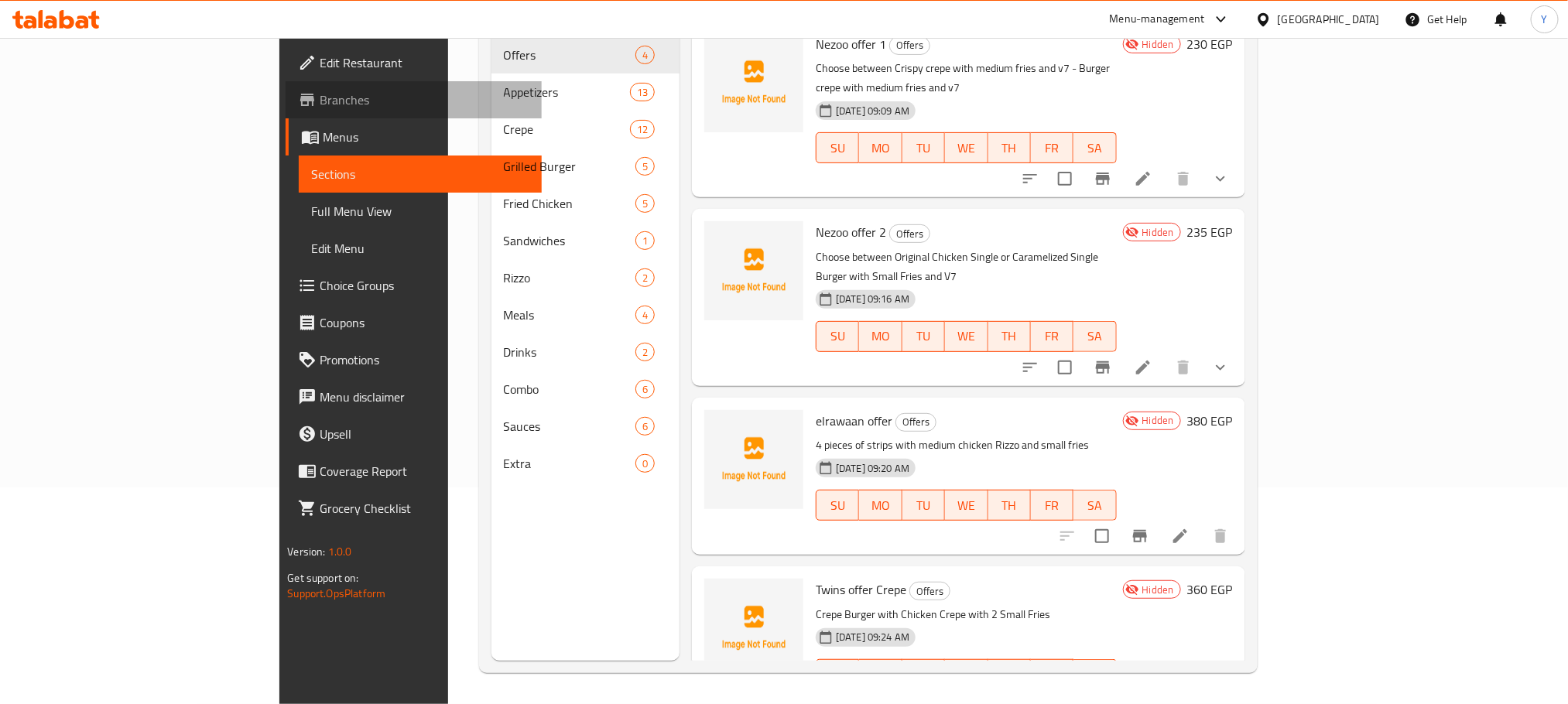 click on "Branches" at bounding box center (424, 100) 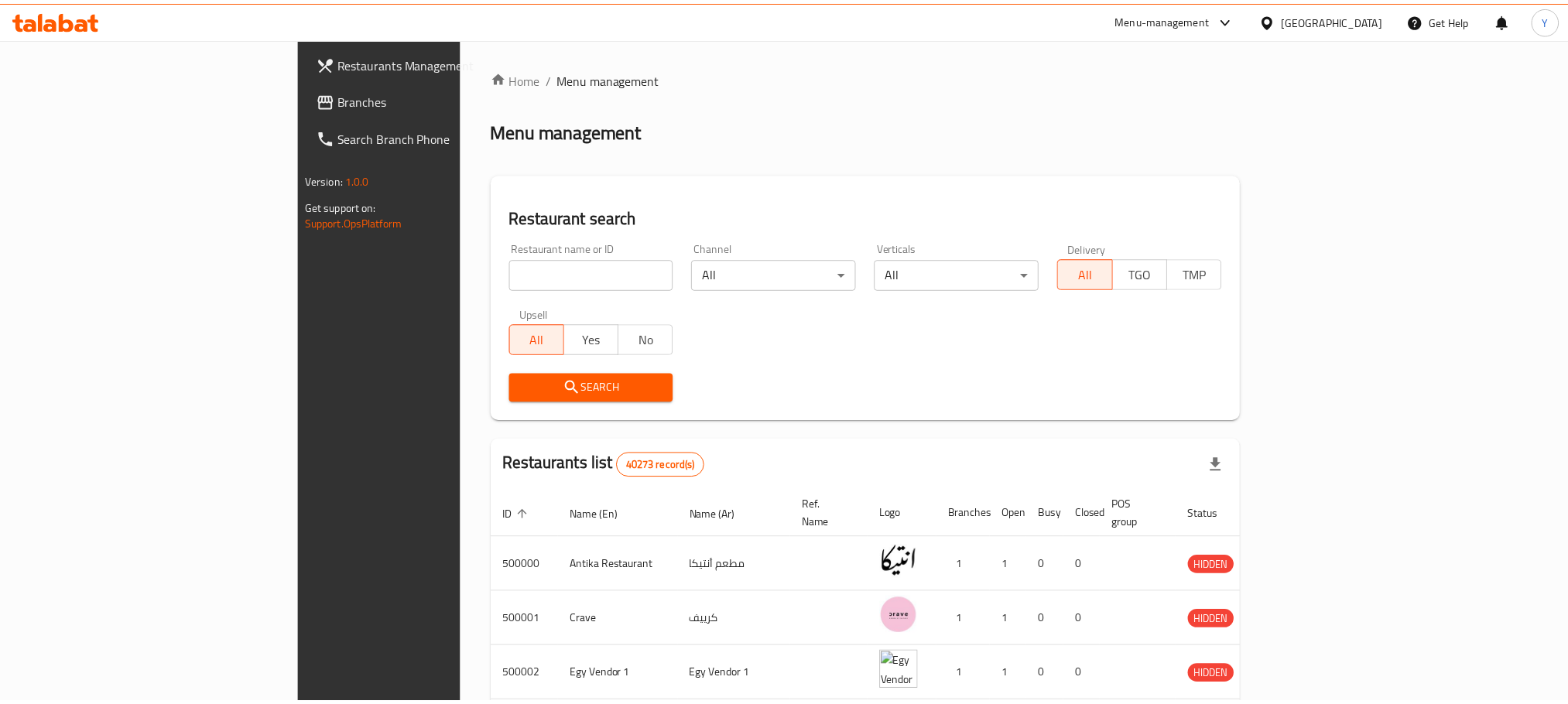 scroll, scrollTop: 0, scrollLeft: 0, axis: both 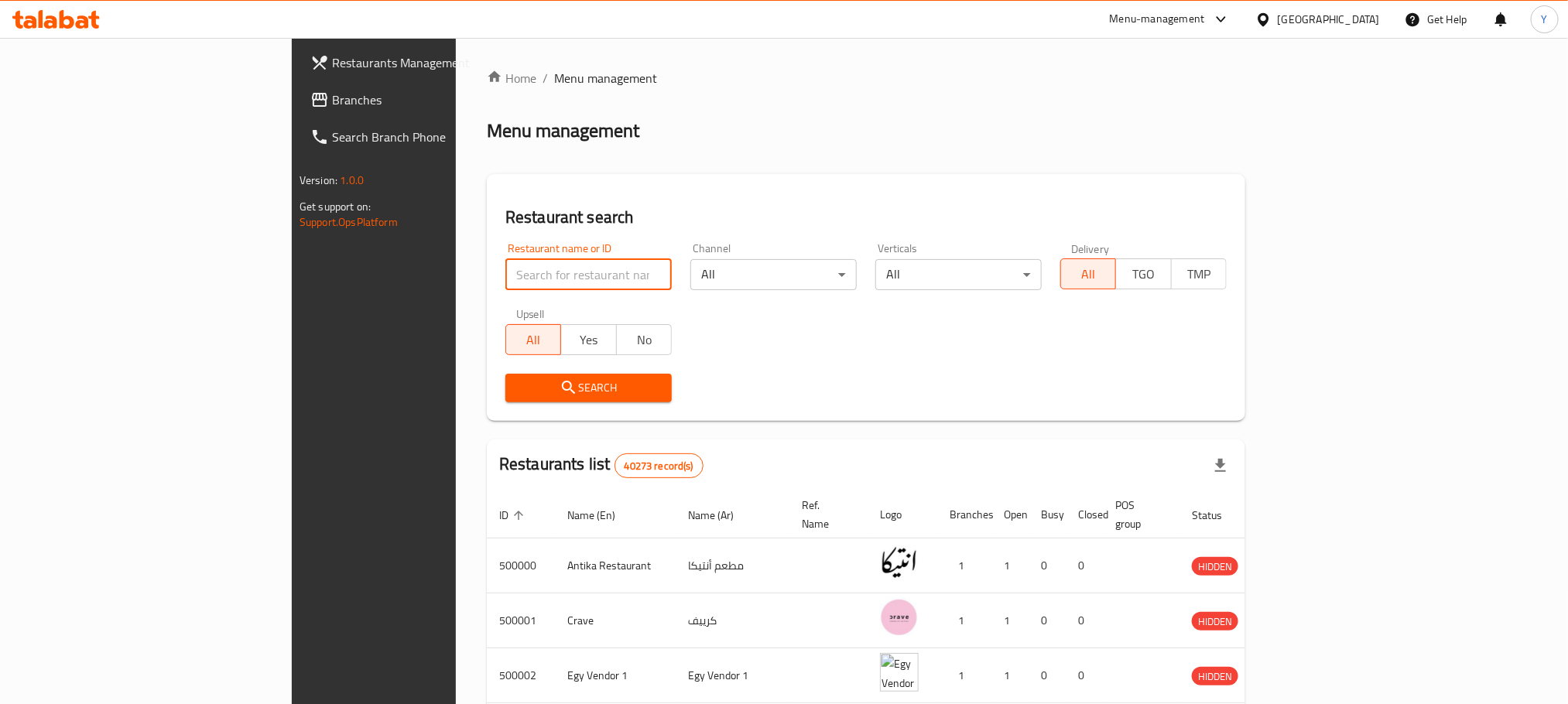 click at bounding box center (588, 275) 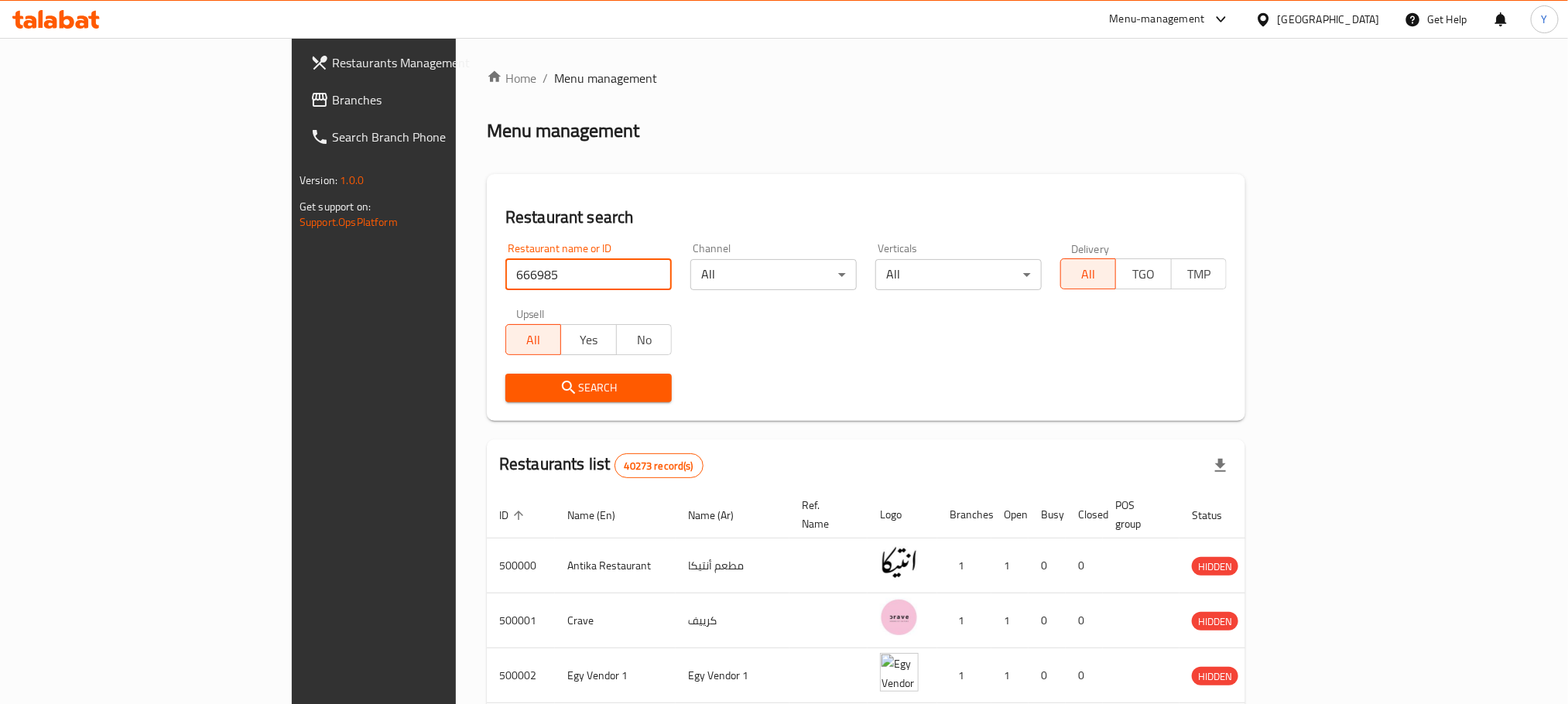 type on "666985" 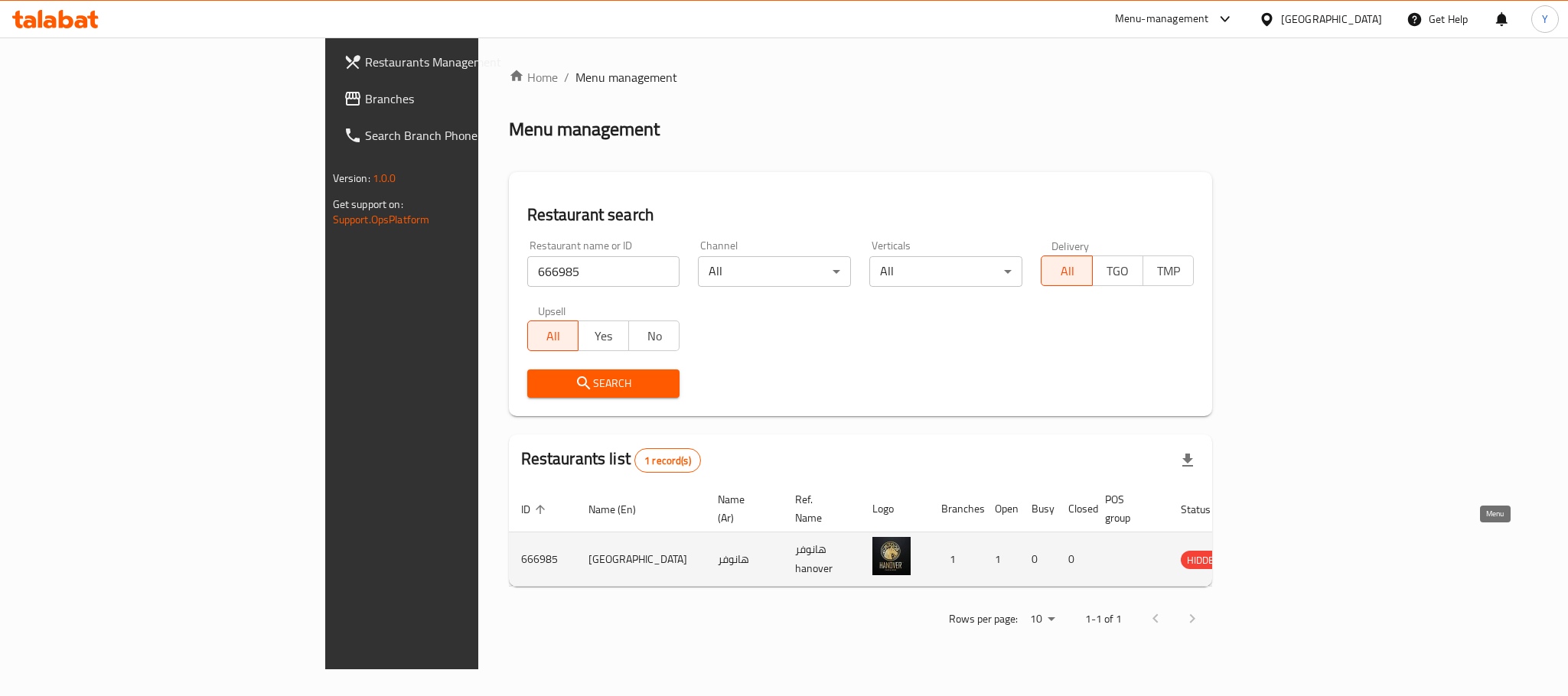 click at bounding box center [1275, 559] 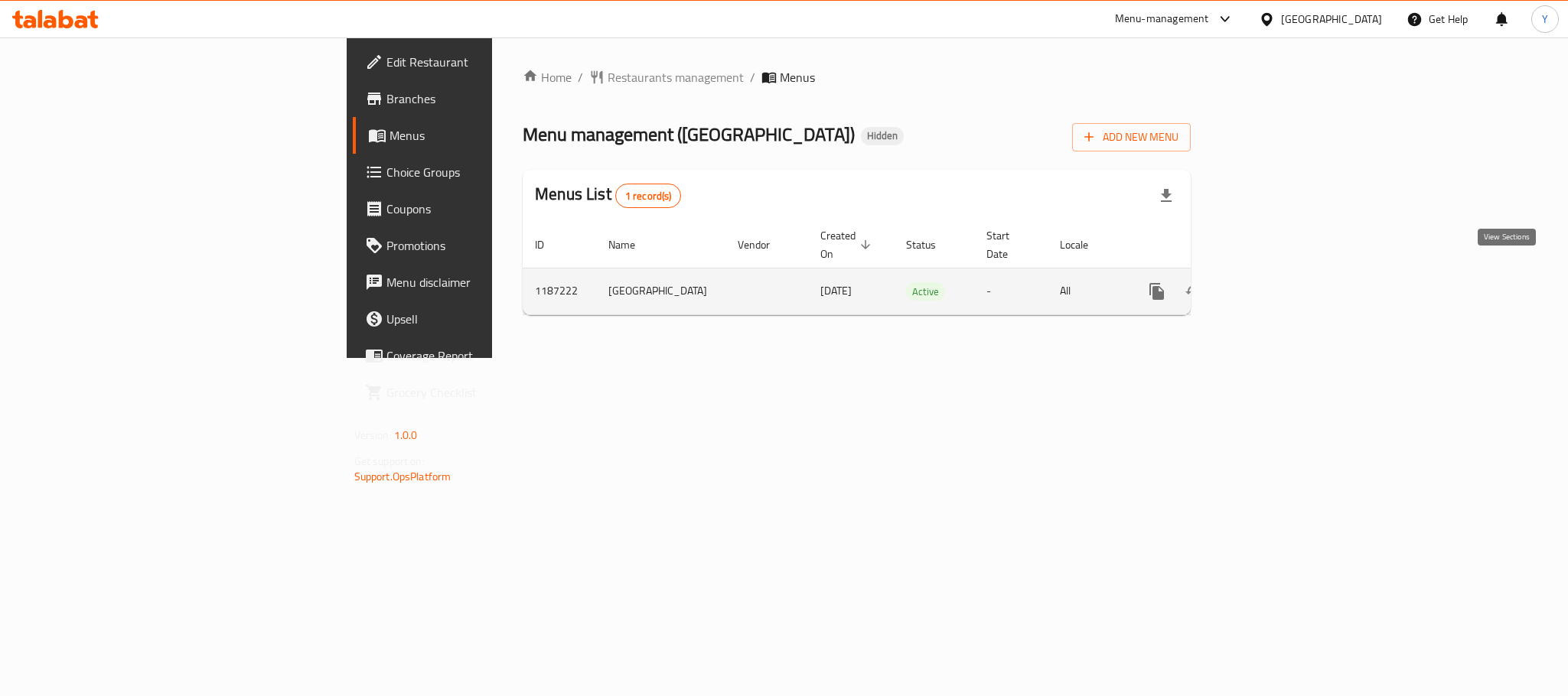 click 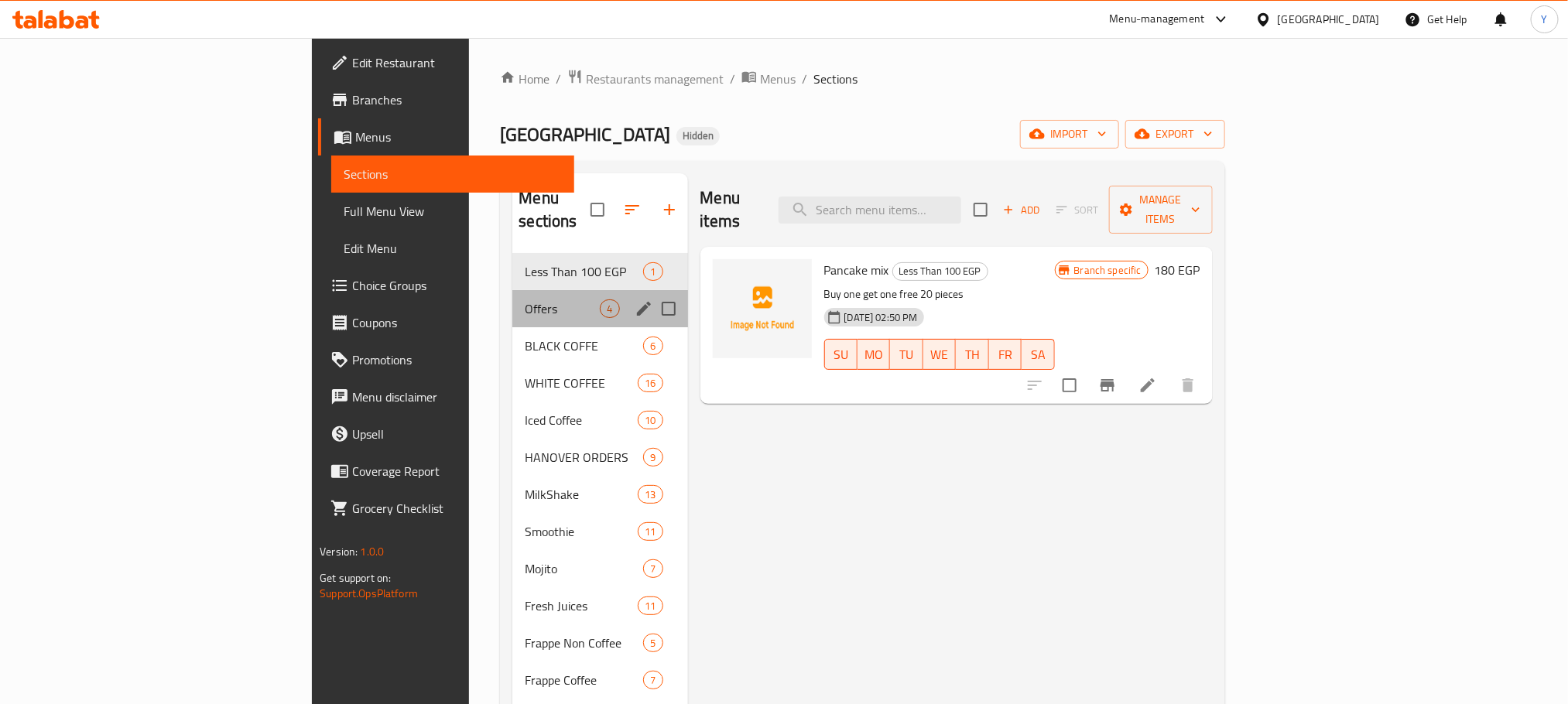 click on "Offers  4" at bounding box center (600, 309) 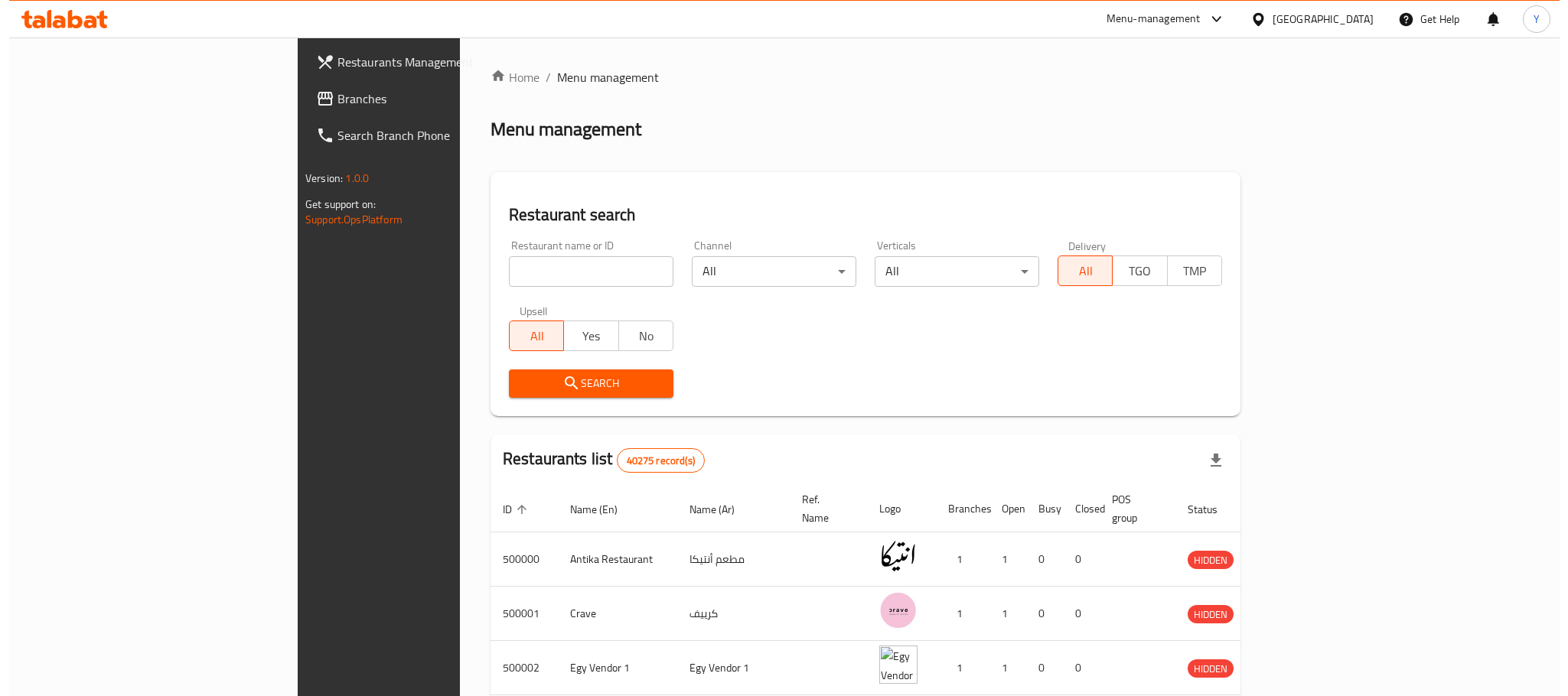 scroll, scrollTop: 0, scrollLeft: 0, axis: both 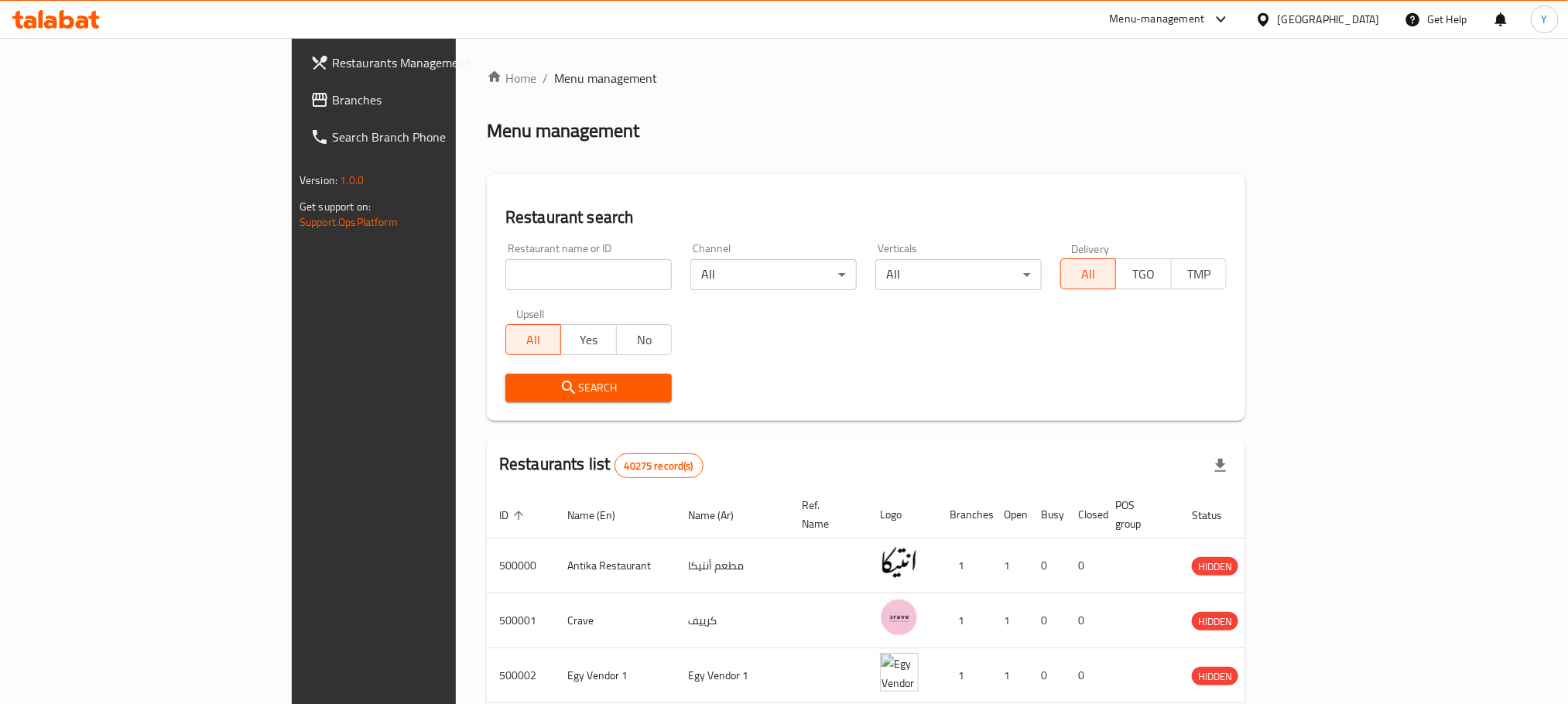 drag, startPoint x: 0, startPoint y: 0, endPoint x: 449, endPoint y: 265, distance: 521.3694 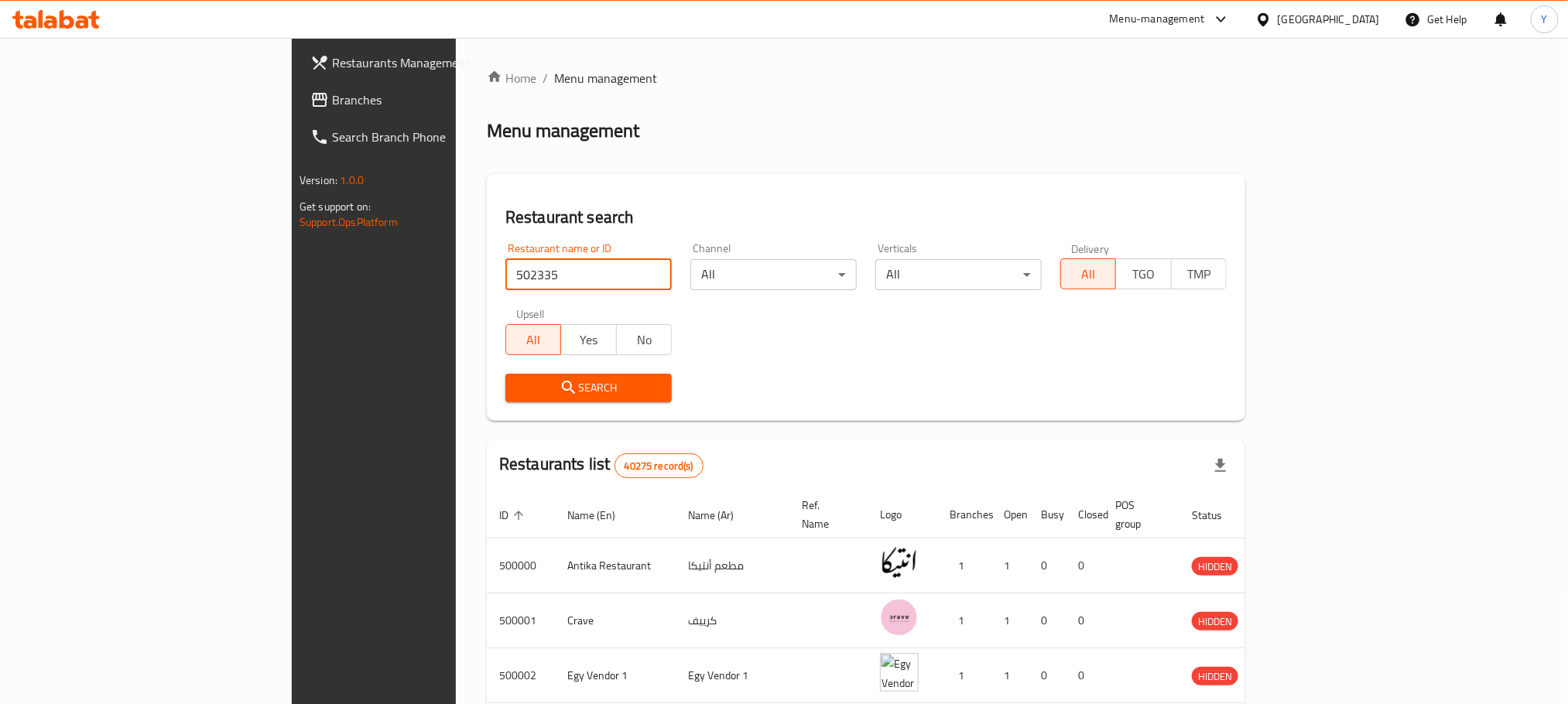 type on "502335" 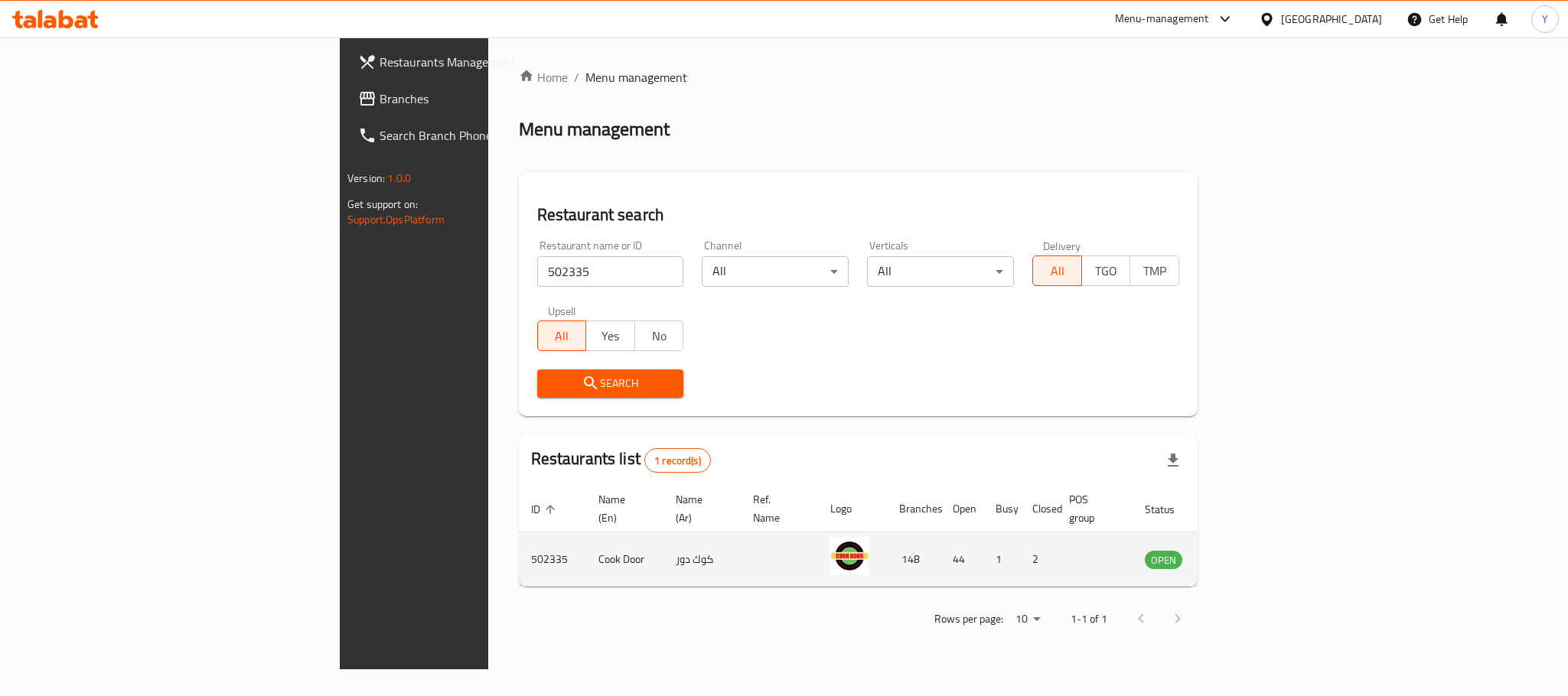 click at bounding box center (1239, 559) 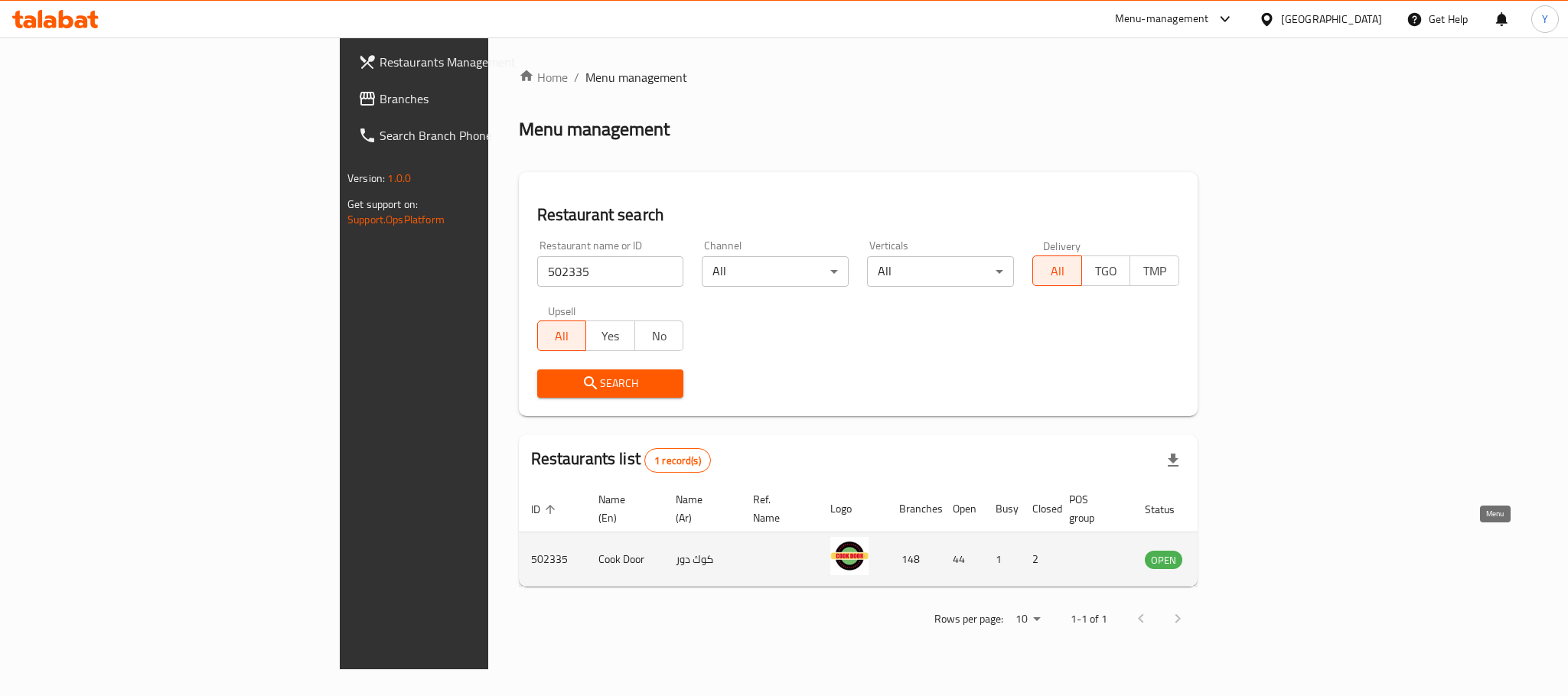 click 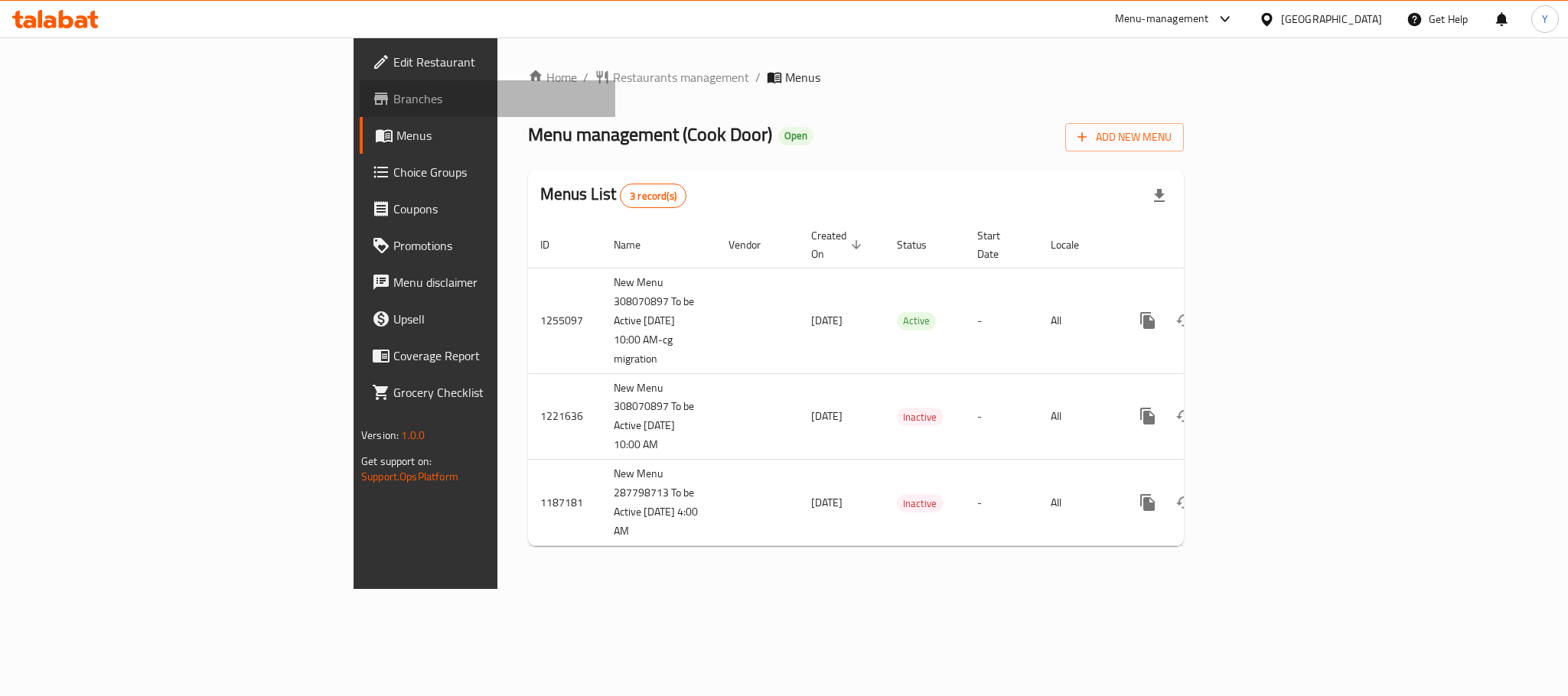 click on "Branches" at bounding box center (498, 99) 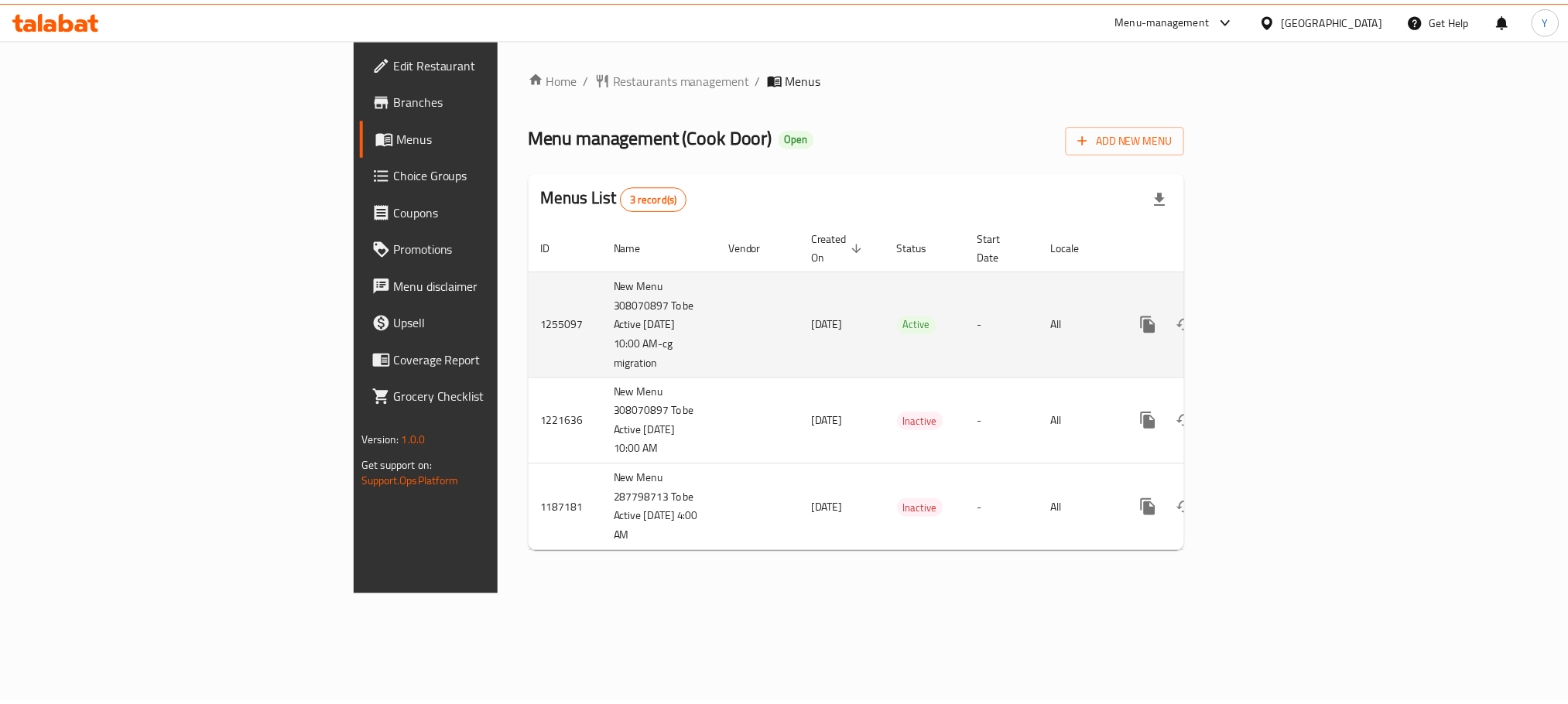 scroll, scrollTop: 0, scrollLeft: 0, axis: both 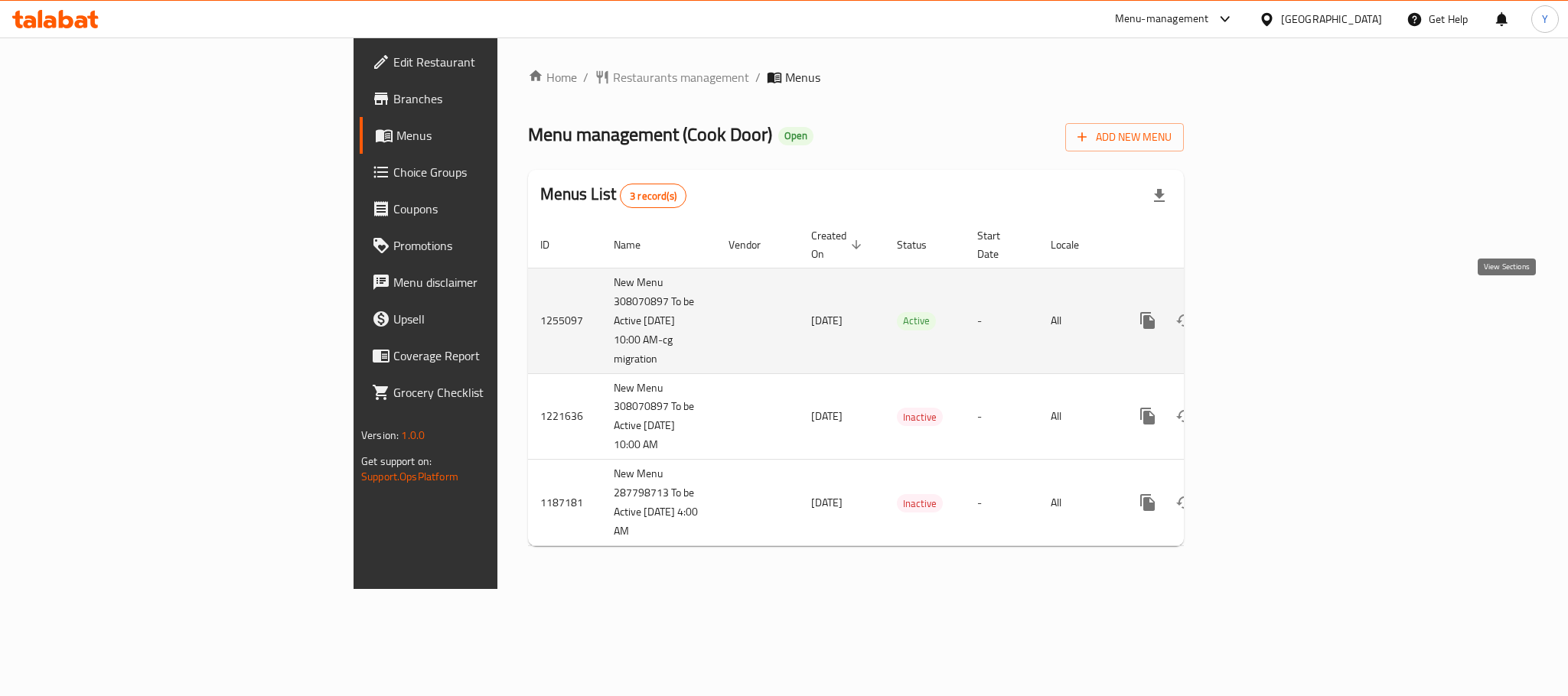 click at bounding box center (1258, 320) 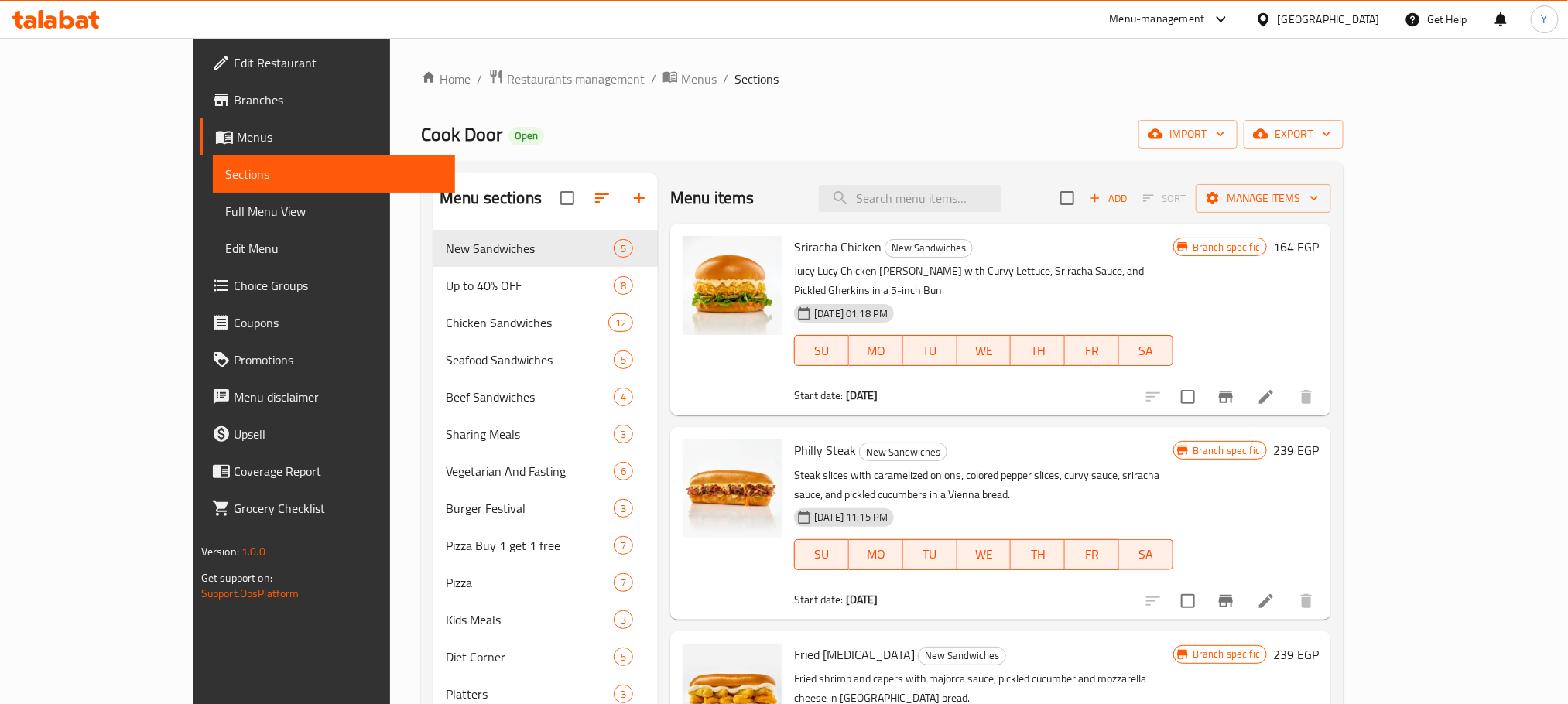click on "Juicy Lucy Chicken Patty with Curvy Lettuce, Sriracha Sauce, and Pickled Gherkins in a 5-inch Bun." at bounding box center [984, 281] 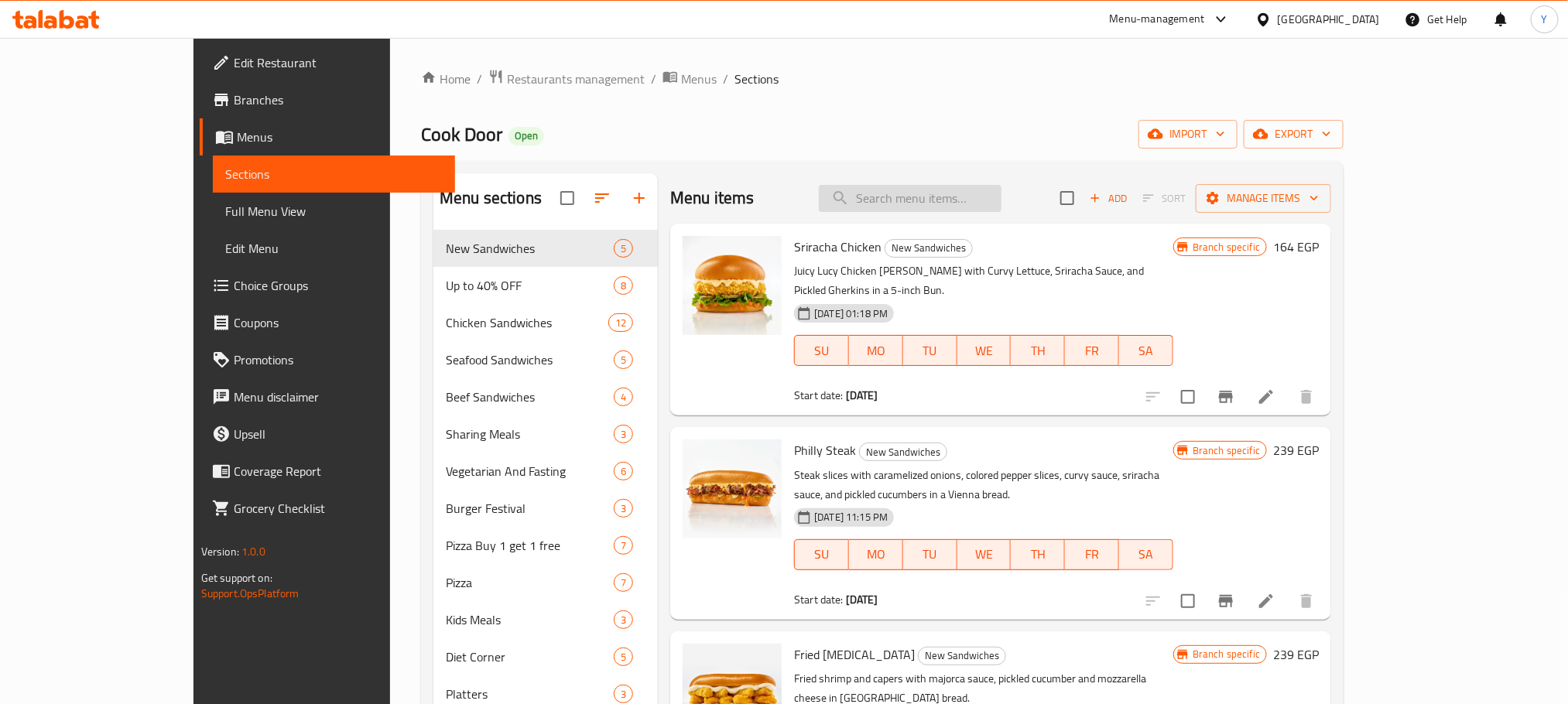 click at bounding box center [910, 198] 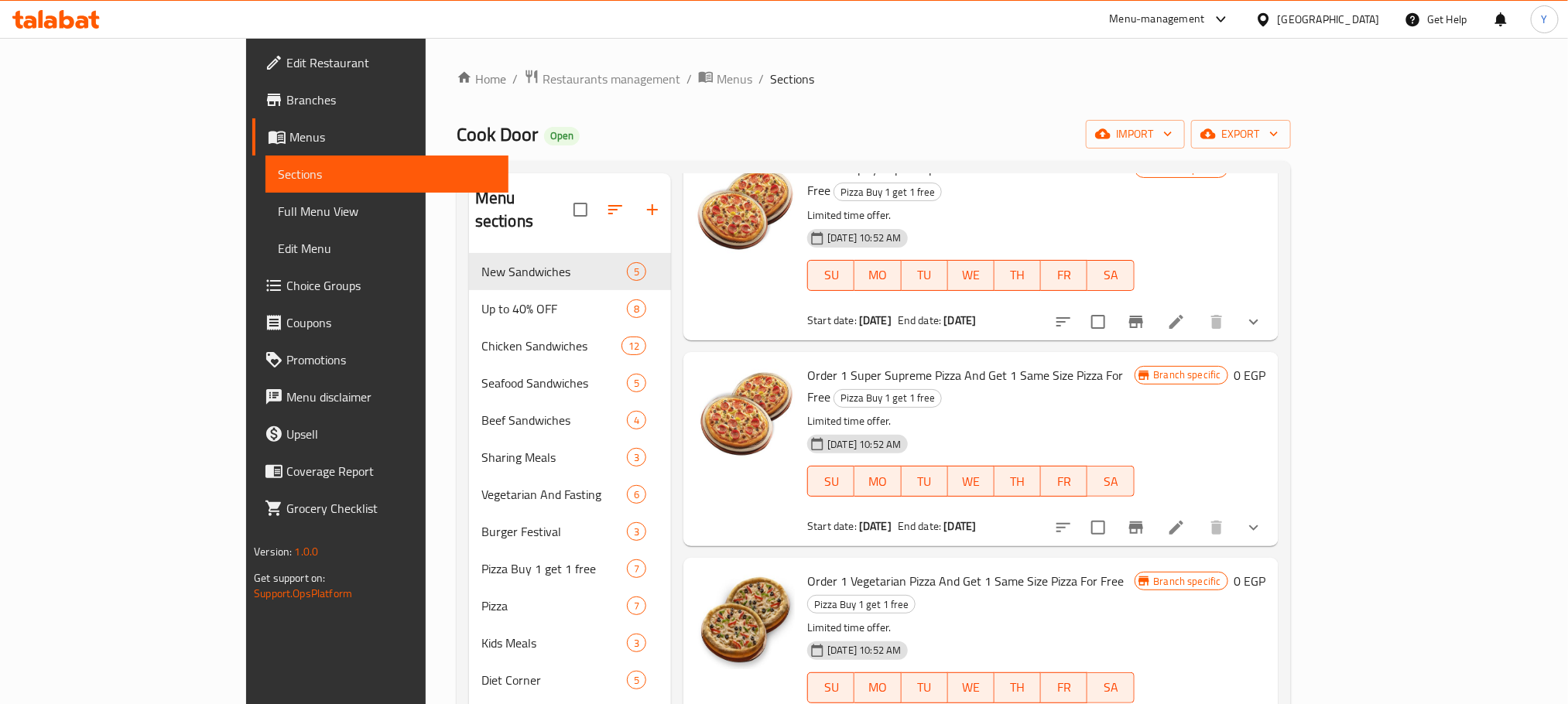 scroll, scrollTop: 708, scrollLeft: 0, axis: vertical 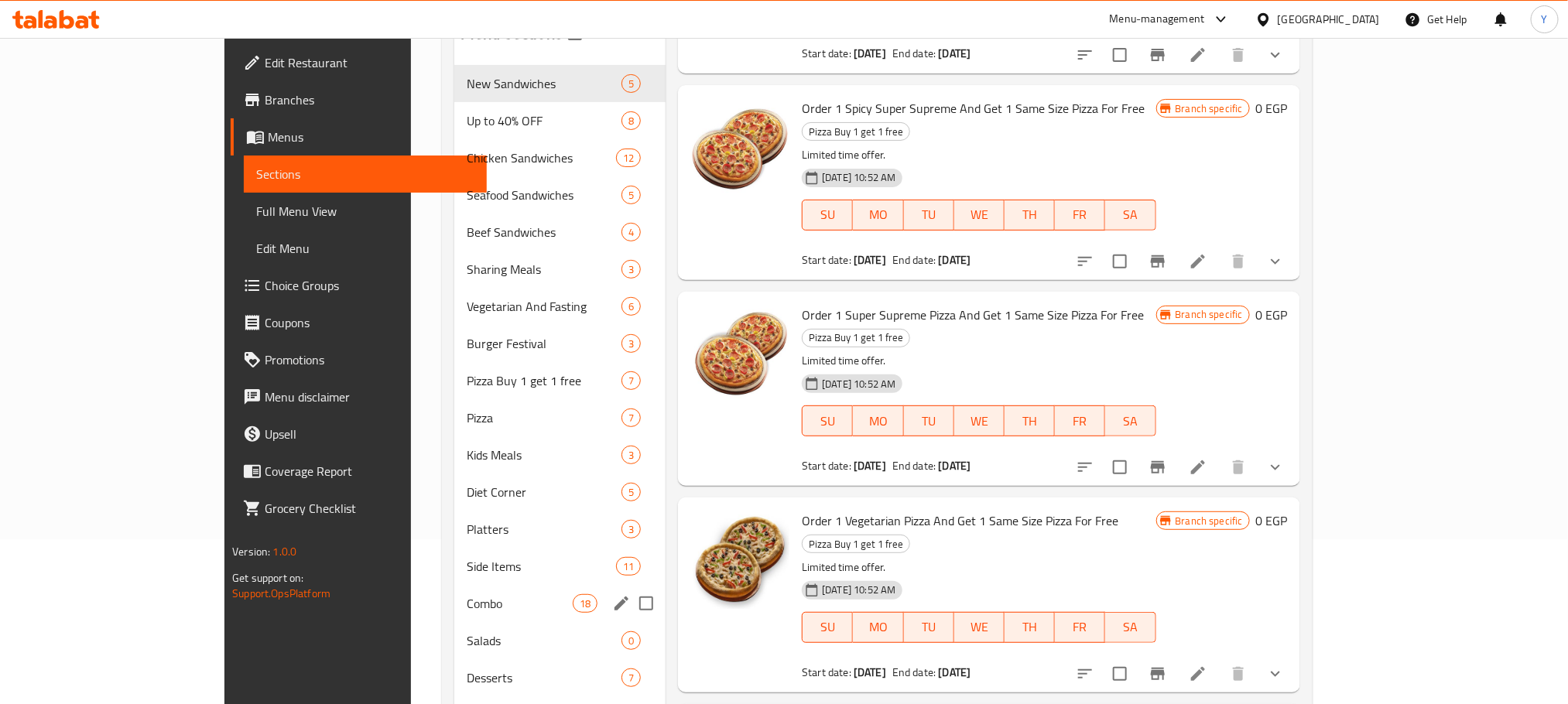 type on "get" 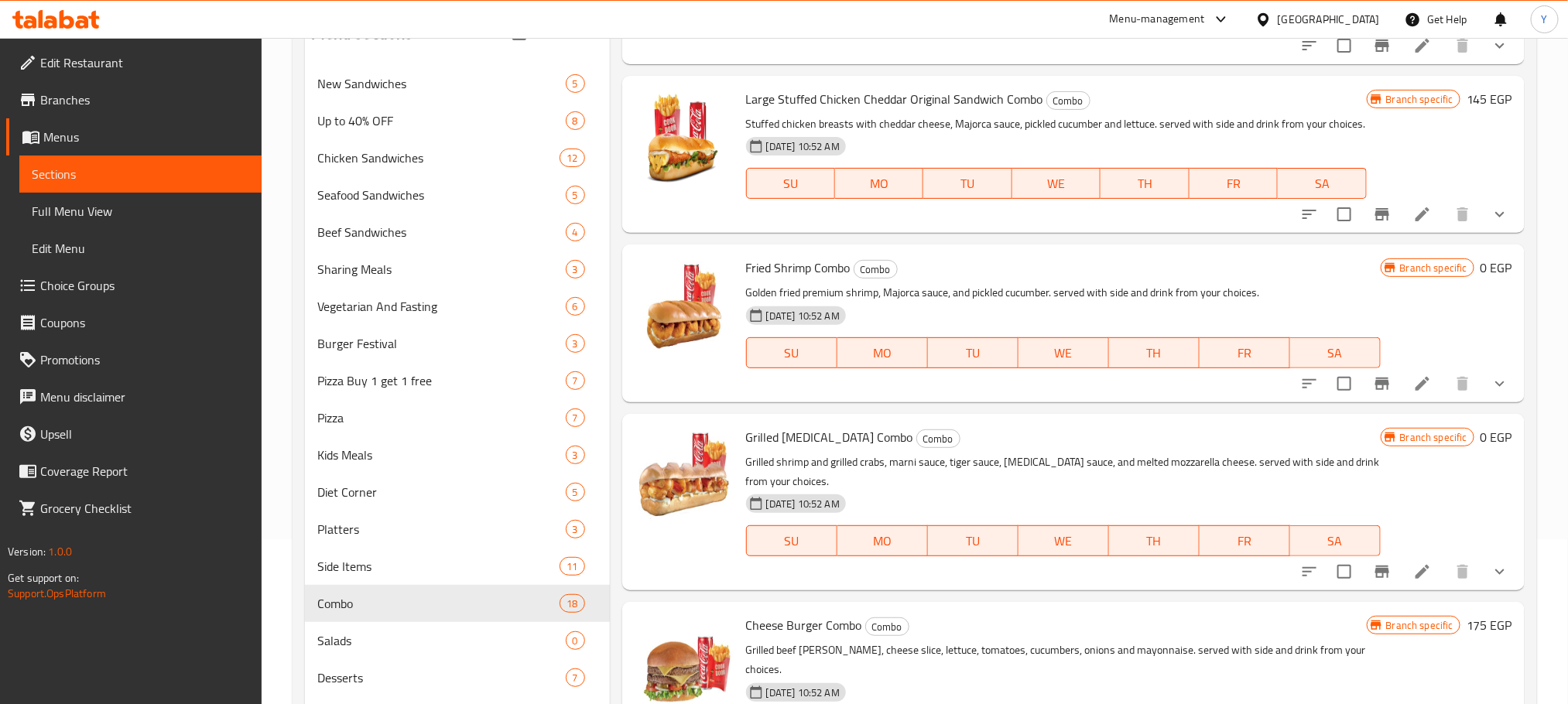 scroll, scrollTop: 2602, scrollLeft: 0, axis: vertical 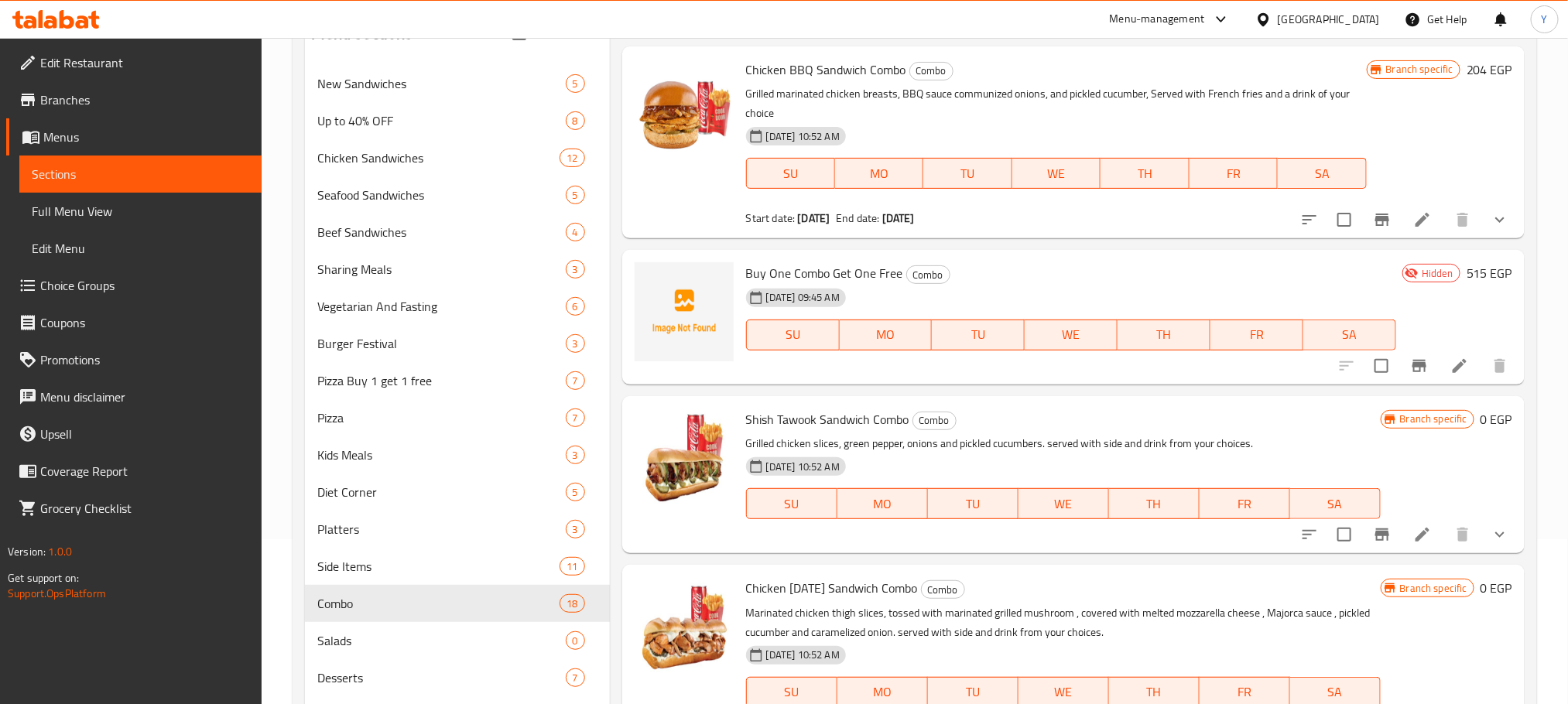 drag, startPoint x: 766, startPoint y: 247, endPoint x: 762, endPoint y: 270, distance: 23.345235 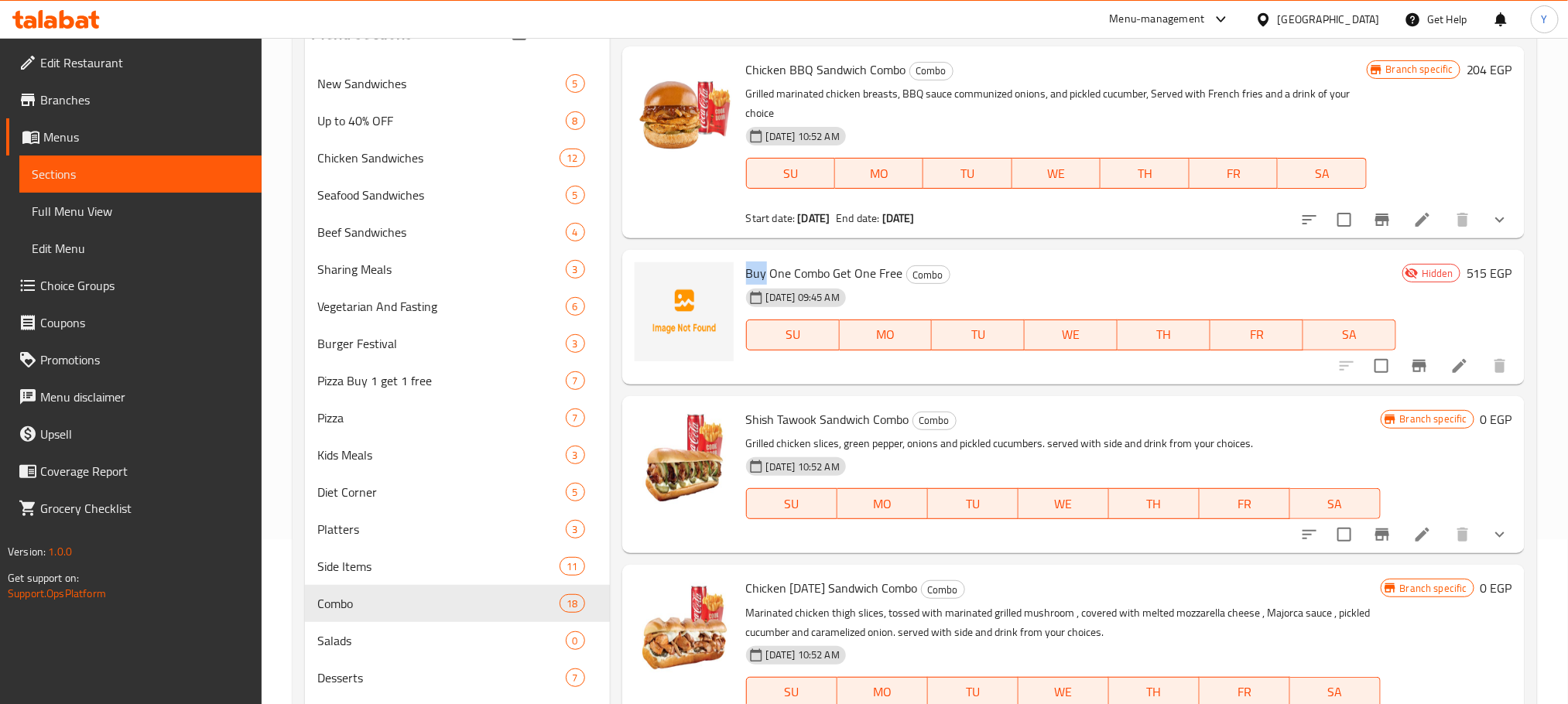 click on "Buy One Combo Get One Free" at bounding box center [824, 273] 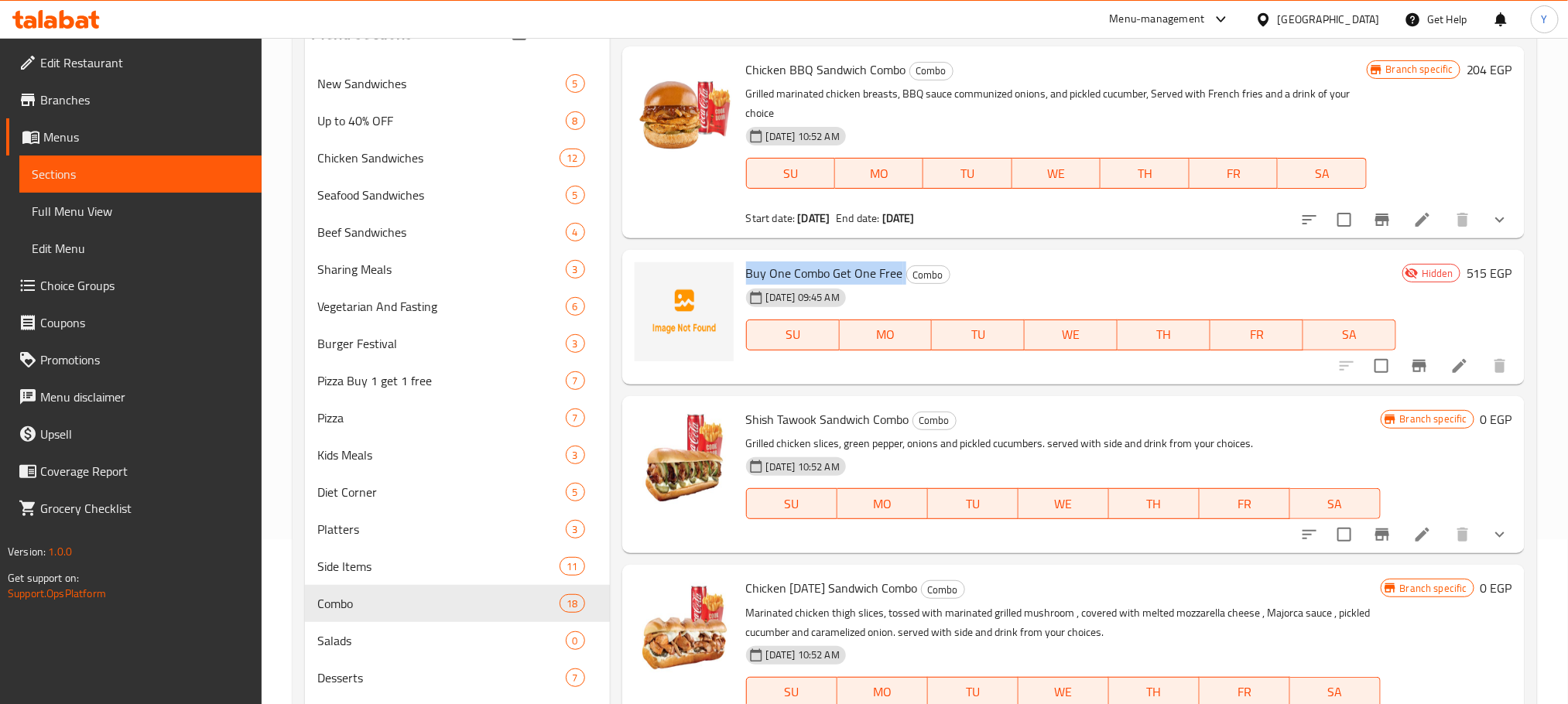 click on "Buy One Combo Get One Free" at bounding box center (824, 273) 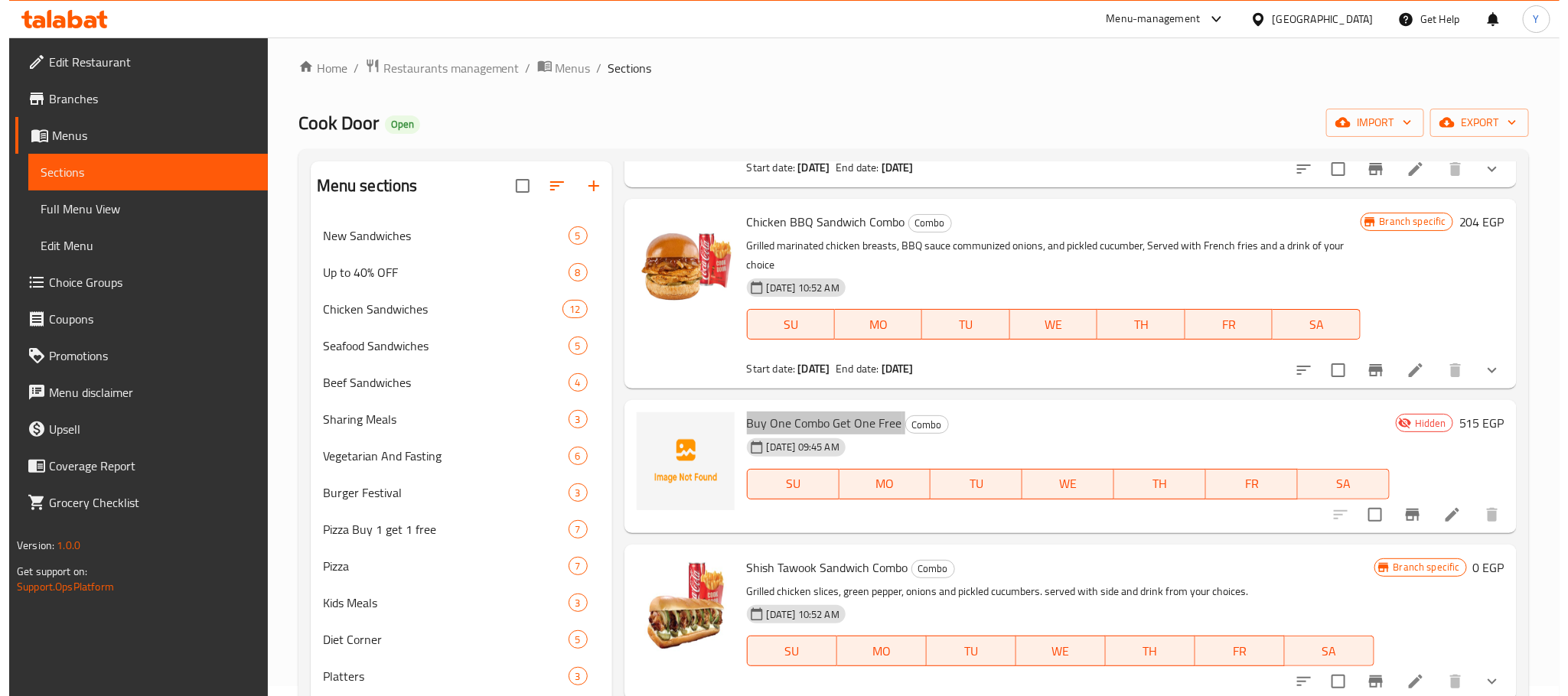 scroll, scrollTop: 0, scrollLeft: 0, axis: both 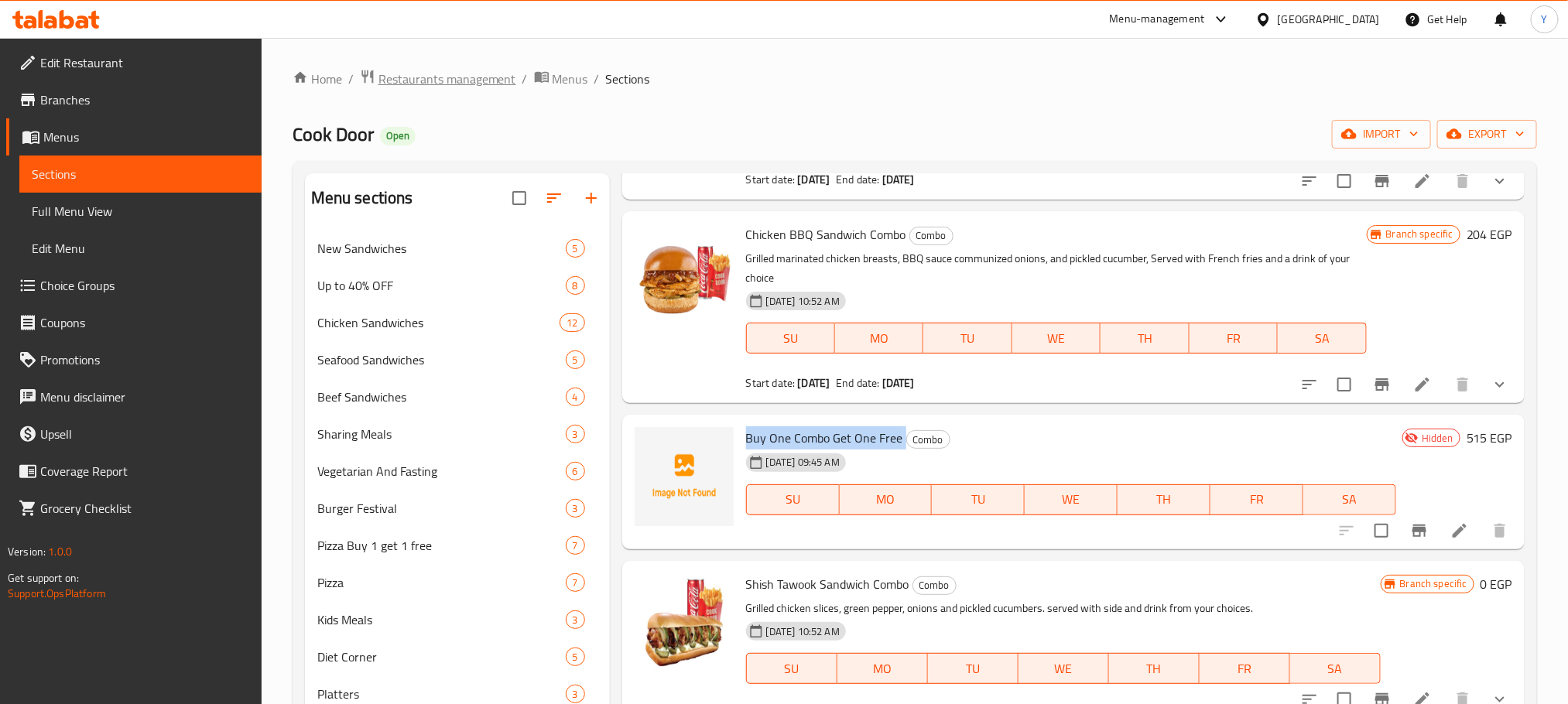 click on "Restaurants management" at bounding box center [447, 79] 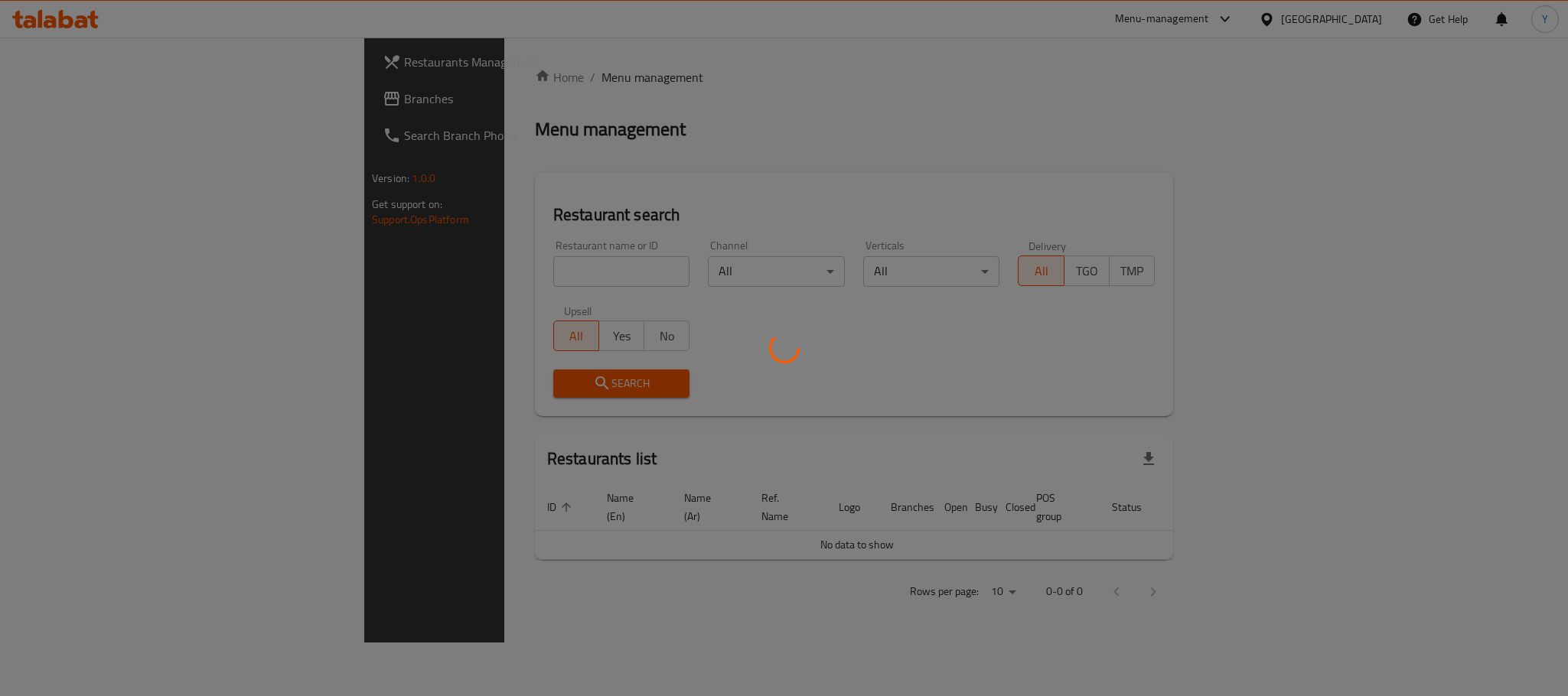 click at bounding box center (784, 348) 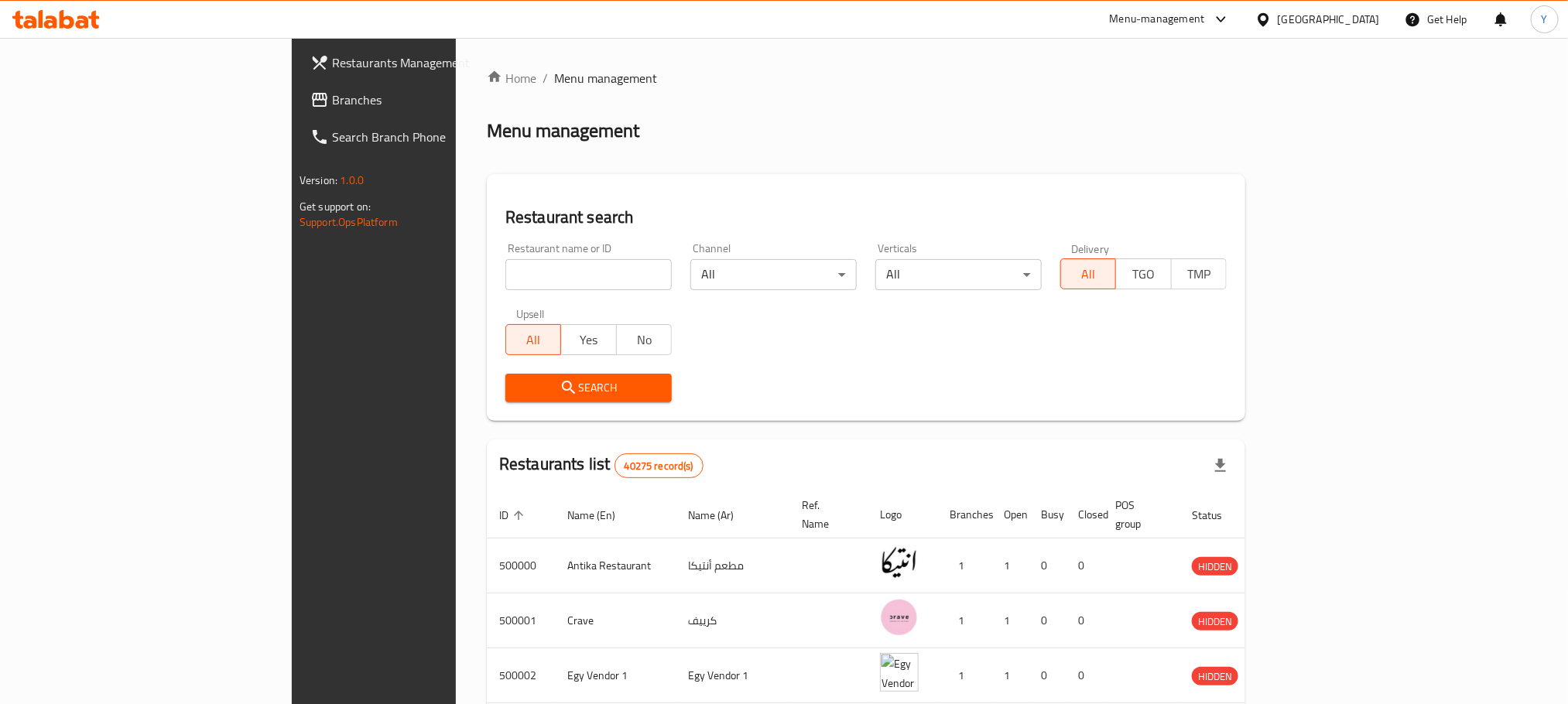 click at bounding box center (784, 352) 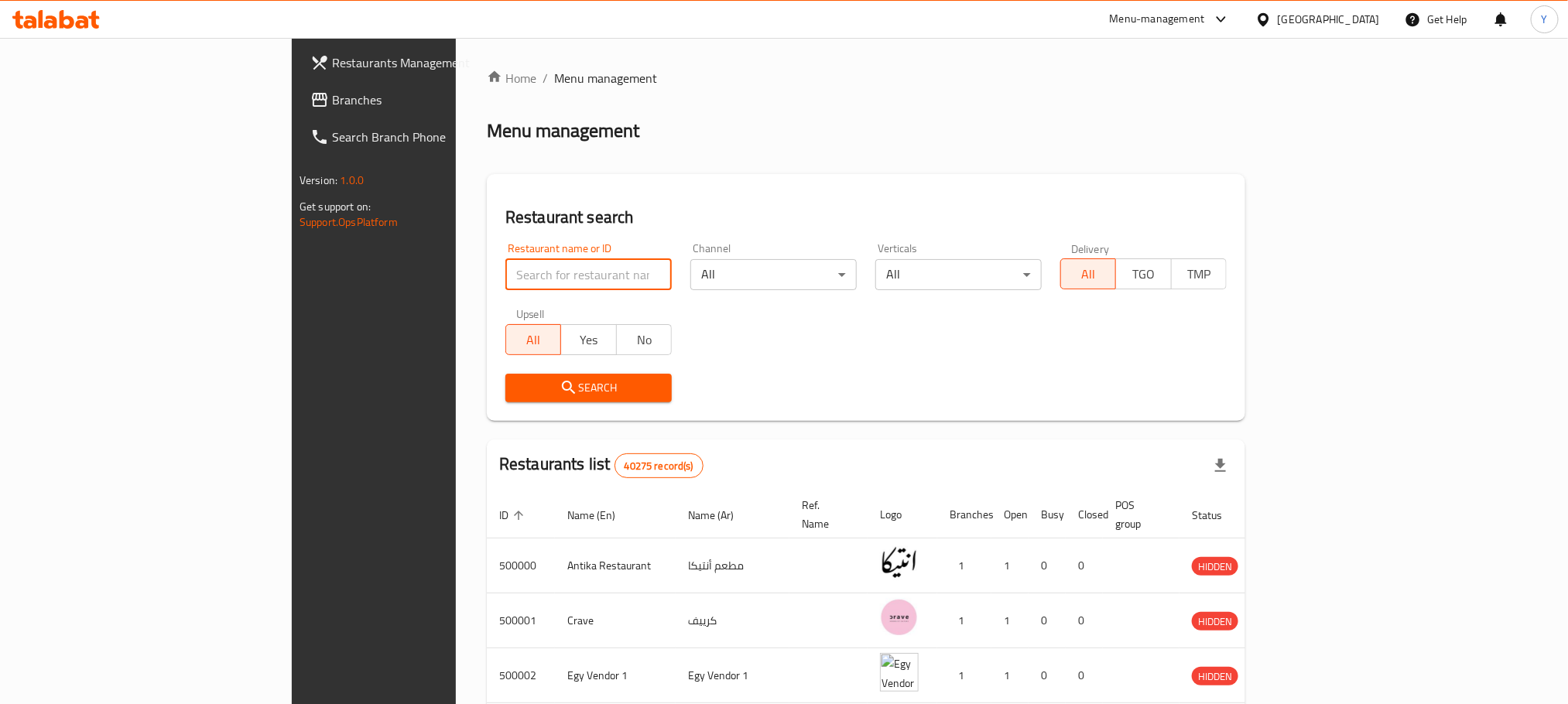click at bounding box center (588, 275) 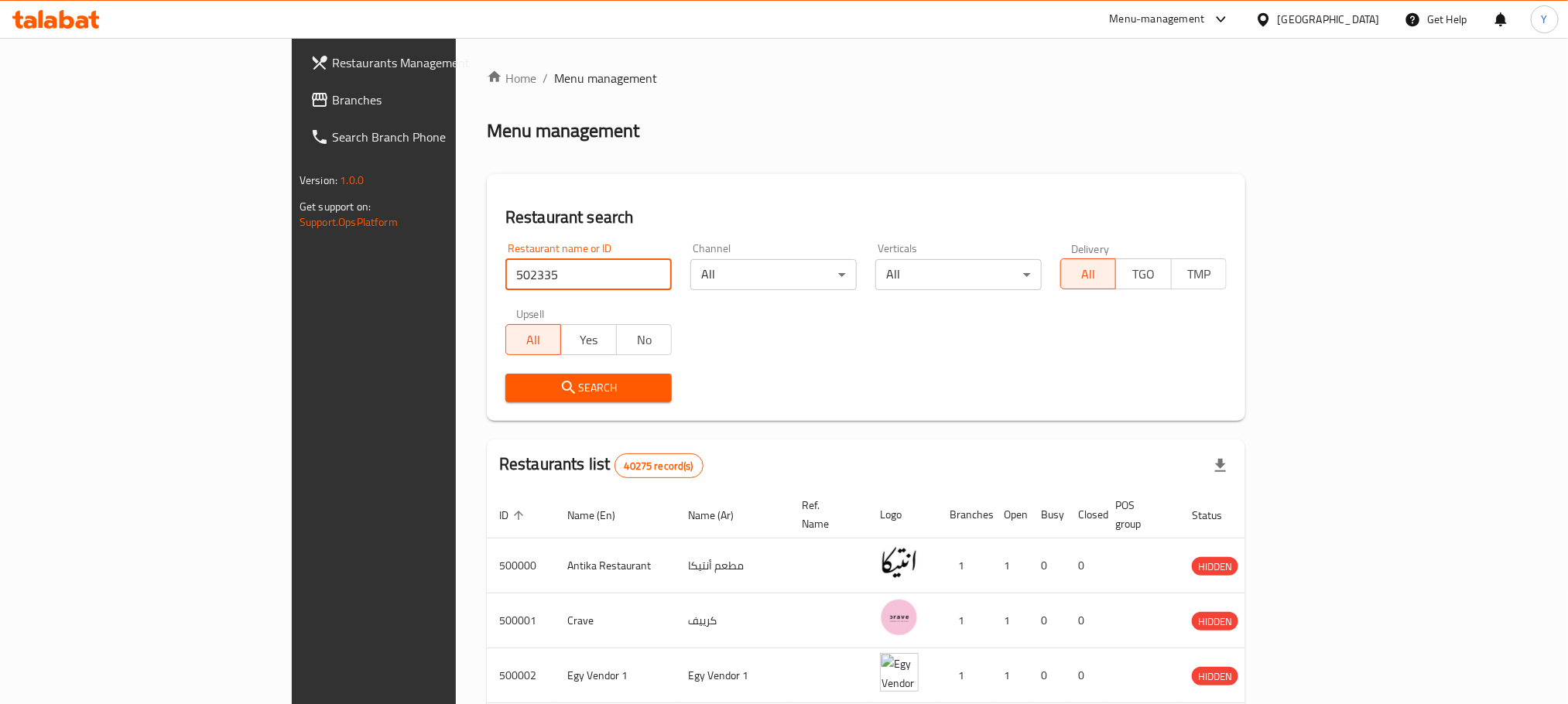 type on "502335" 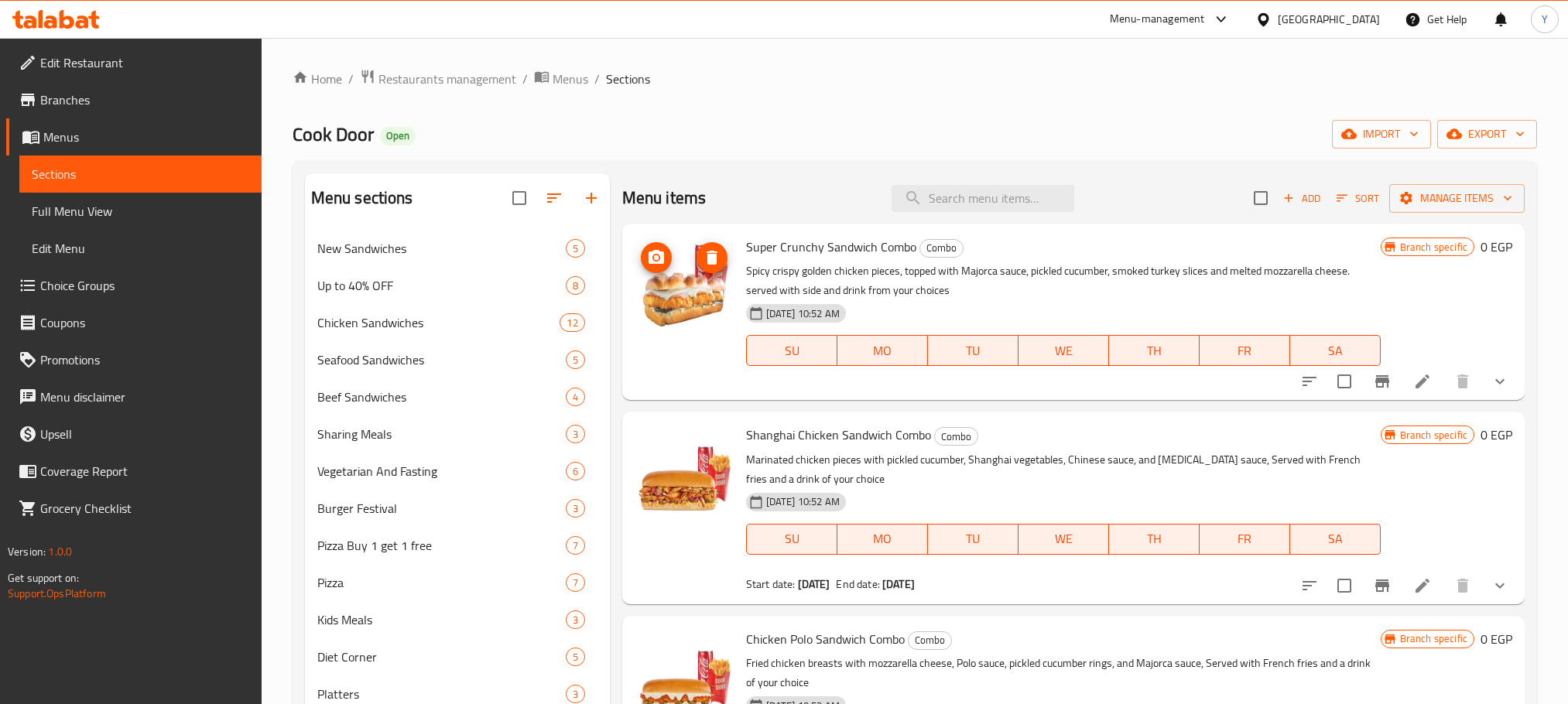 scroll, scrollTop: 0, scrollLeft: 0, axis: both 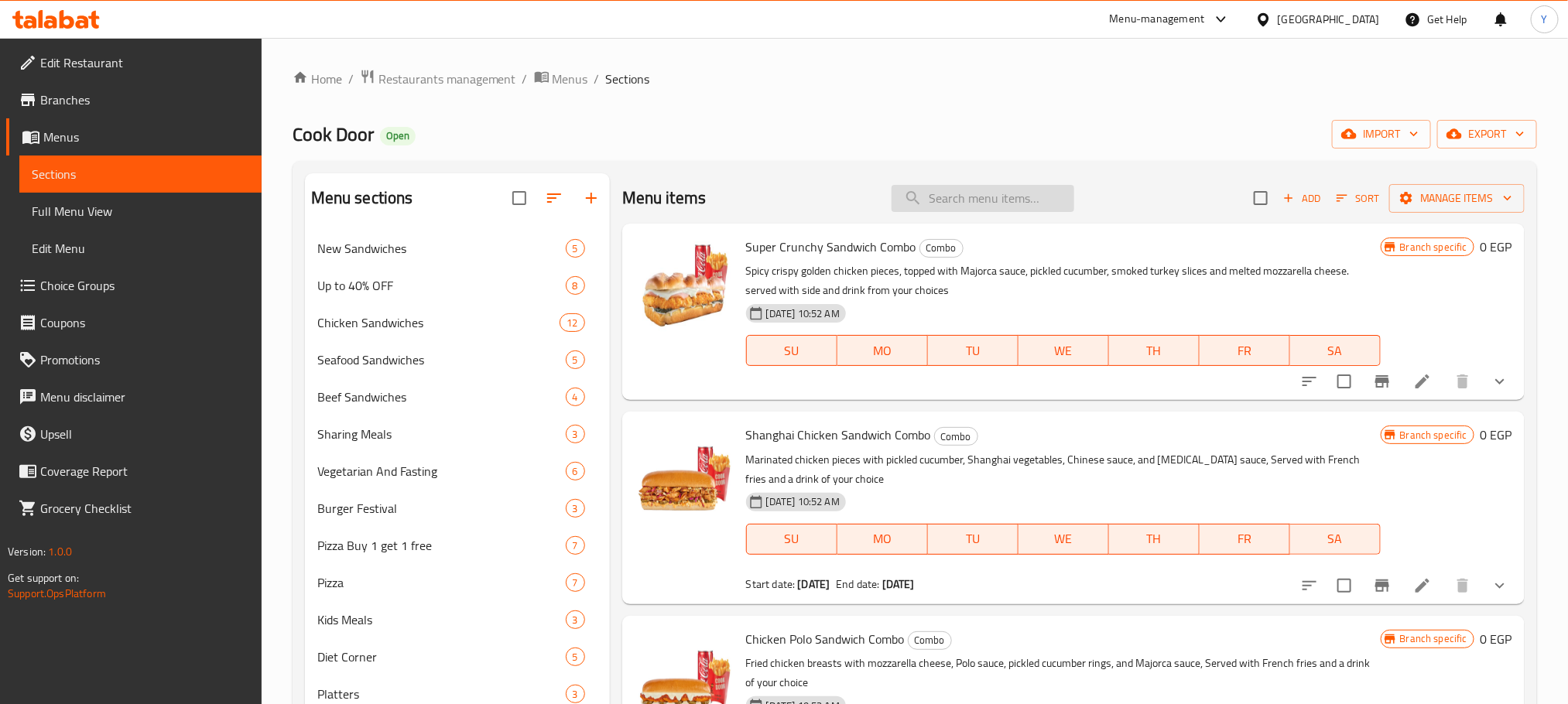 drag, startPoint x: 959, startPoint y: 221, endPoint x: 966, endPoint y: 207, distance: 15.65248 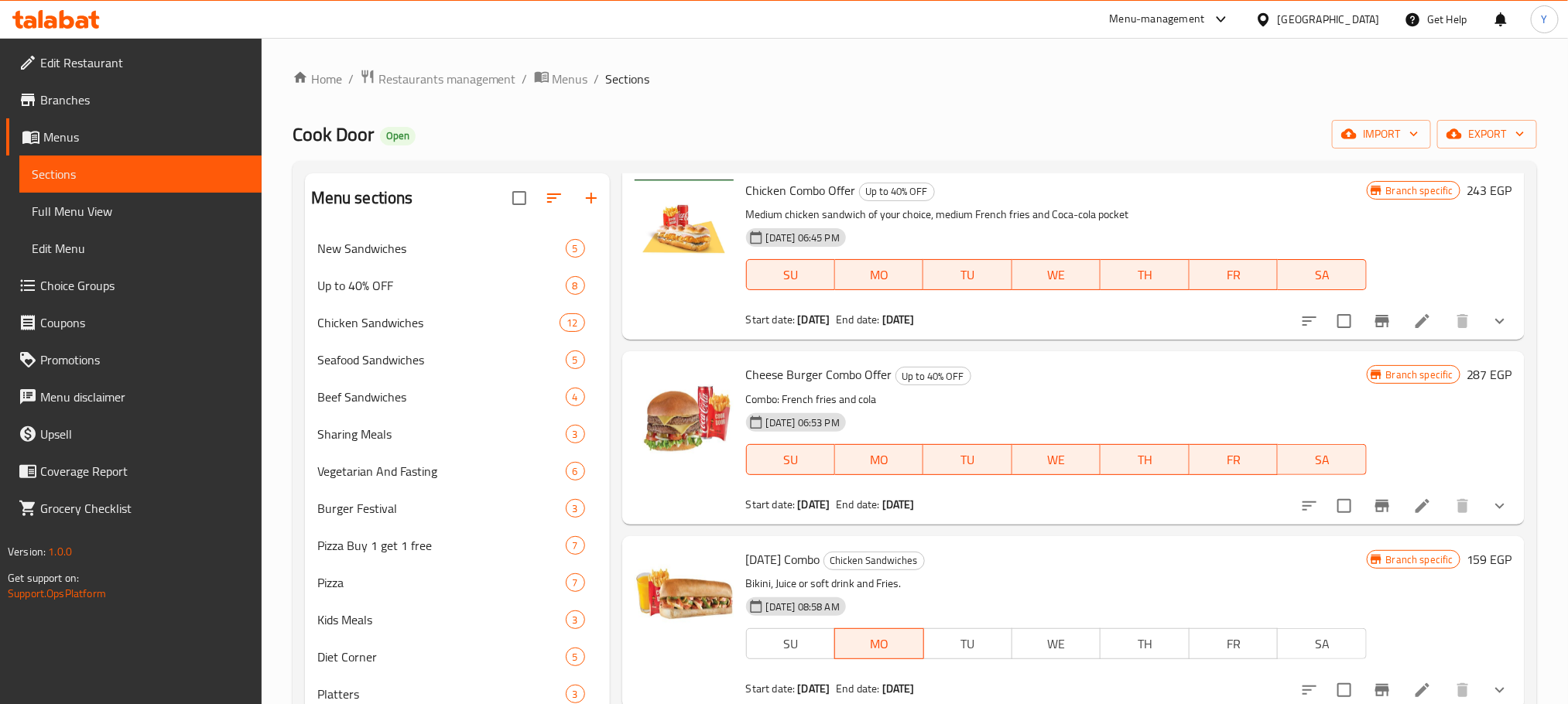 scroll, scrollTop: 0, scrollLeft: 0, axis: both 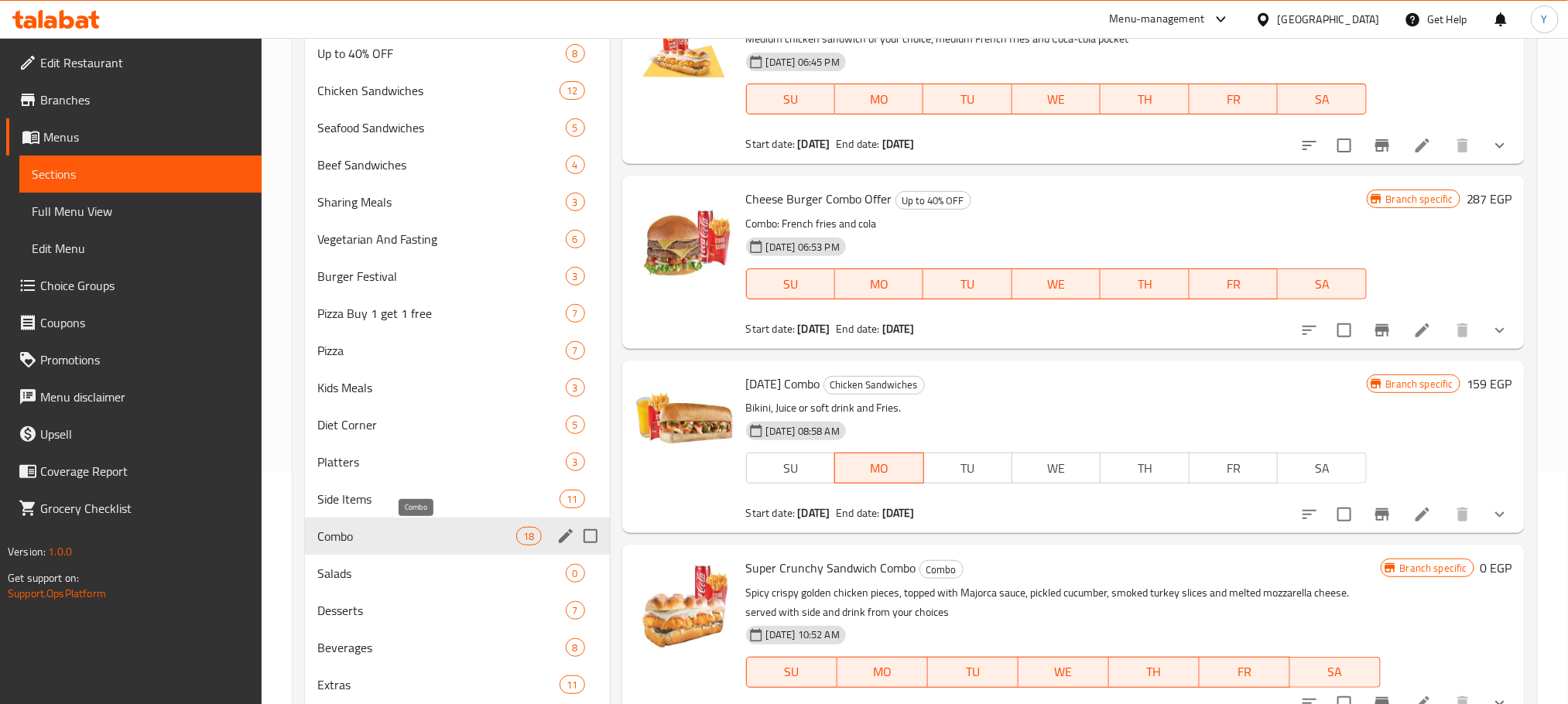 type on "combo" 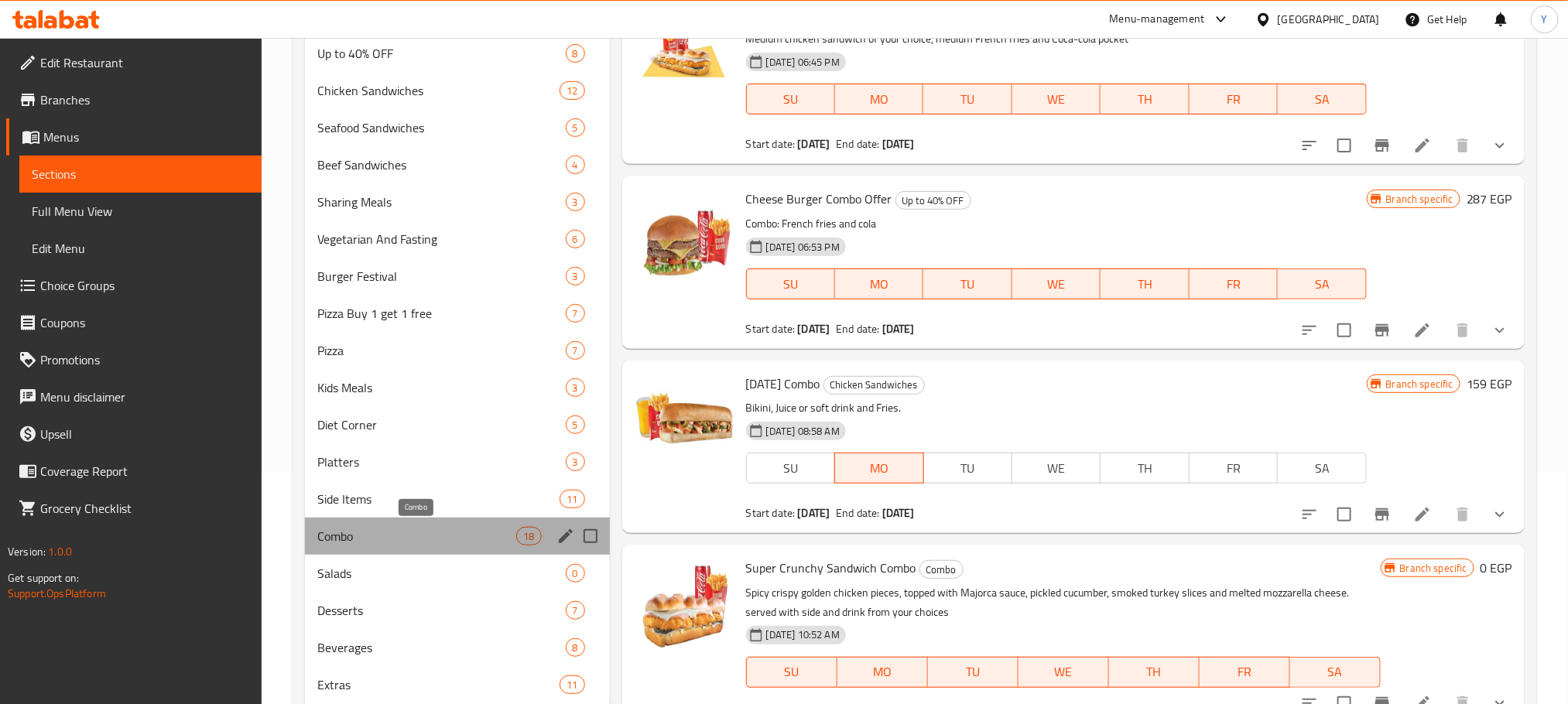 click on "Combo" at bounding box center [417, 536] 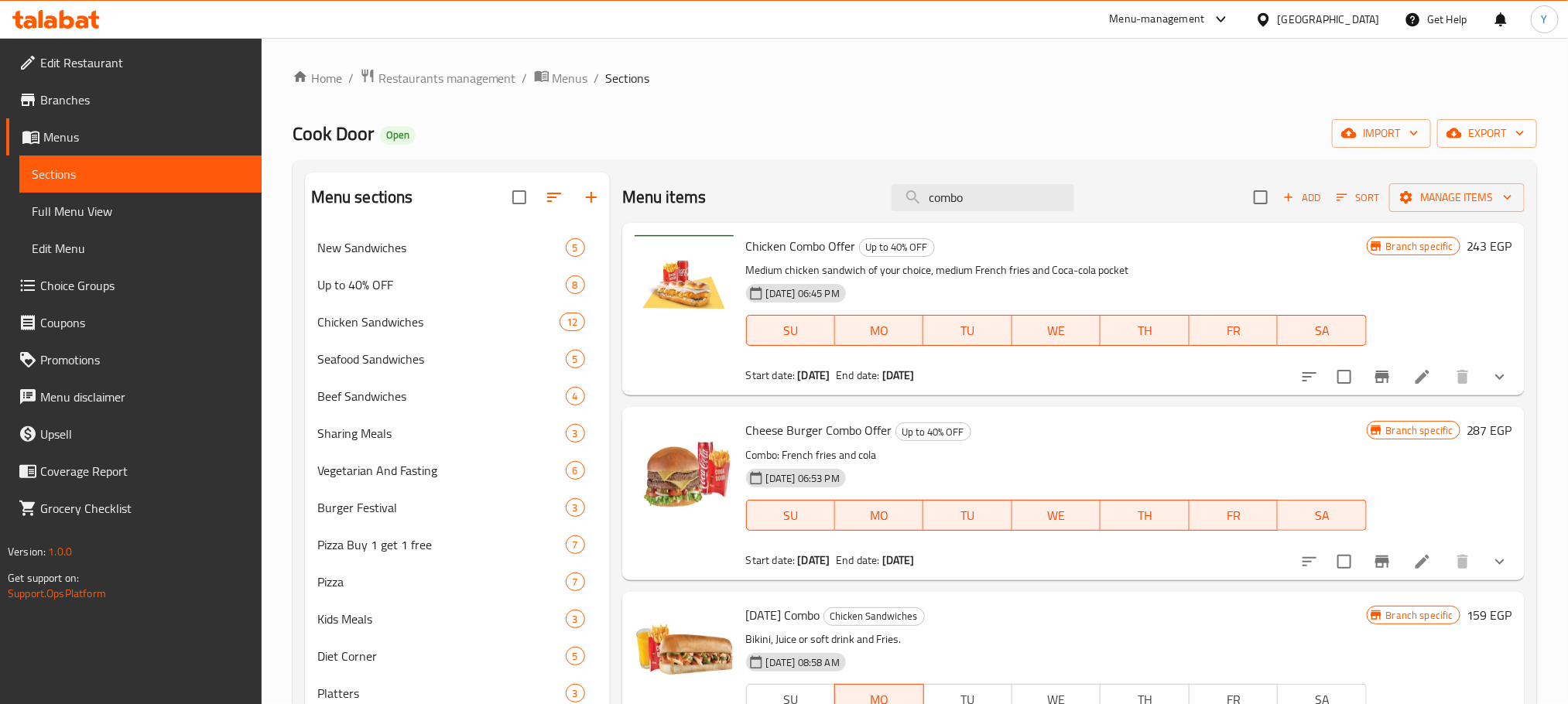 scroll, scrollTop: 0, scrollLeft: 0, axis: both 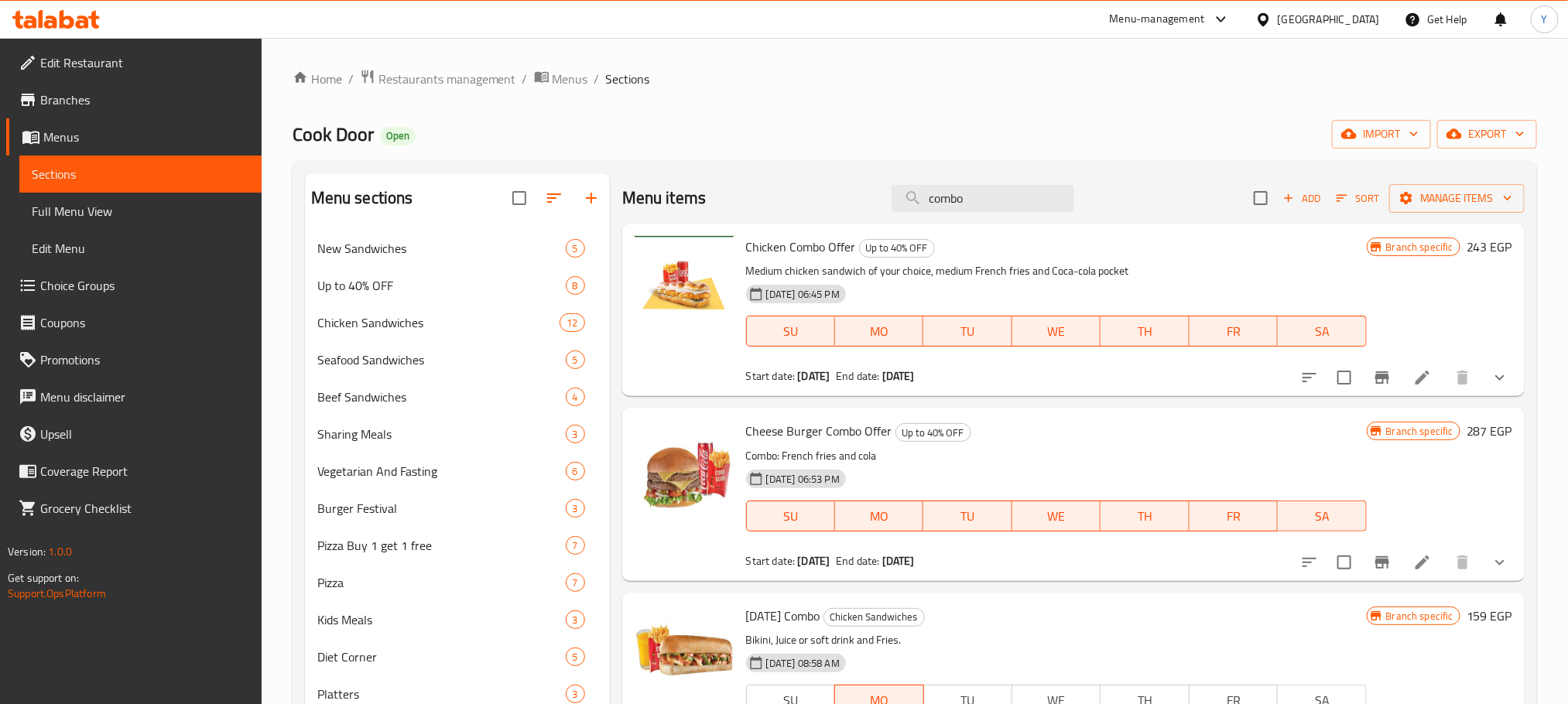 drag, startPoint x: 1019, startPoint y: 211, endPoint x: 866, endPoint y: 195, distance: 153.83433 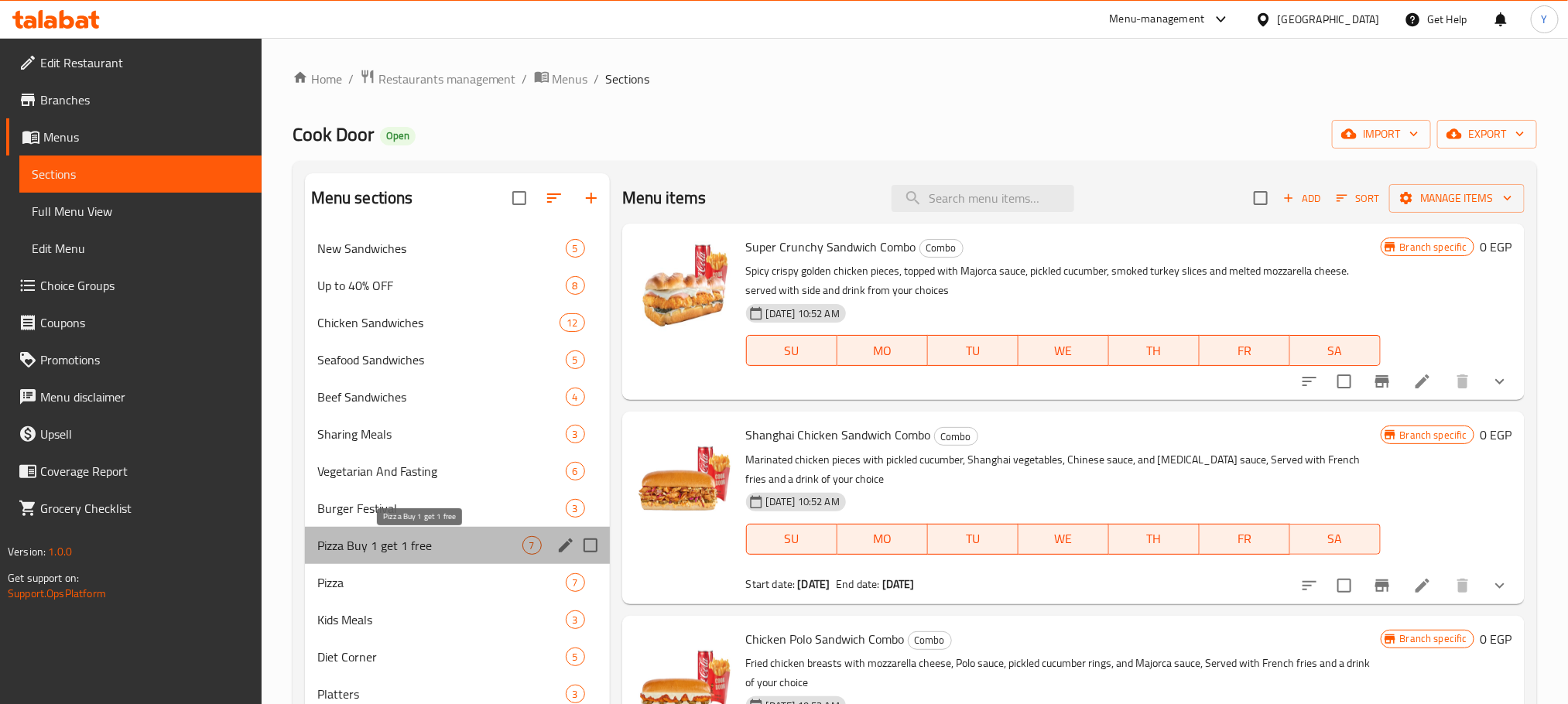 click on "Pizza Buy 1 get 1 free" at bounding box center (419, 545) 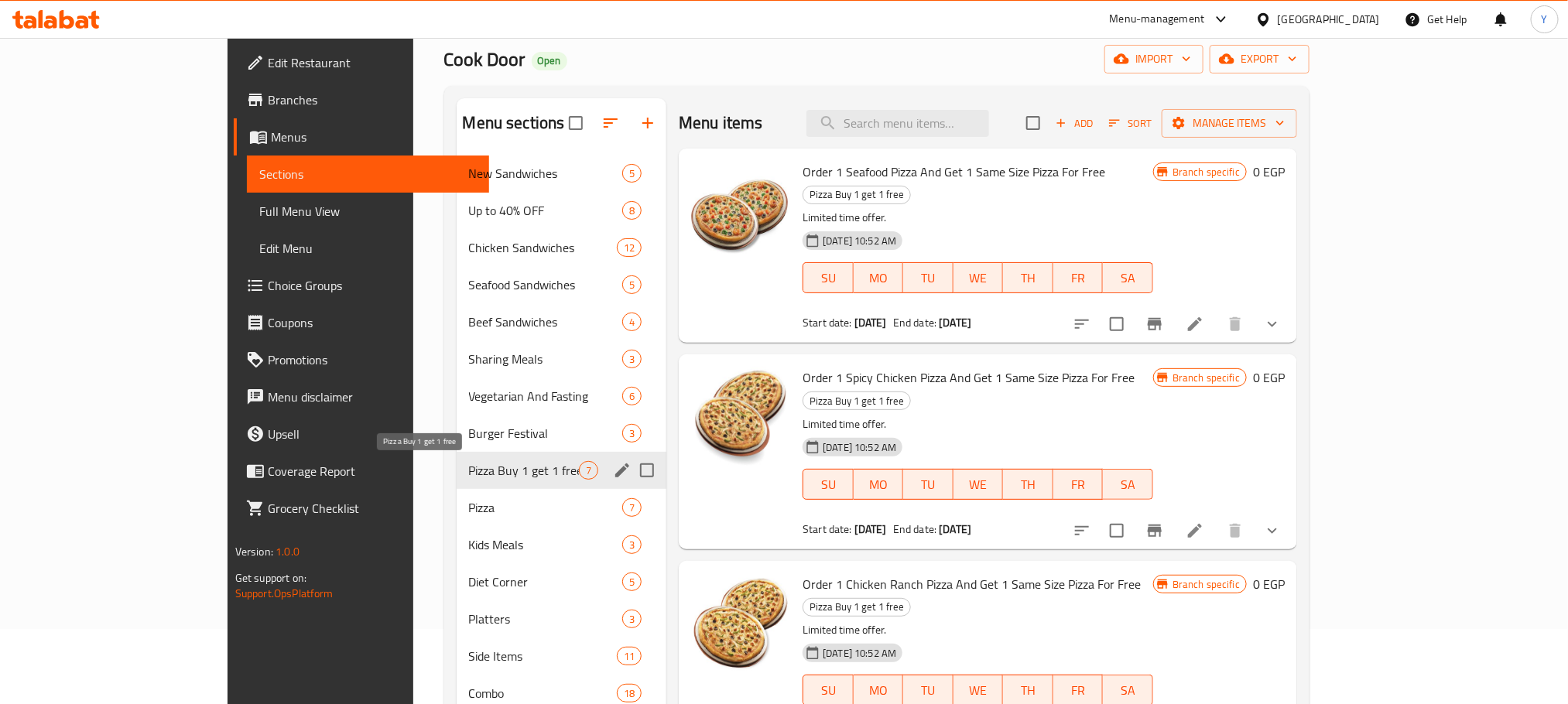 scroll, scrollTop: 116, scrollLeft: 0, axis: vertical 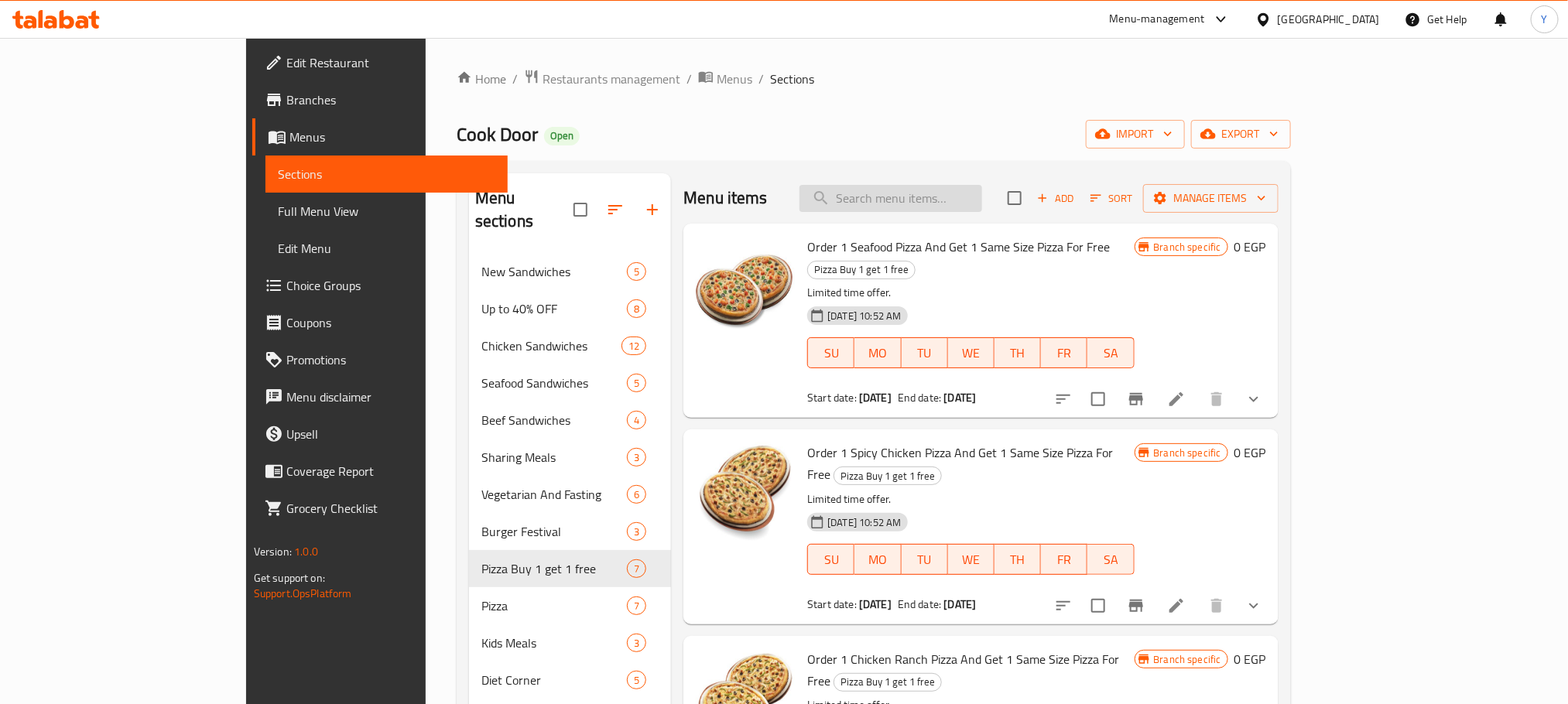 click at bounding box center (891, 198) 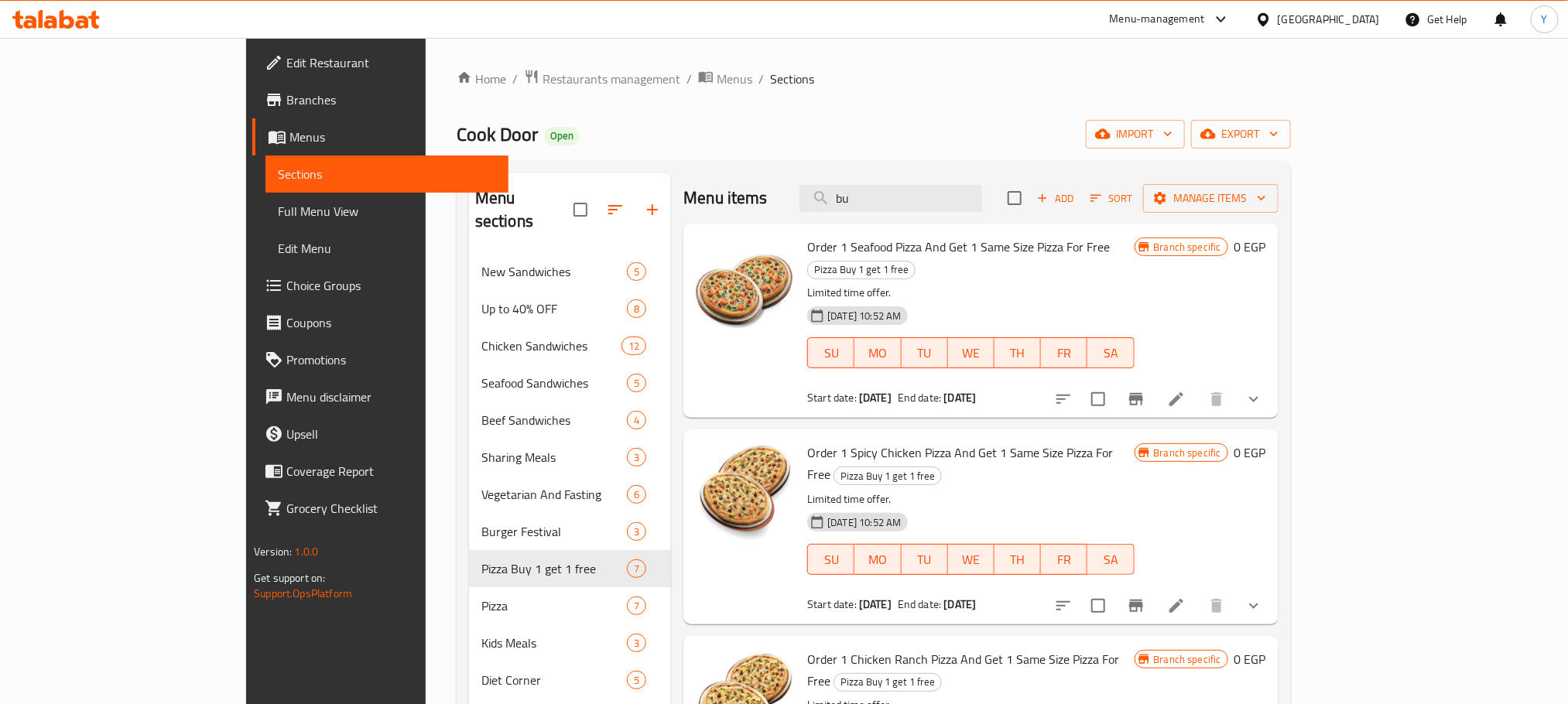 type on "buy" 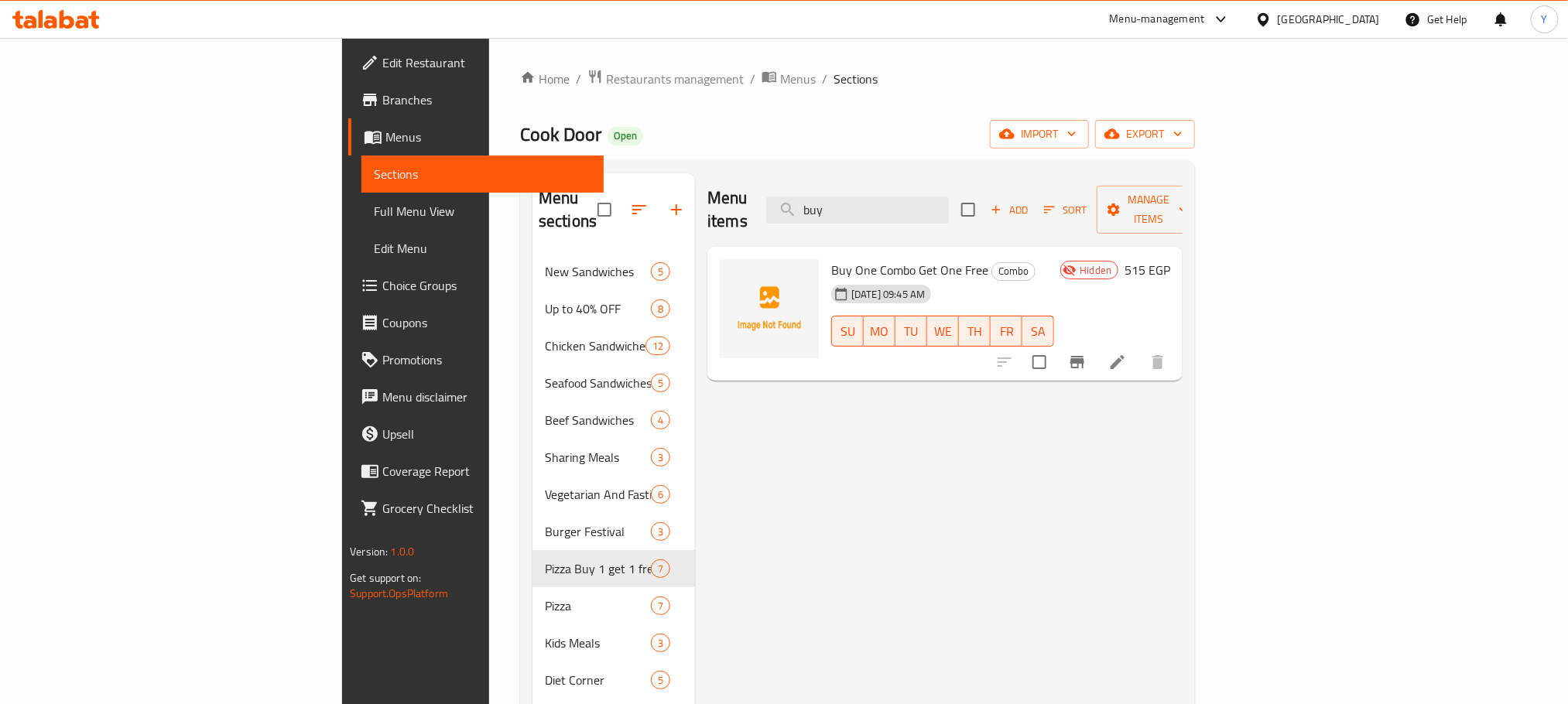 type 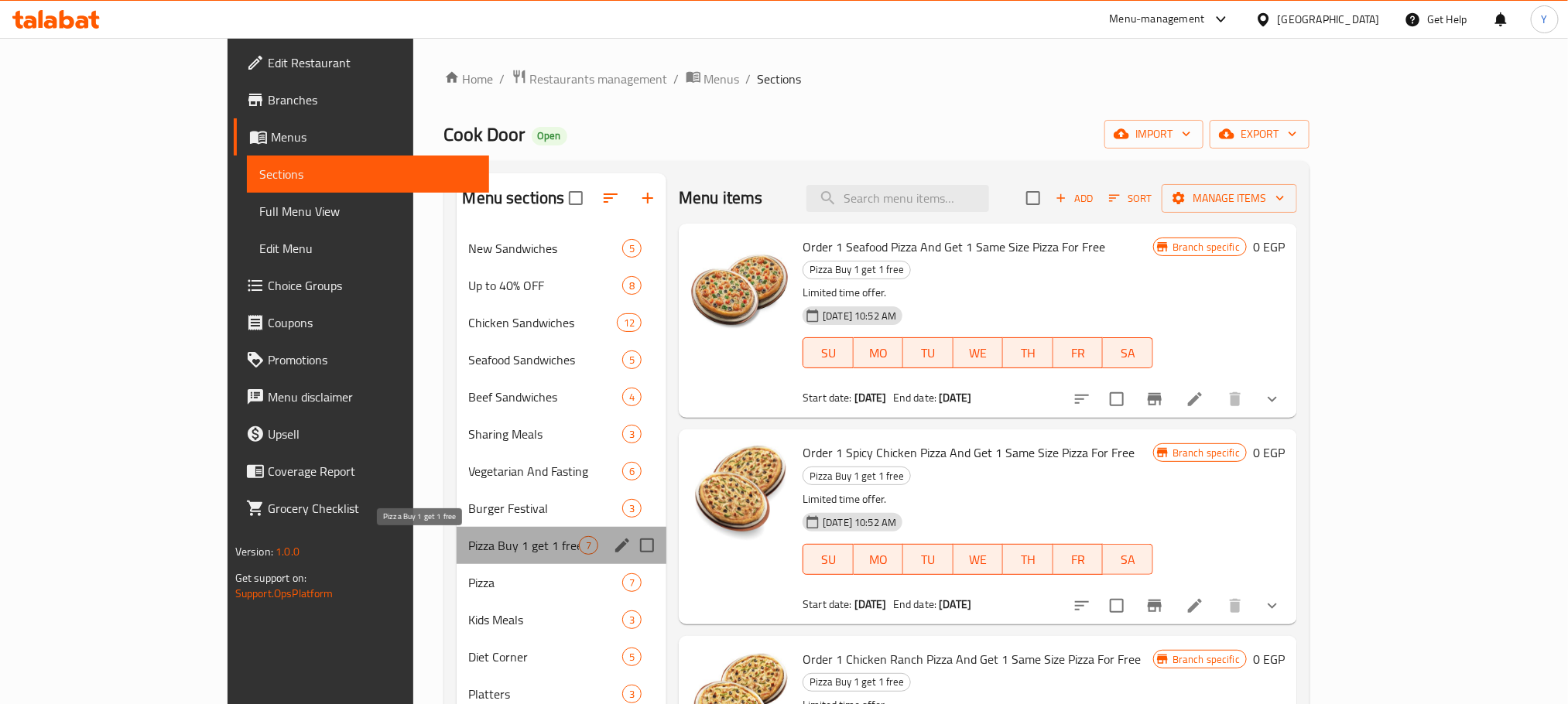 click on "Pizza Buy 1 get 1 free" at bounding box center [524, 545] 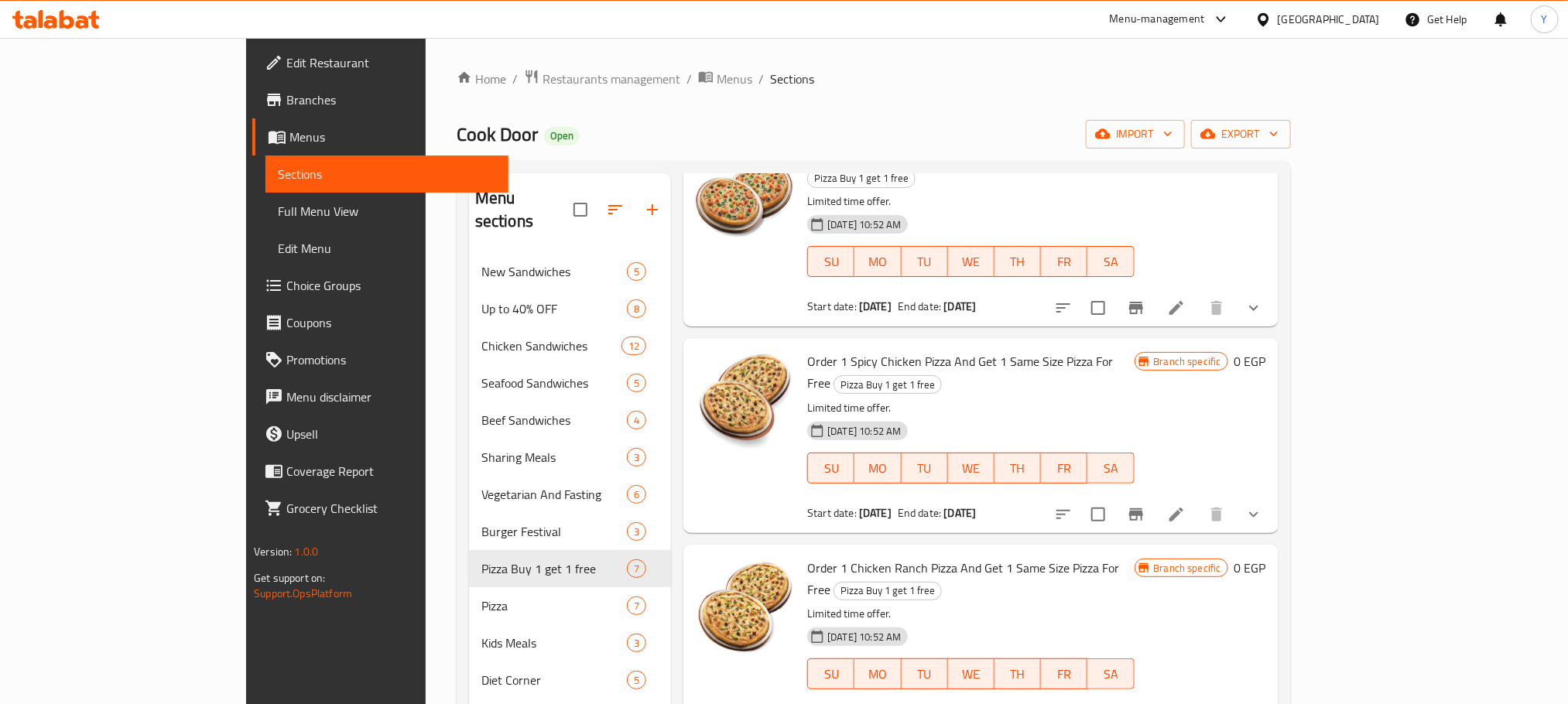 scroll, scrollTop: 0, scrollLeft: 0, axis: both 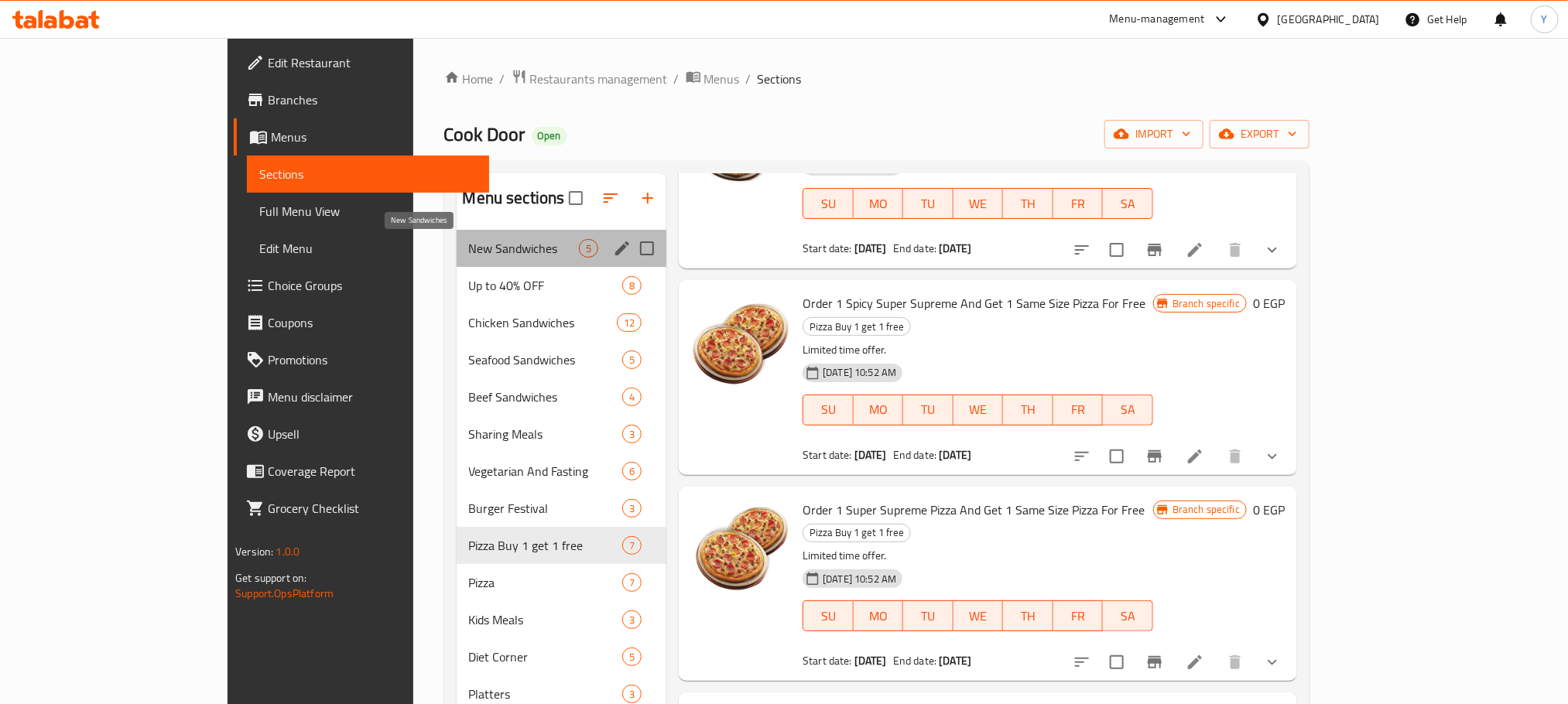 click on "New Sandwiches" at bounding box center (524, 248) 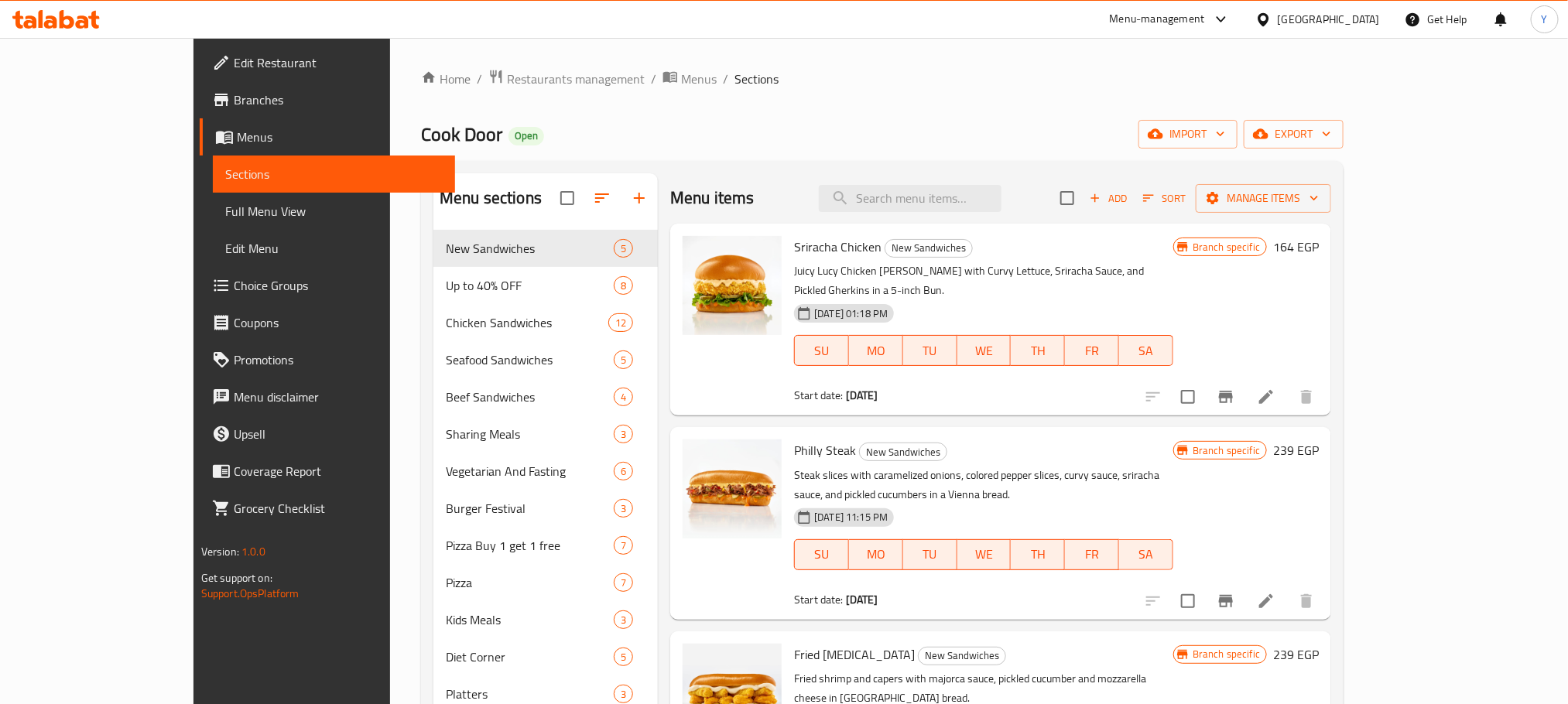 scroll, scrollTop: 193, scrollLeft: 0, axis: vertical 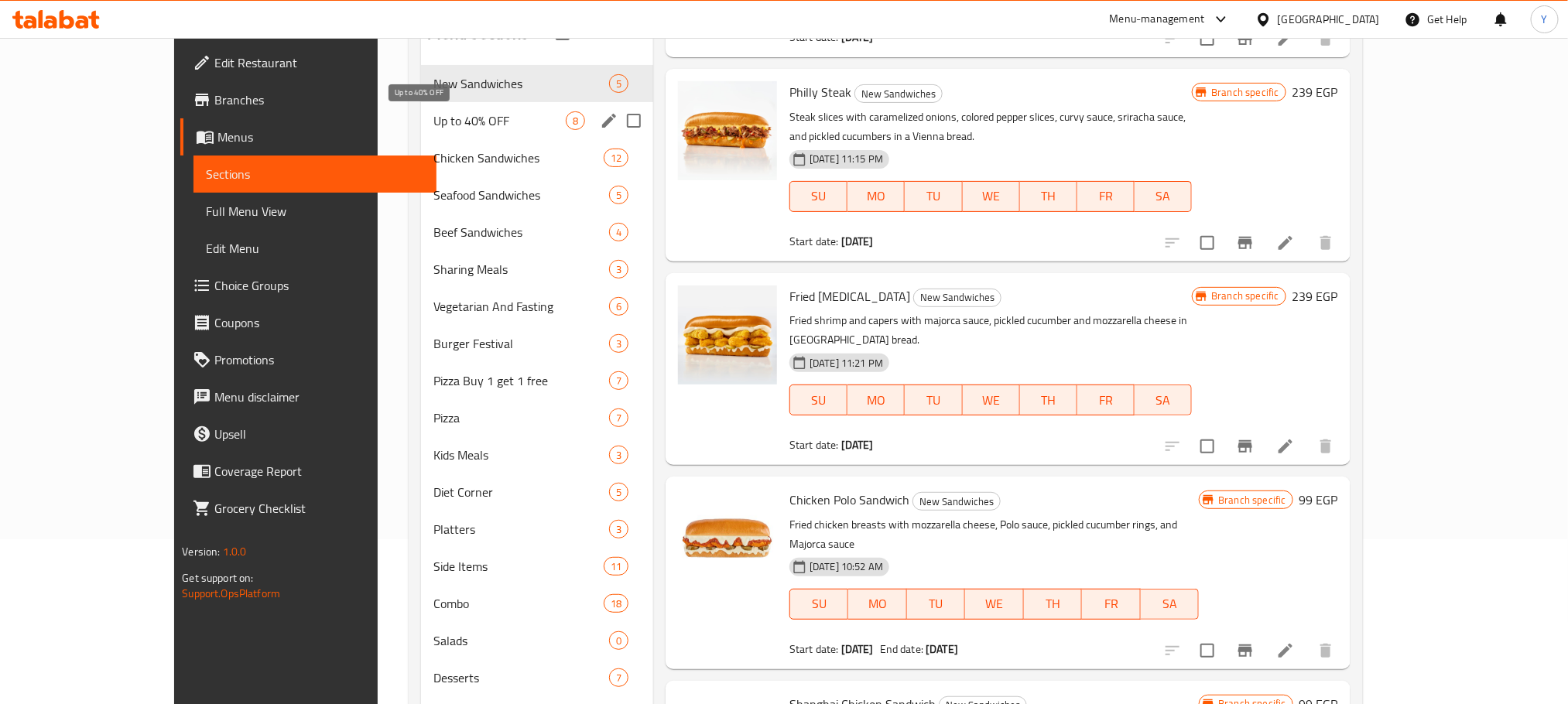 click on "Up to 40% OFF" at bounding box center (499, 121) 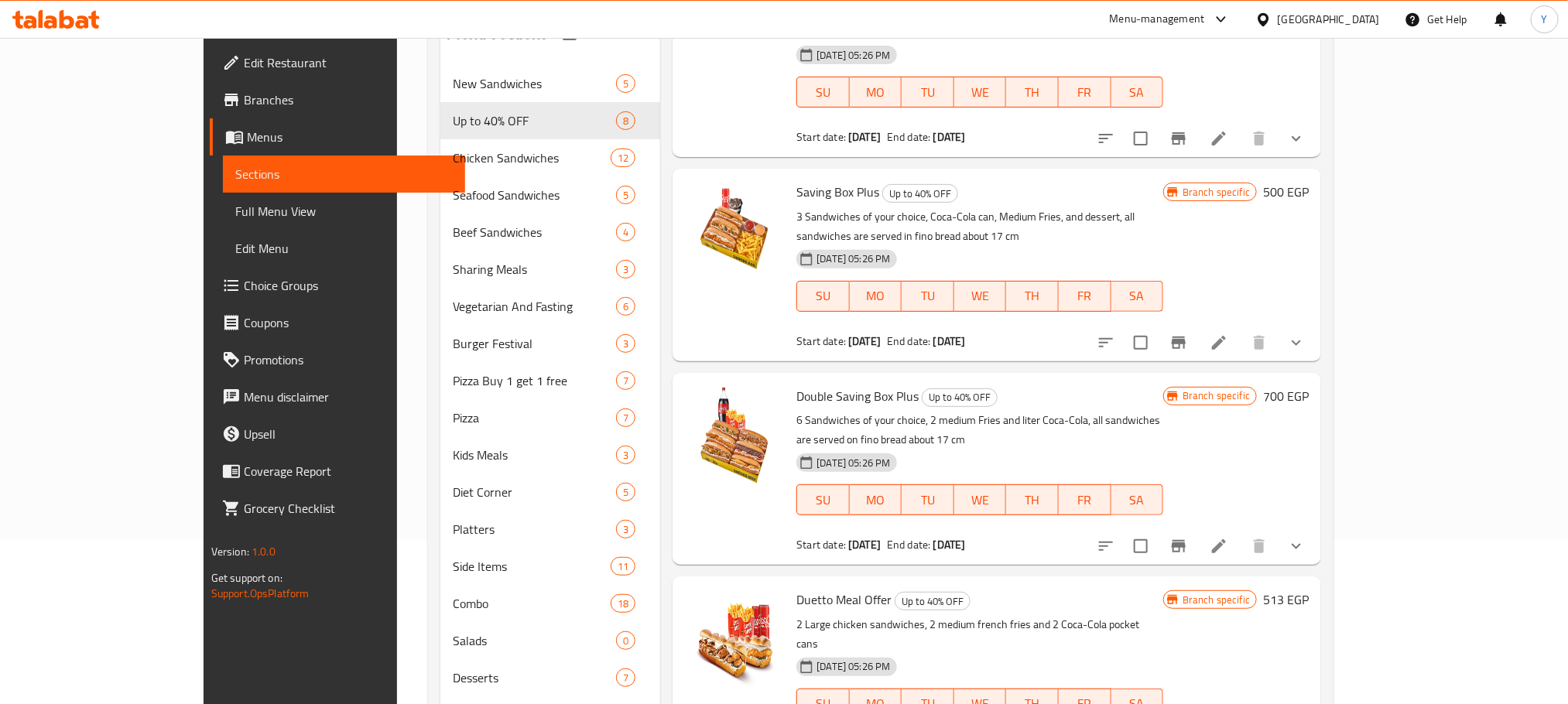 scroll, scrollTop: 0, scrollLeft: 0, axis: both 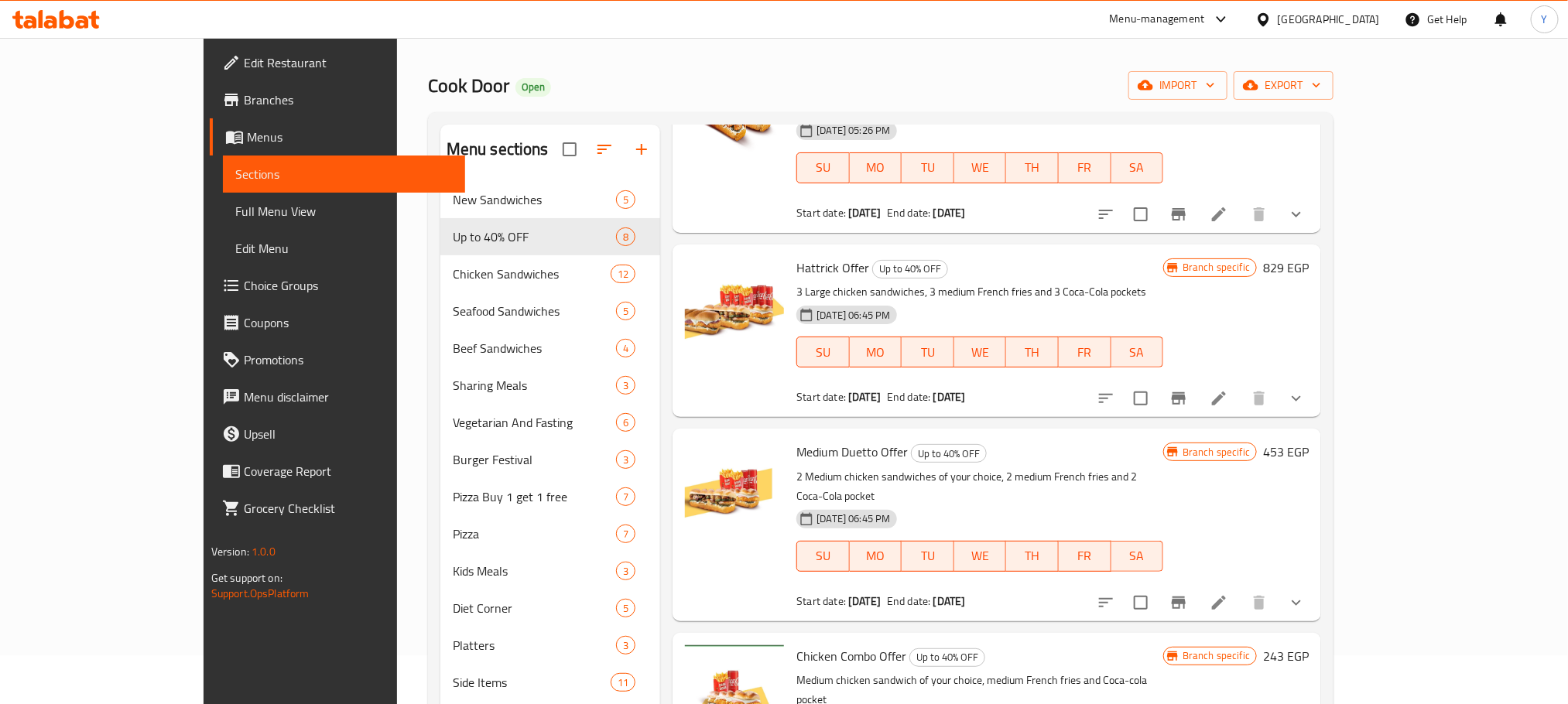 click on "Cook Door" at bounding box center (468, 85) 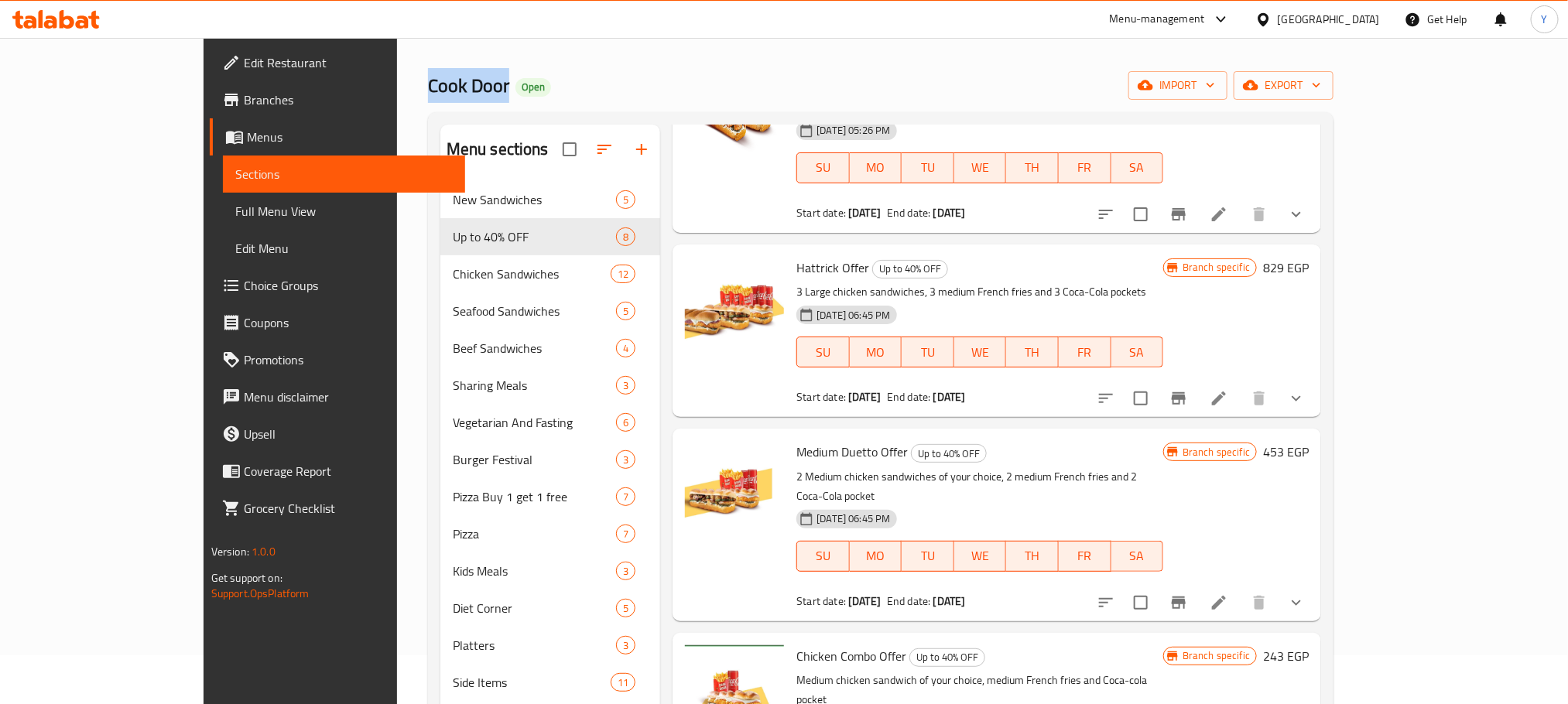 drag, startPoint x: 302, startPoint y: 86, endPoint x: 369, endPoint y: 93, distance: 67.36468 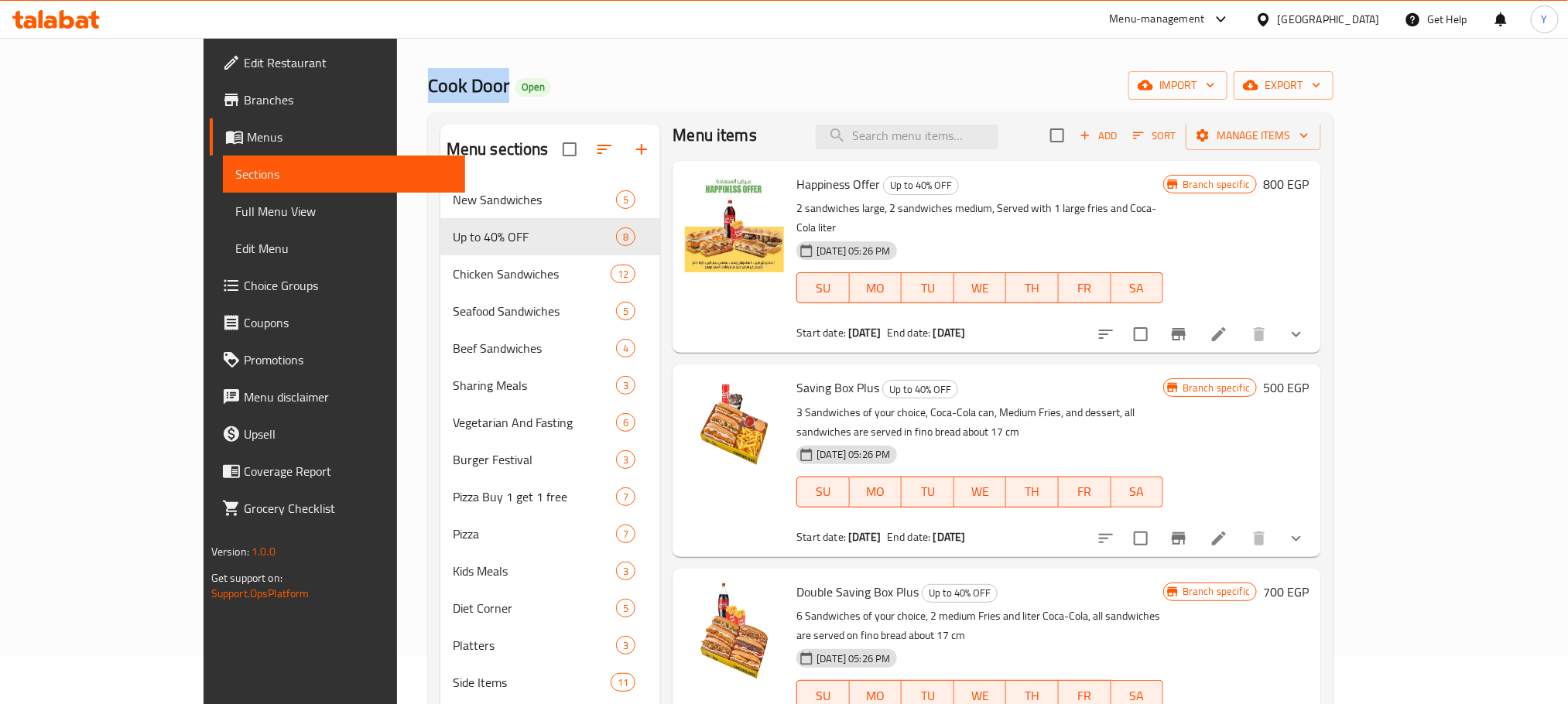 scroll, scrollTop: 0, scrollLeft: 0, axis: both 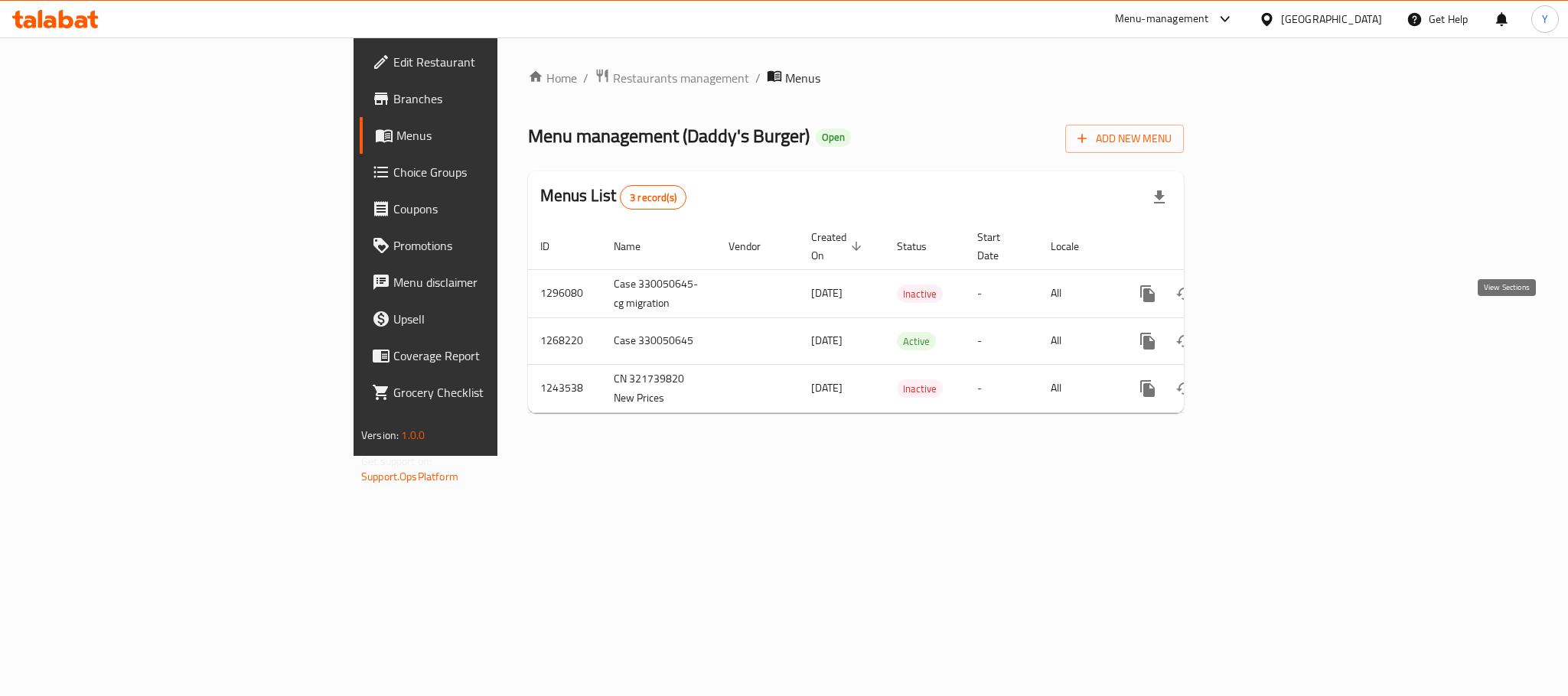 click 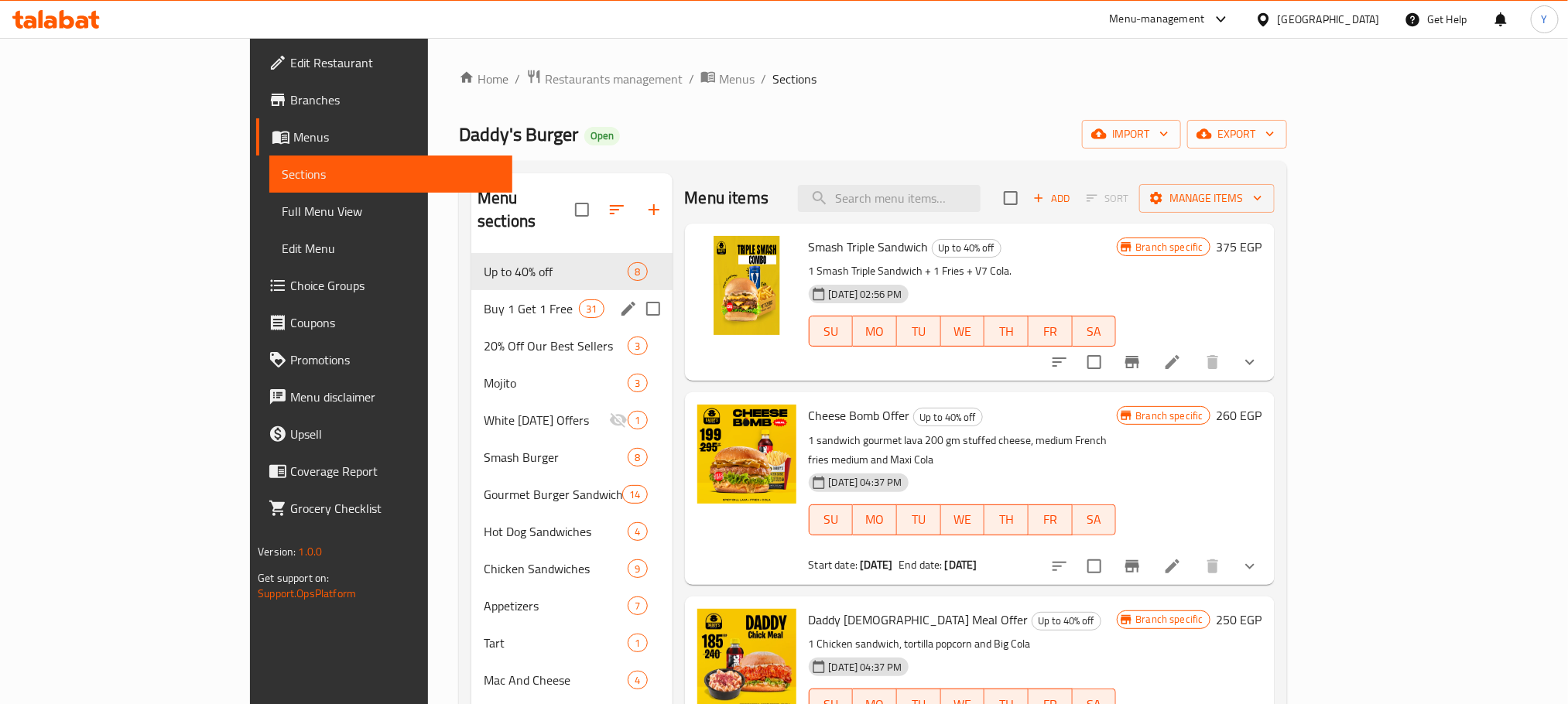 click on "Buy 1 Get 1 Free 31" at bounding box center (571, 309) 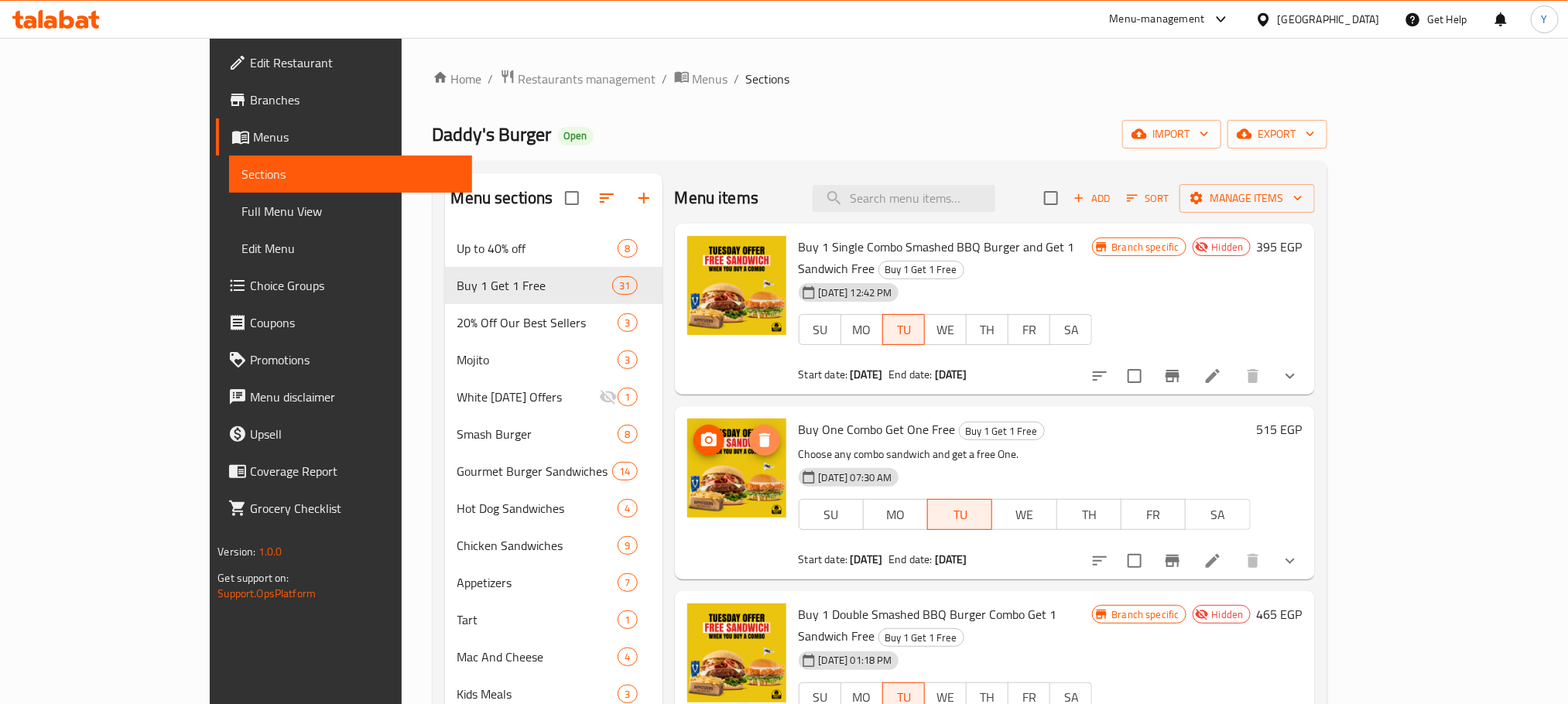 click 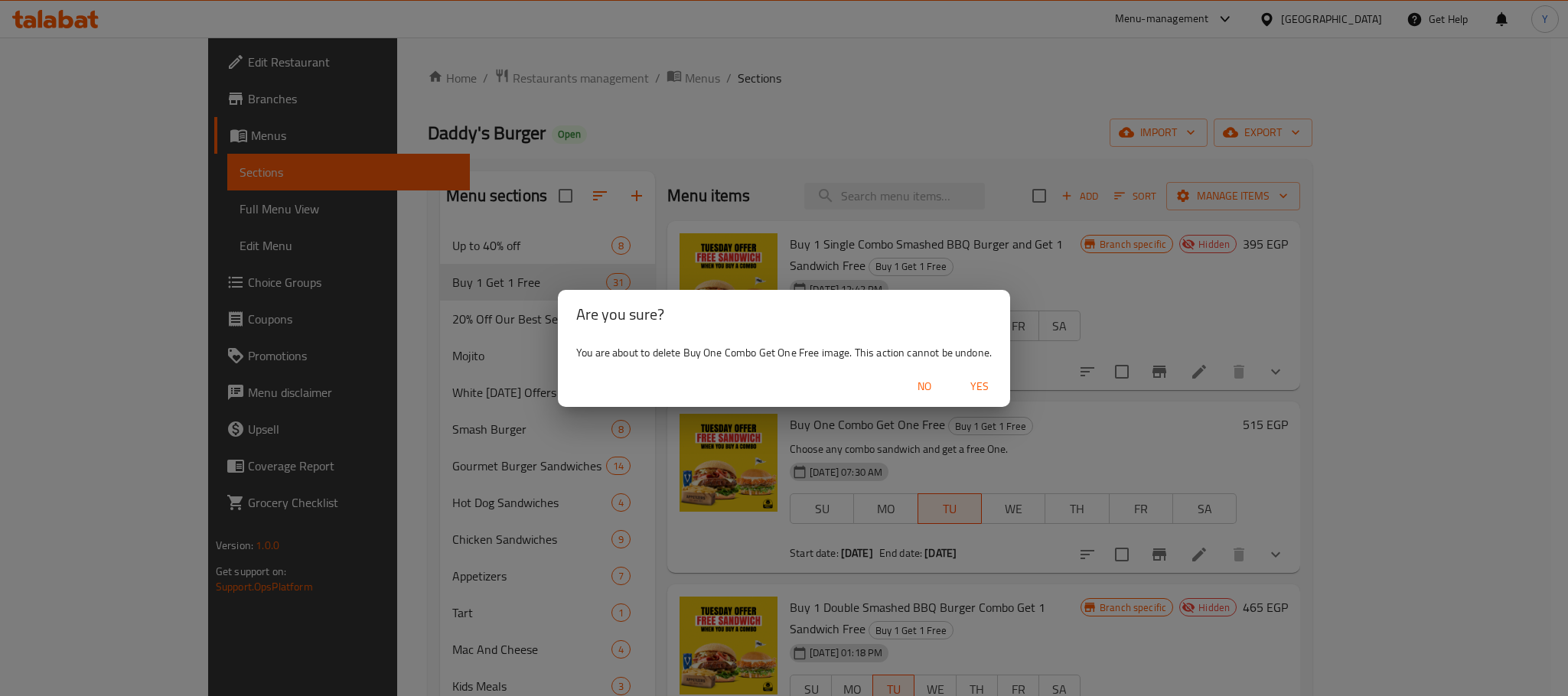 click on "No" at bounding box center (924, 386) 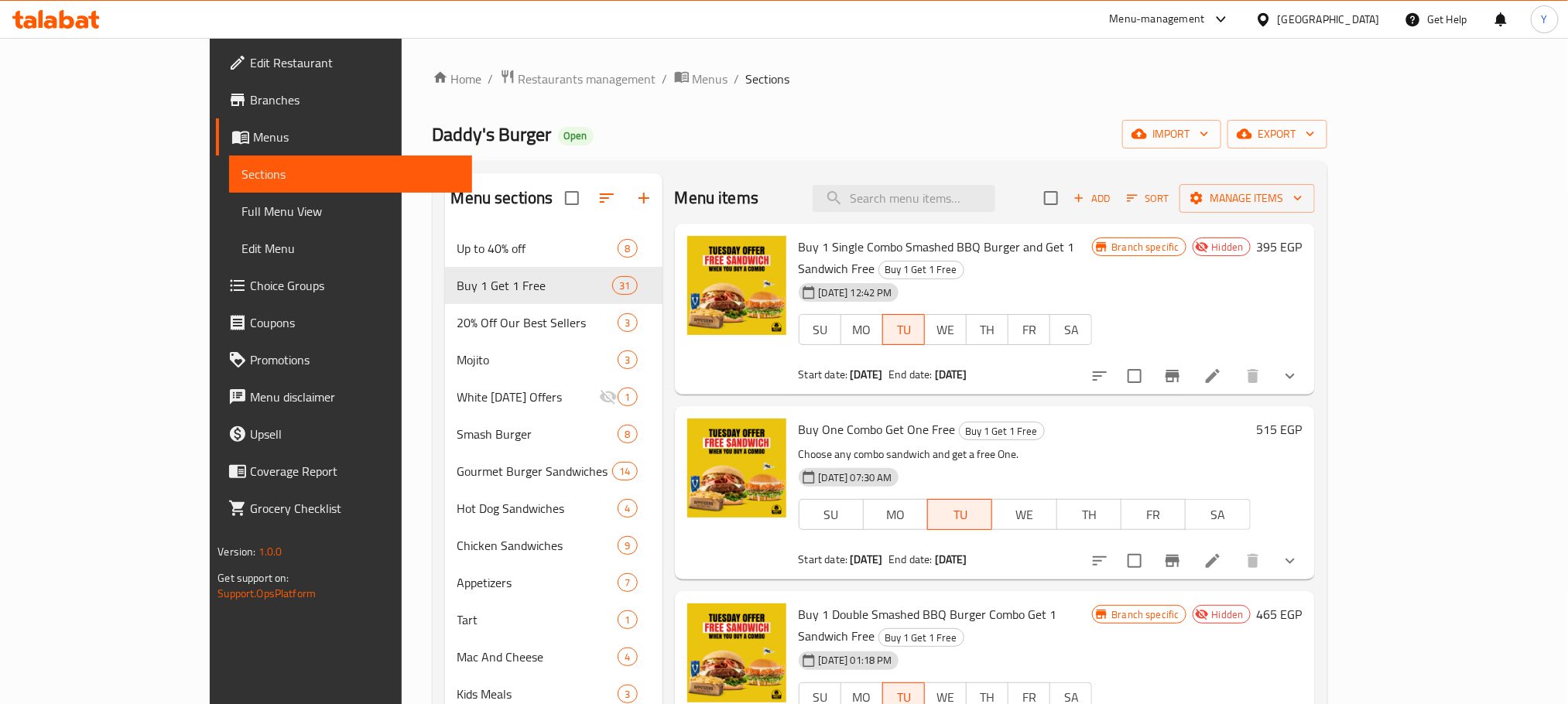 click on "Buy One Combo Get One Free" at bounding box center (877, 429) 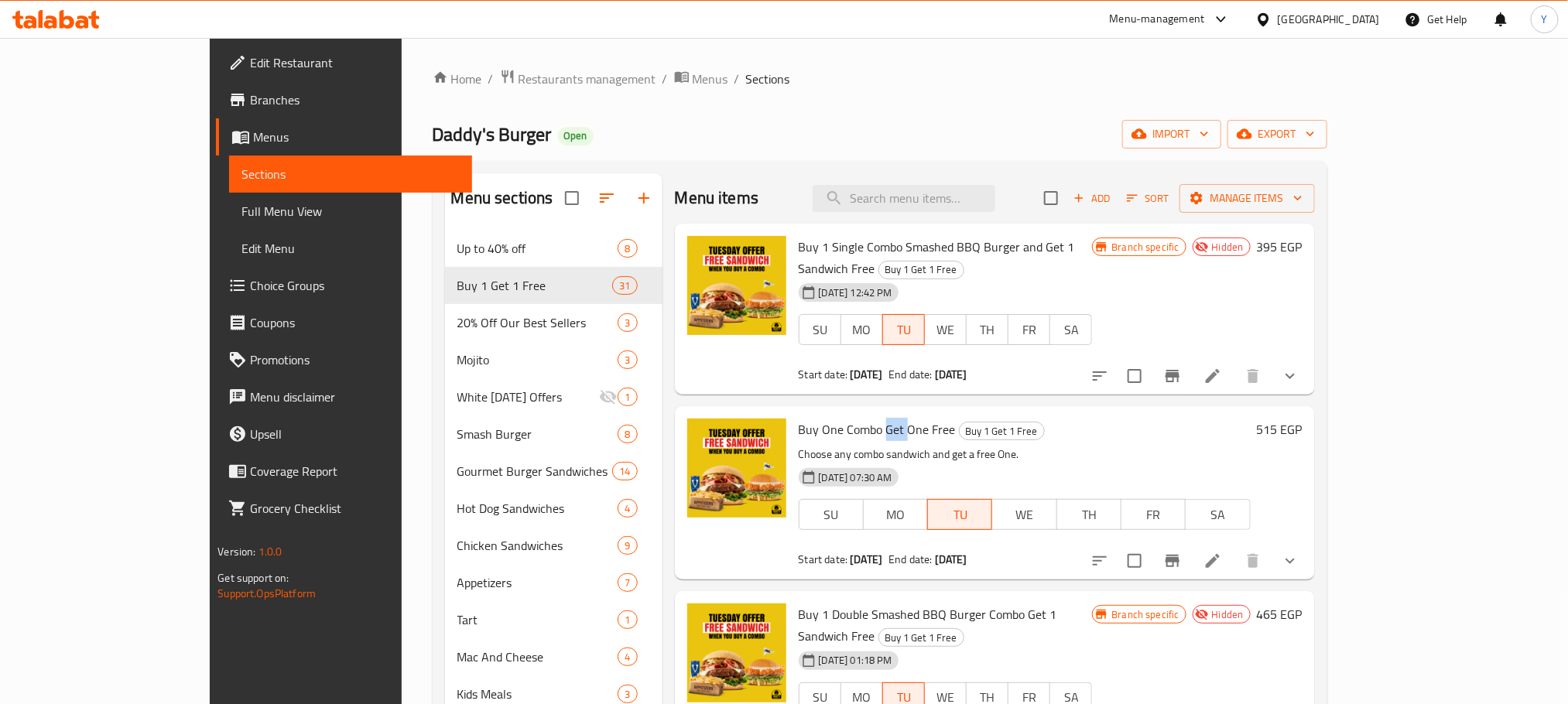 click on "Buy One Combo Get One Free" at bounding box center [877, 429] 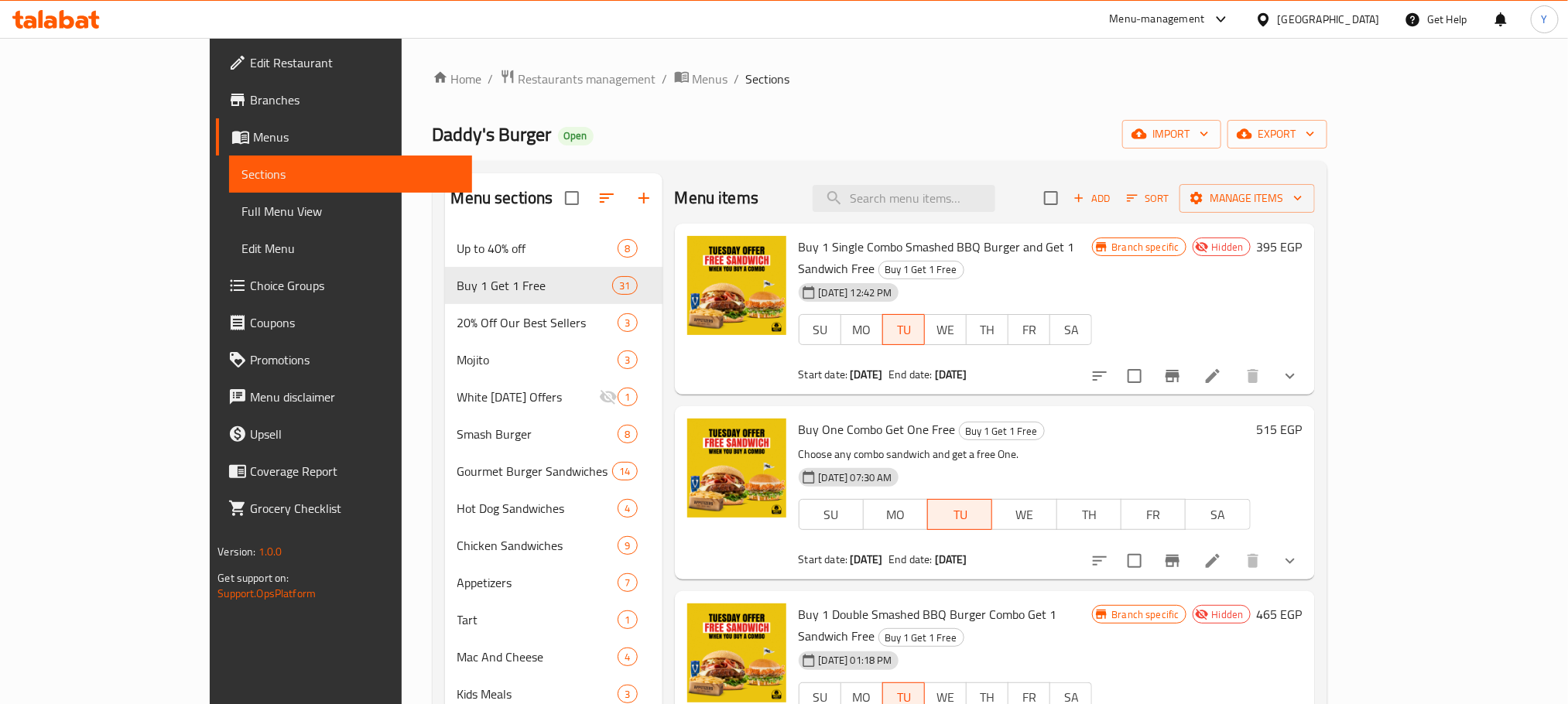 click at bounding box center (737, 492) 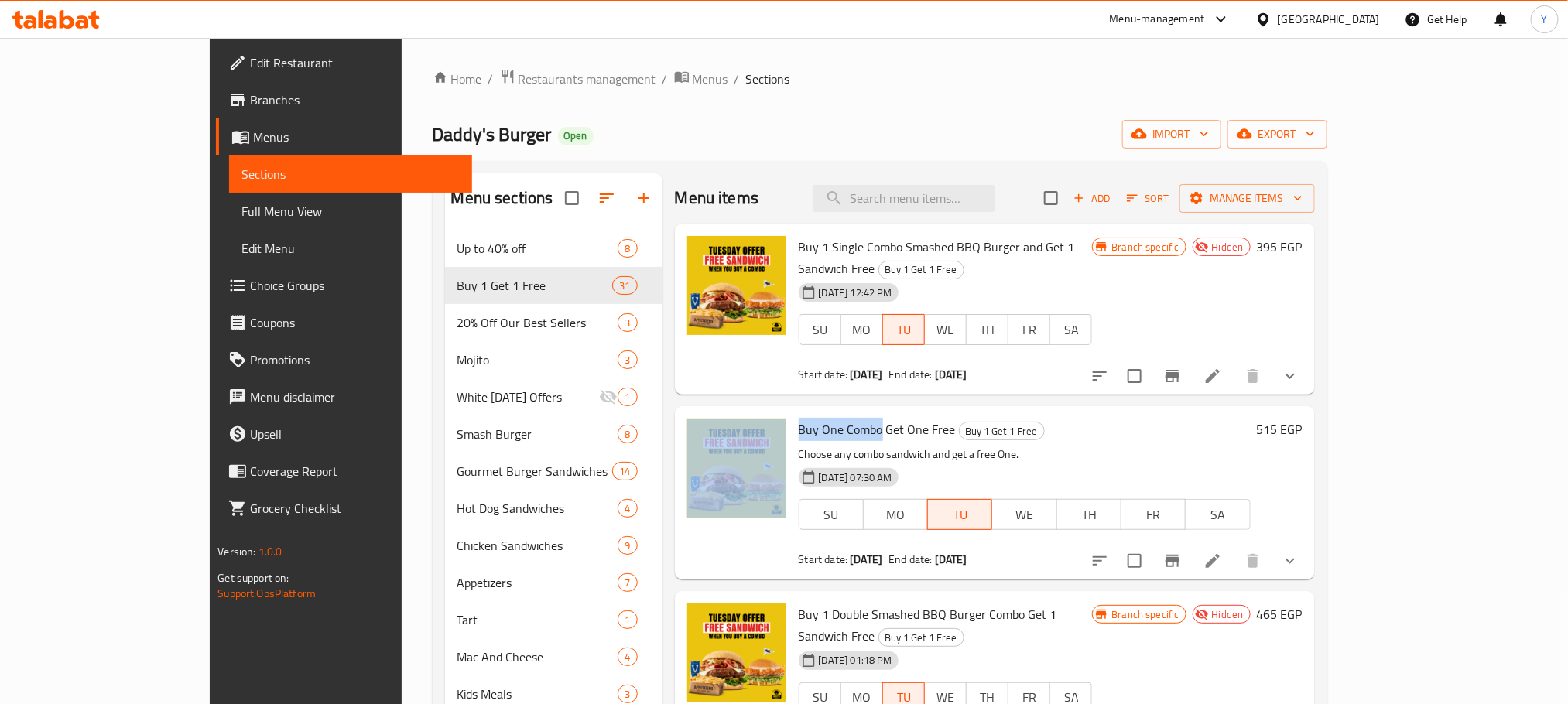 drag, startPoint x: 738, startPoint y: 411, endPoint x: 792, endPoint y: 414, distance: 54.083269 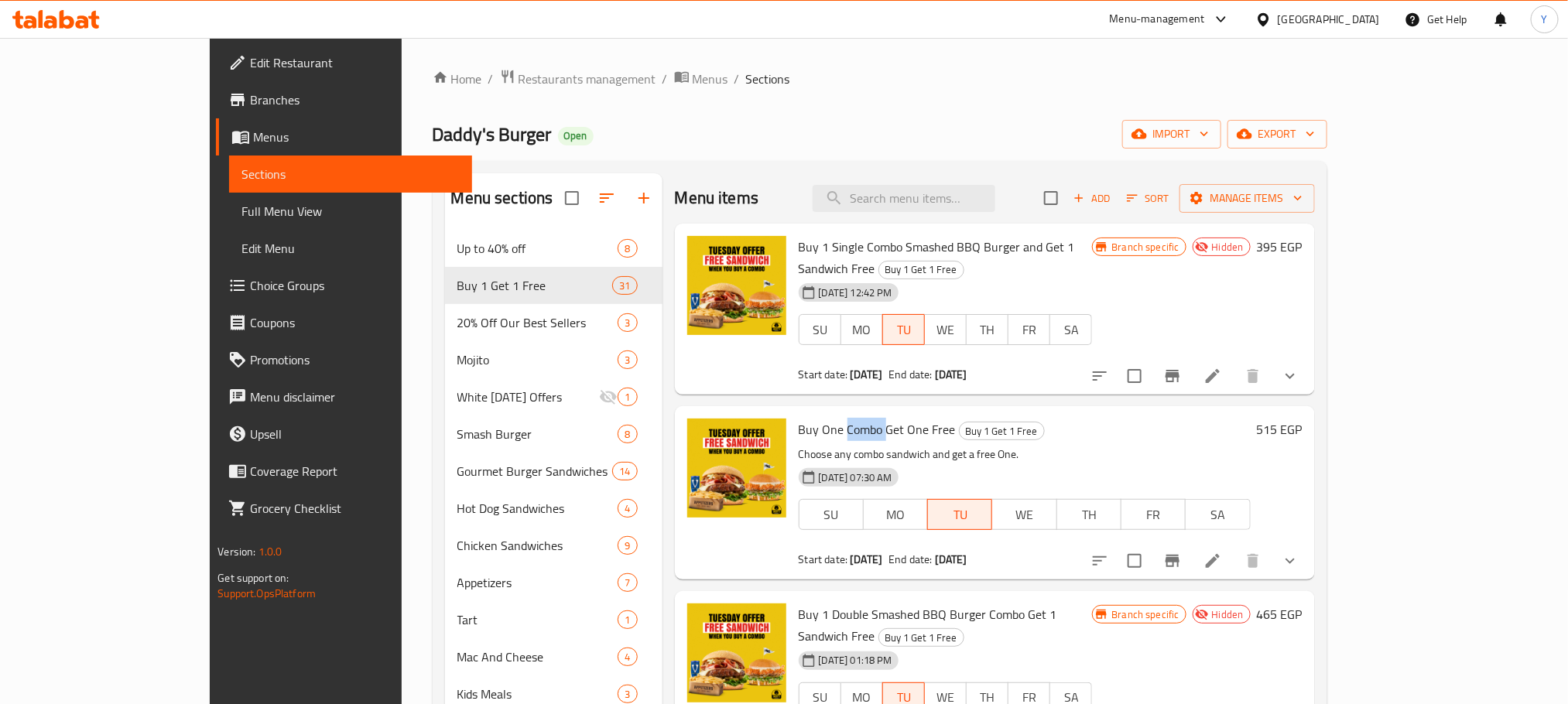click on "Buy One Combo Get One Free" at bounding box center (877, 429) 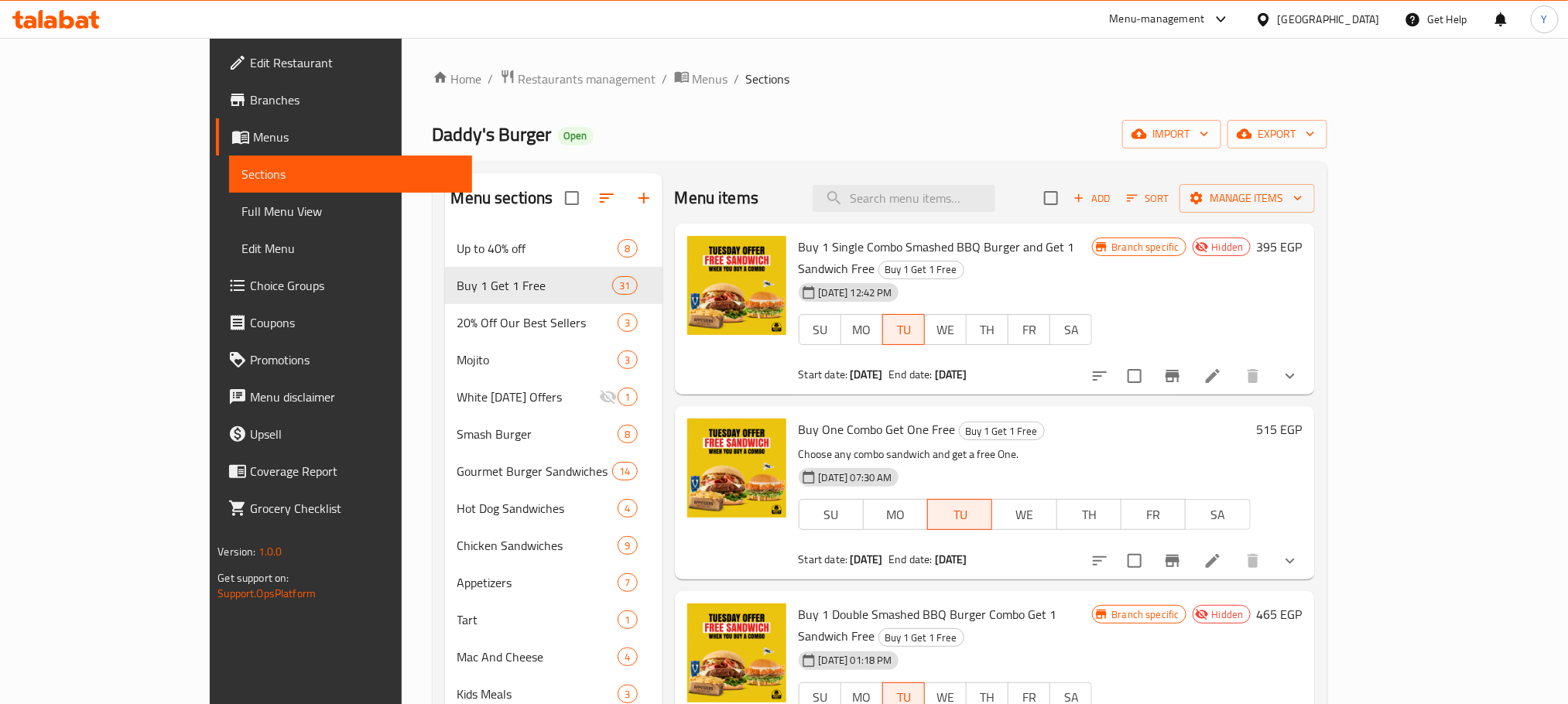 click on "Buy One Combo Get One Free" at bounding box center (877, 429) 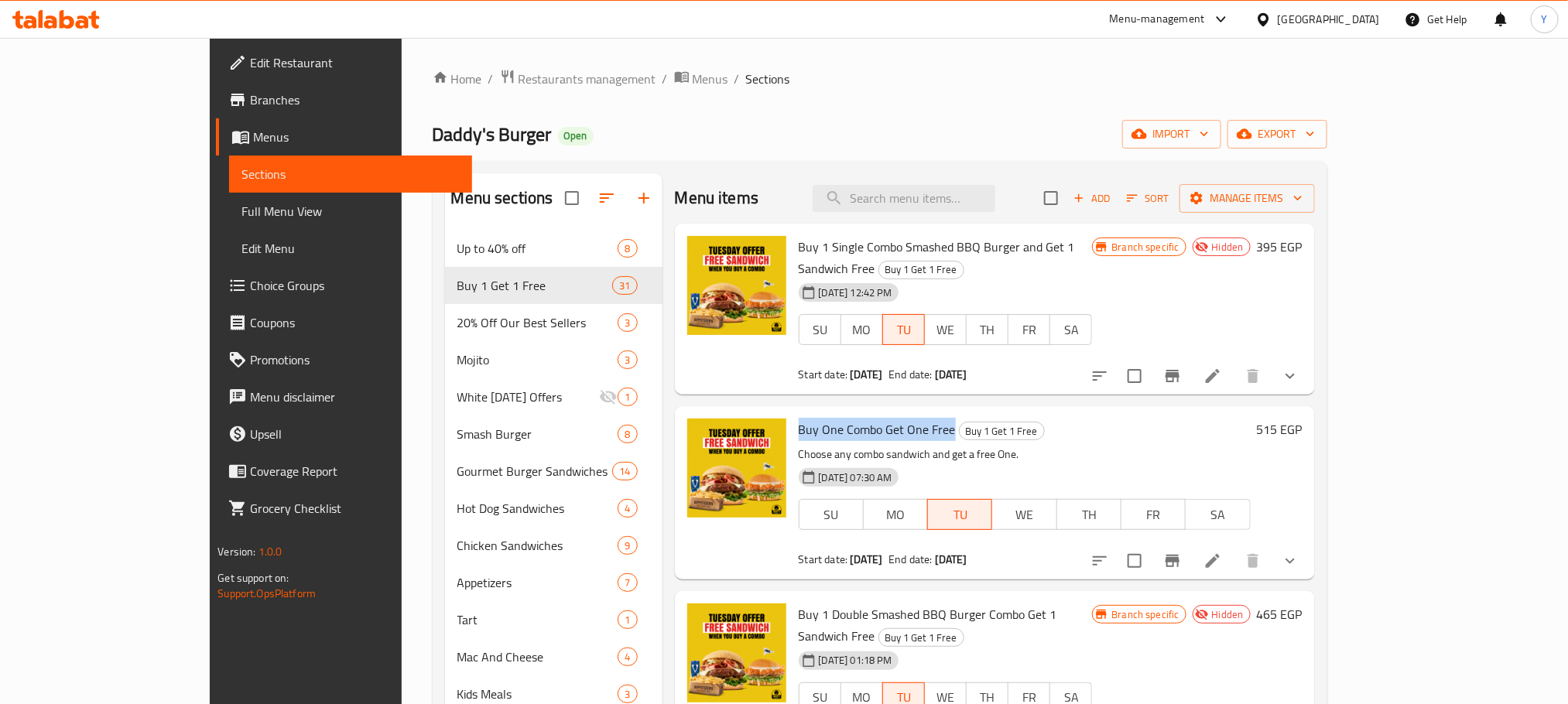 drag, startPoint x: 751, startPoint y: 406, endPoint x: 887, endPoint y: 411, distance: 136.09188 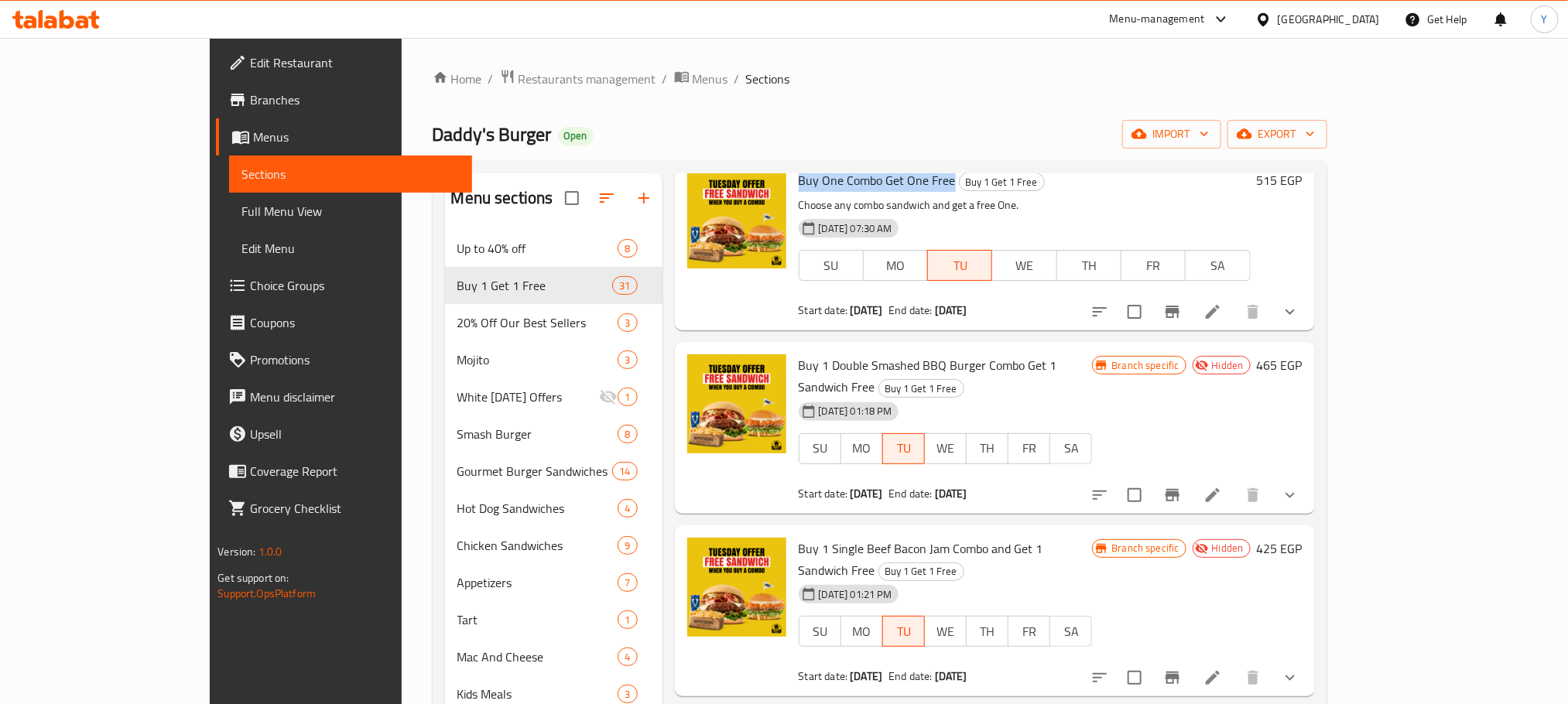 scroll, scrollTop: 116, scrollLeft: 0, axis: vertical 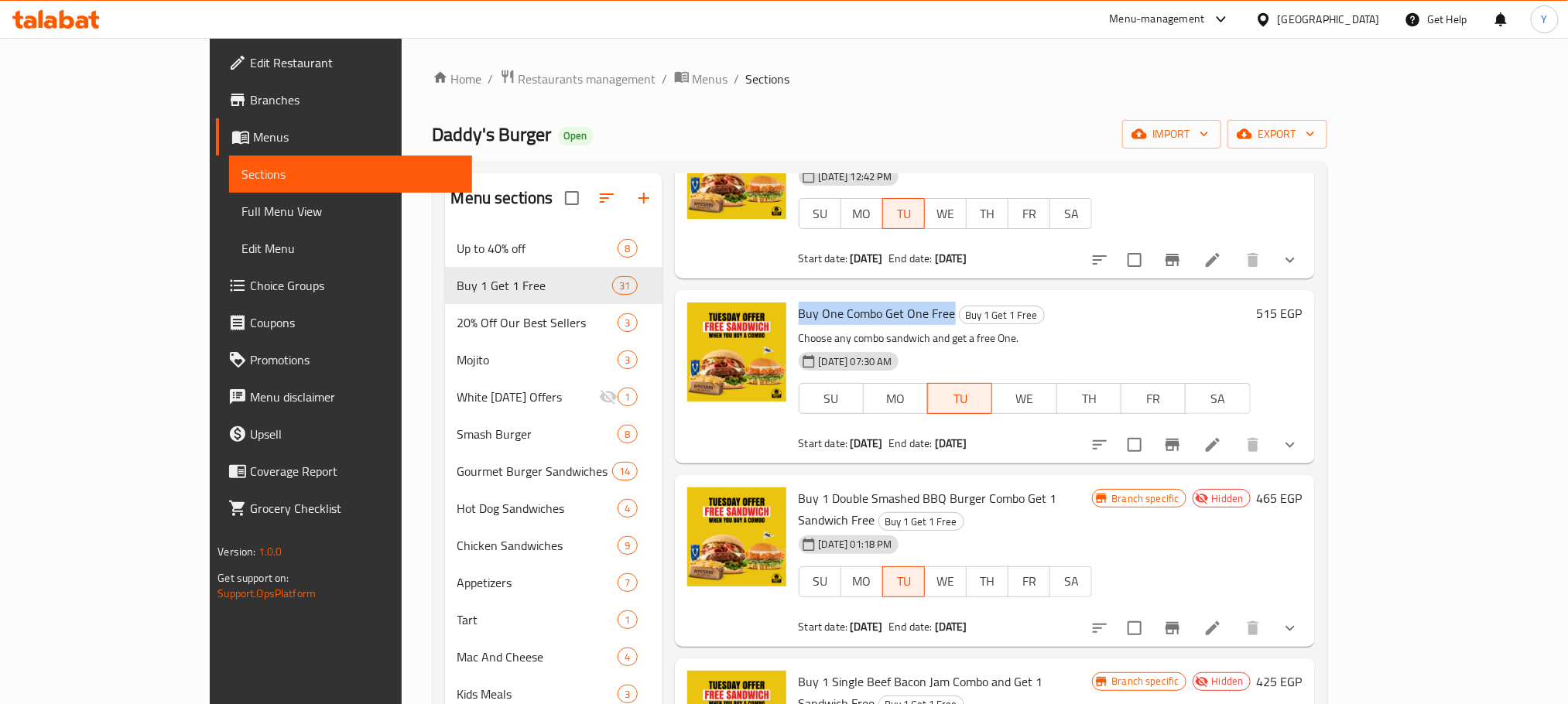 click on "Buy One Combo Get One Free" at bounding box center (877, 313) 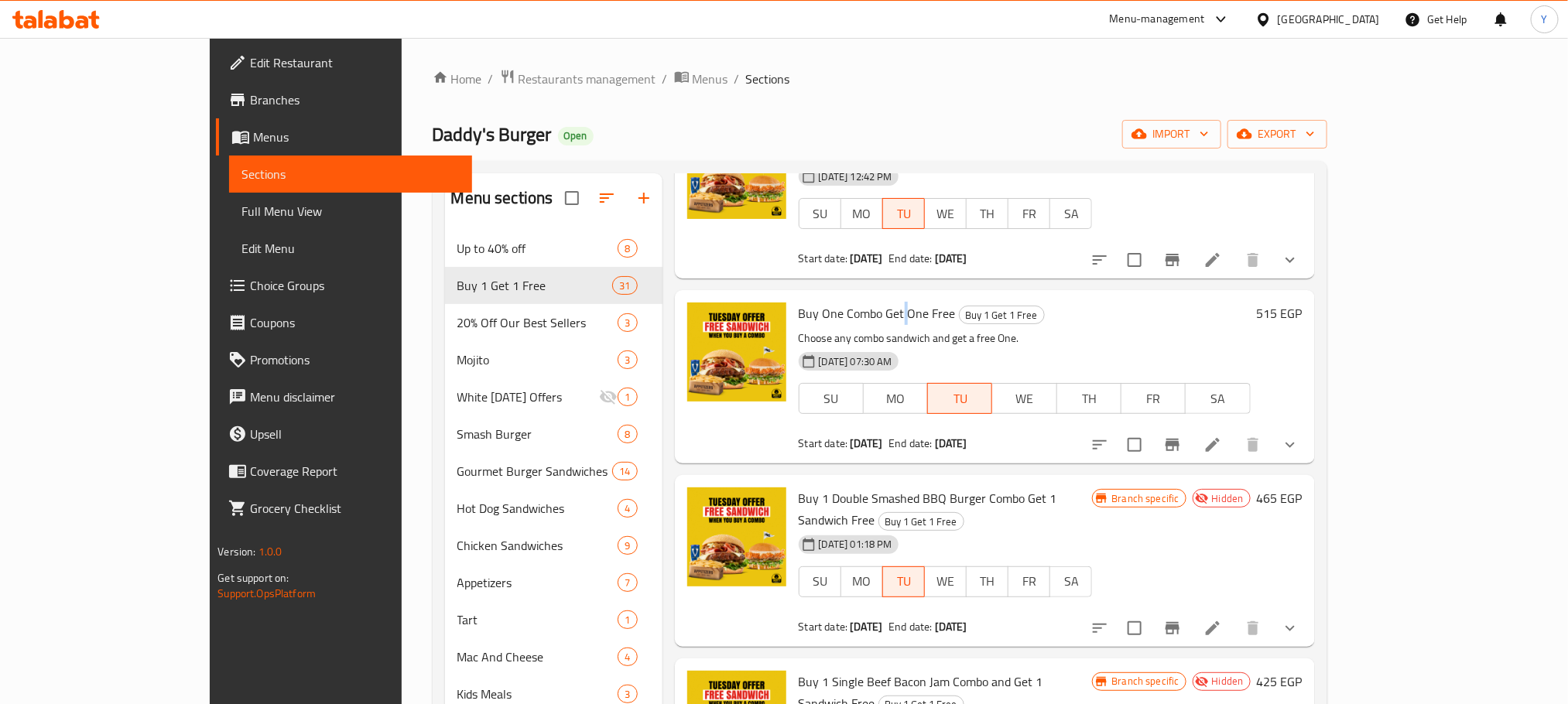 click on "Buy One Combo Get One Free" at bounding box center [877, 313] 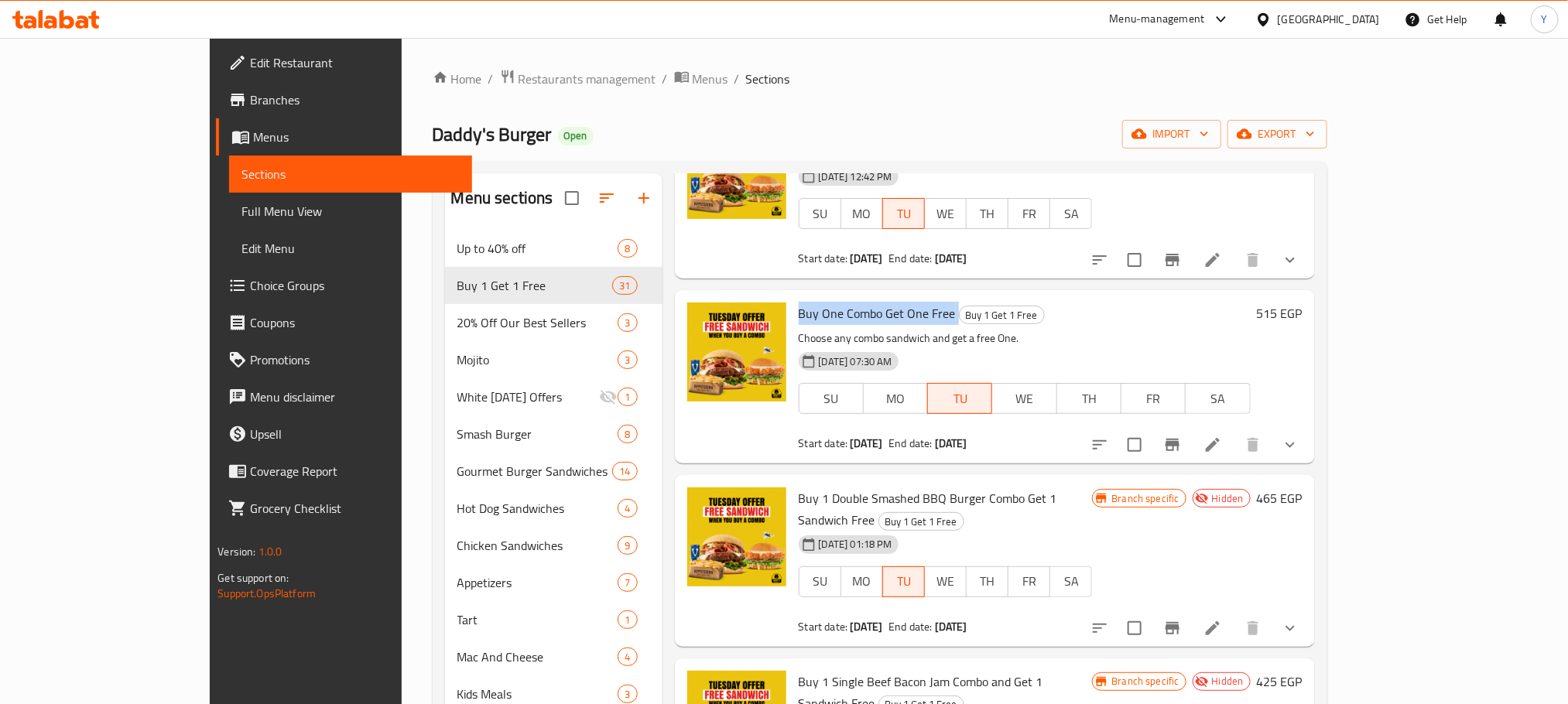click on "Buy One Combo Get One Free" at bounding box center [877, 313] 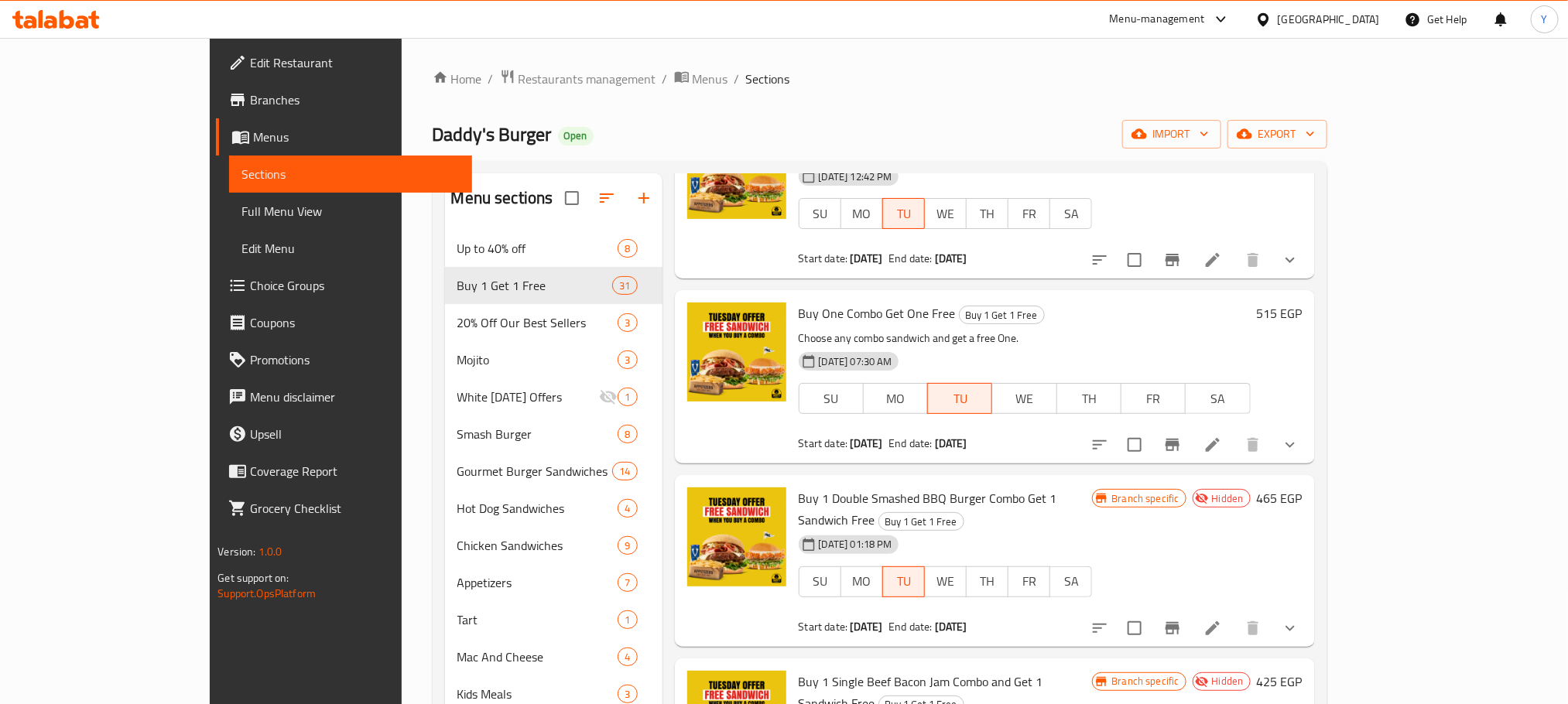 click on "Choose any combo sandwich and get a free One." at bounding box center (1025, 338) 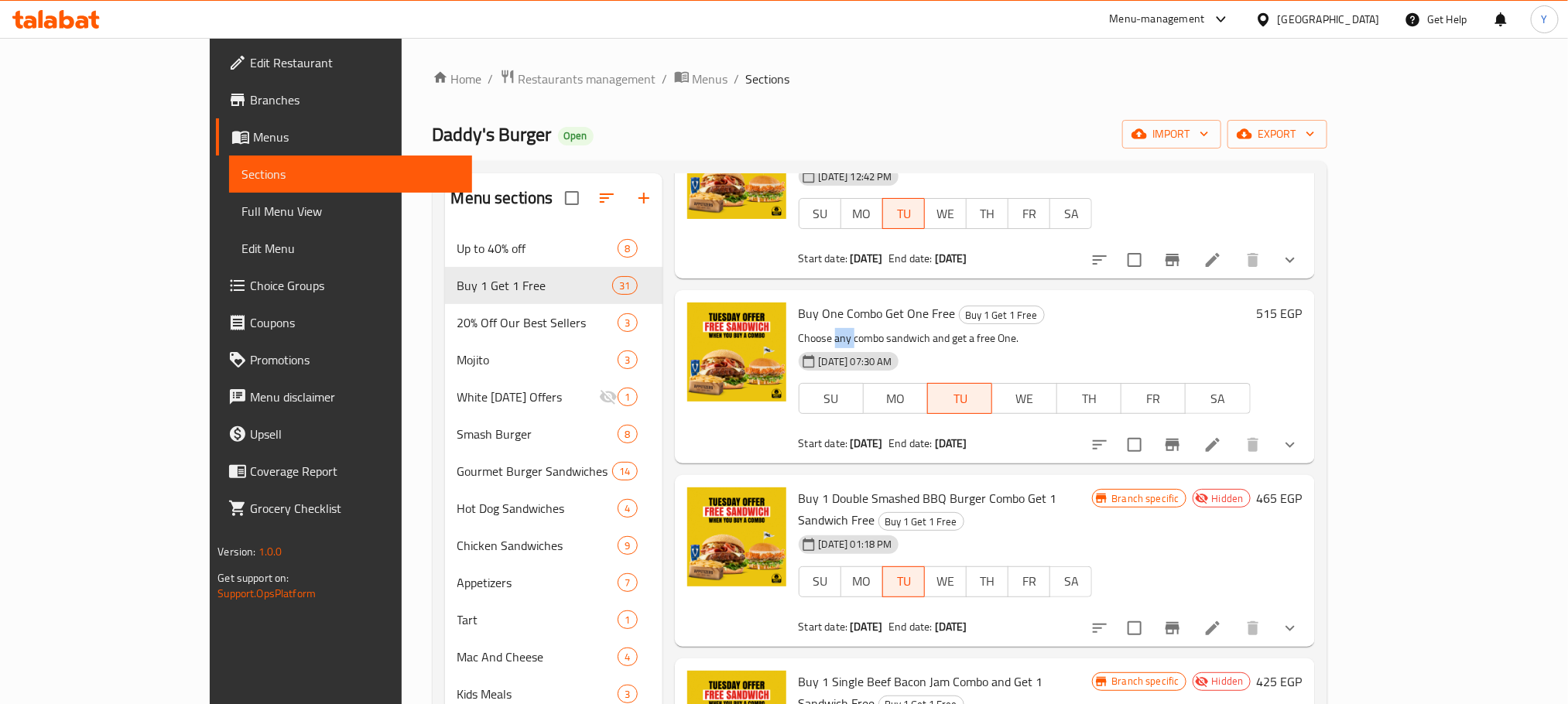click on "Choose any combo sandwich and get a free One." at bounding box center (1025, 338) 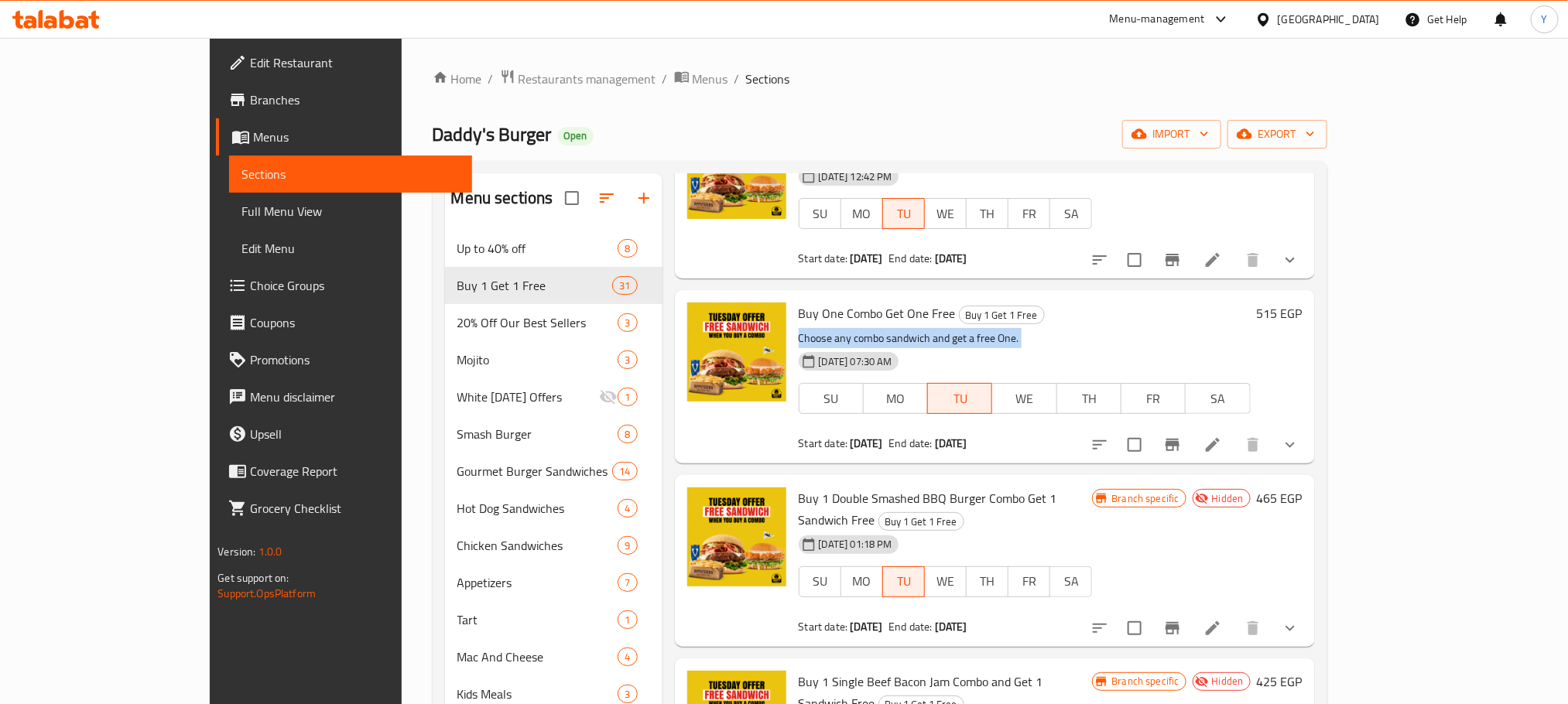 click on "Choose any combo sandwich and get a free One." at bounding box center (1025, 338) 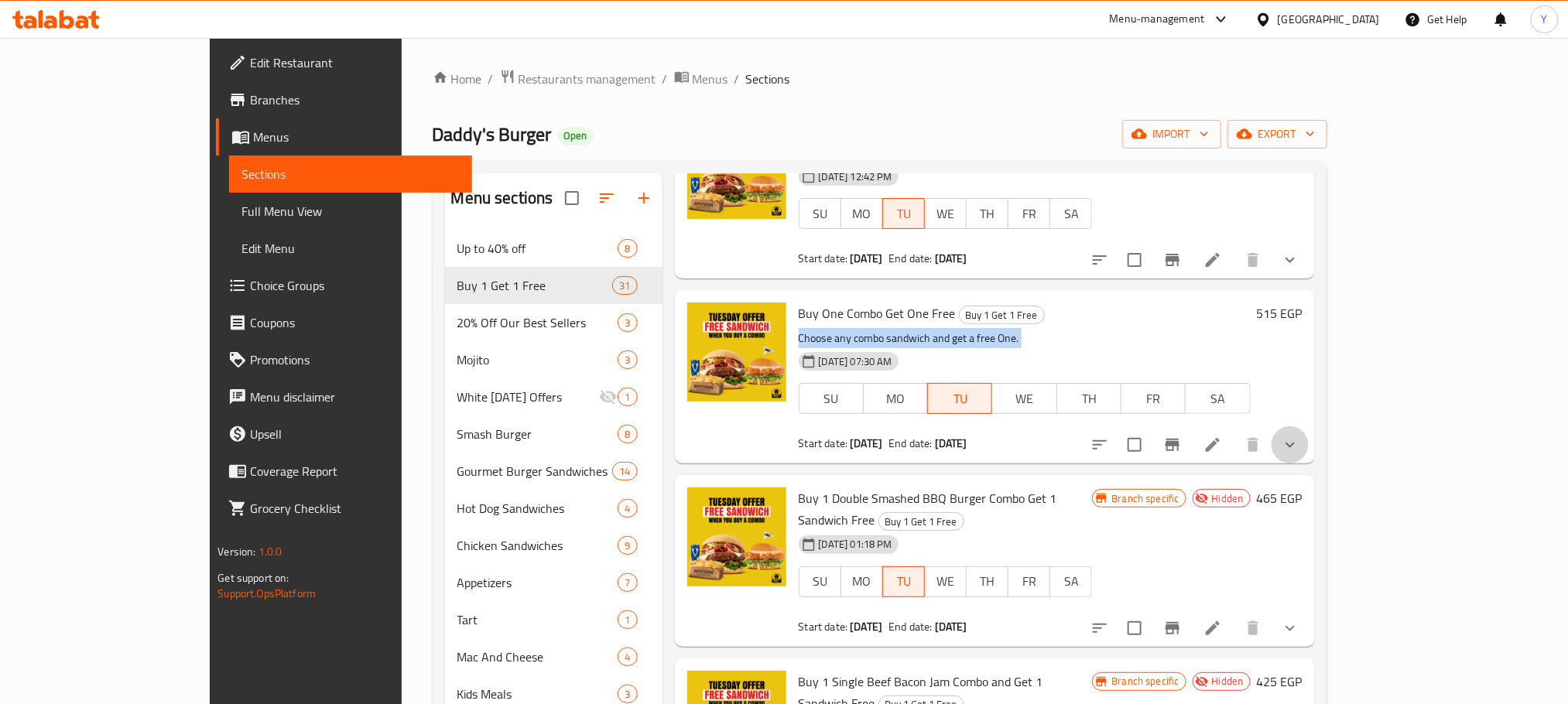 drag, startPoint x: 1486, startPoint y: 423, endPoint x: 1467, endPoint y: 425, distance: 19.104973 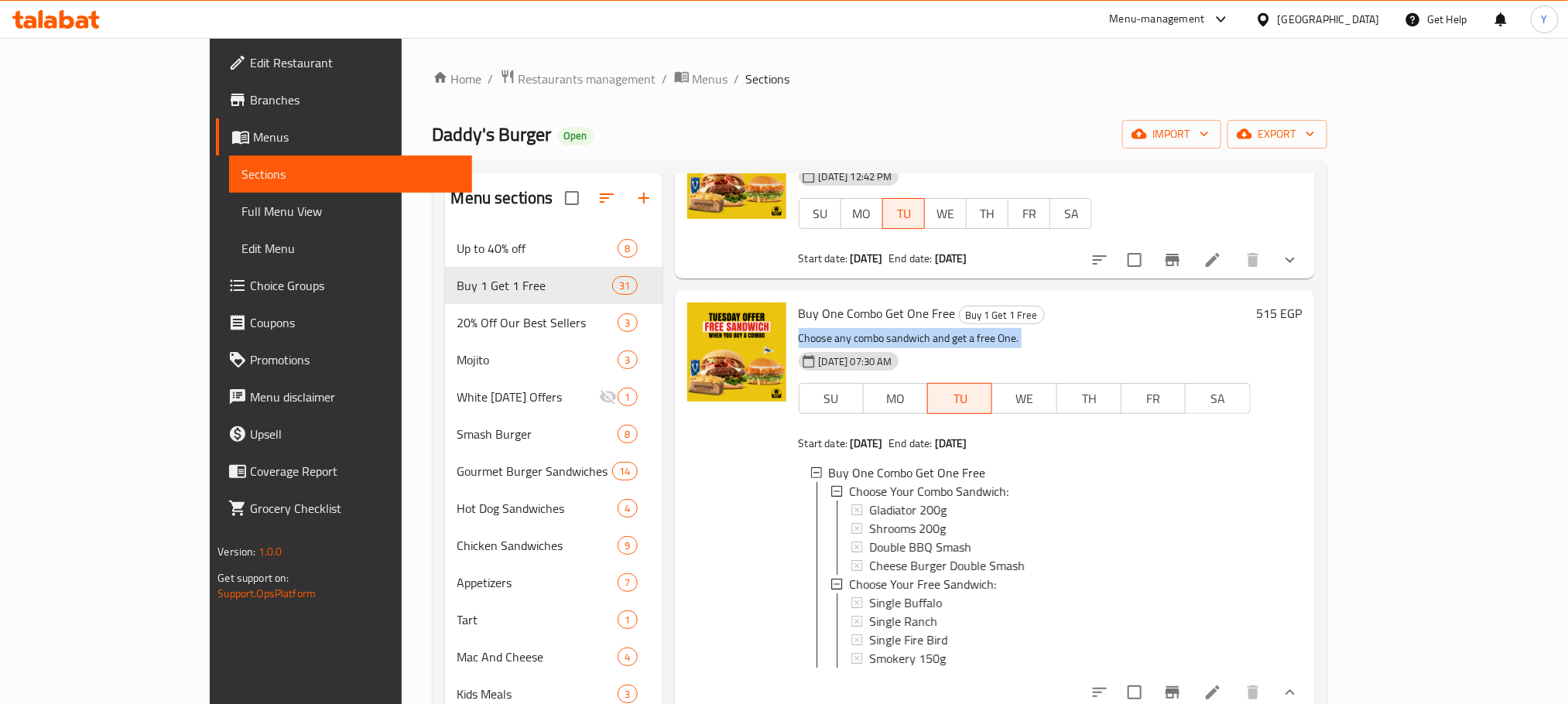 scroll, scrollTop: 232, scrollLeft: 0, axis: vertical 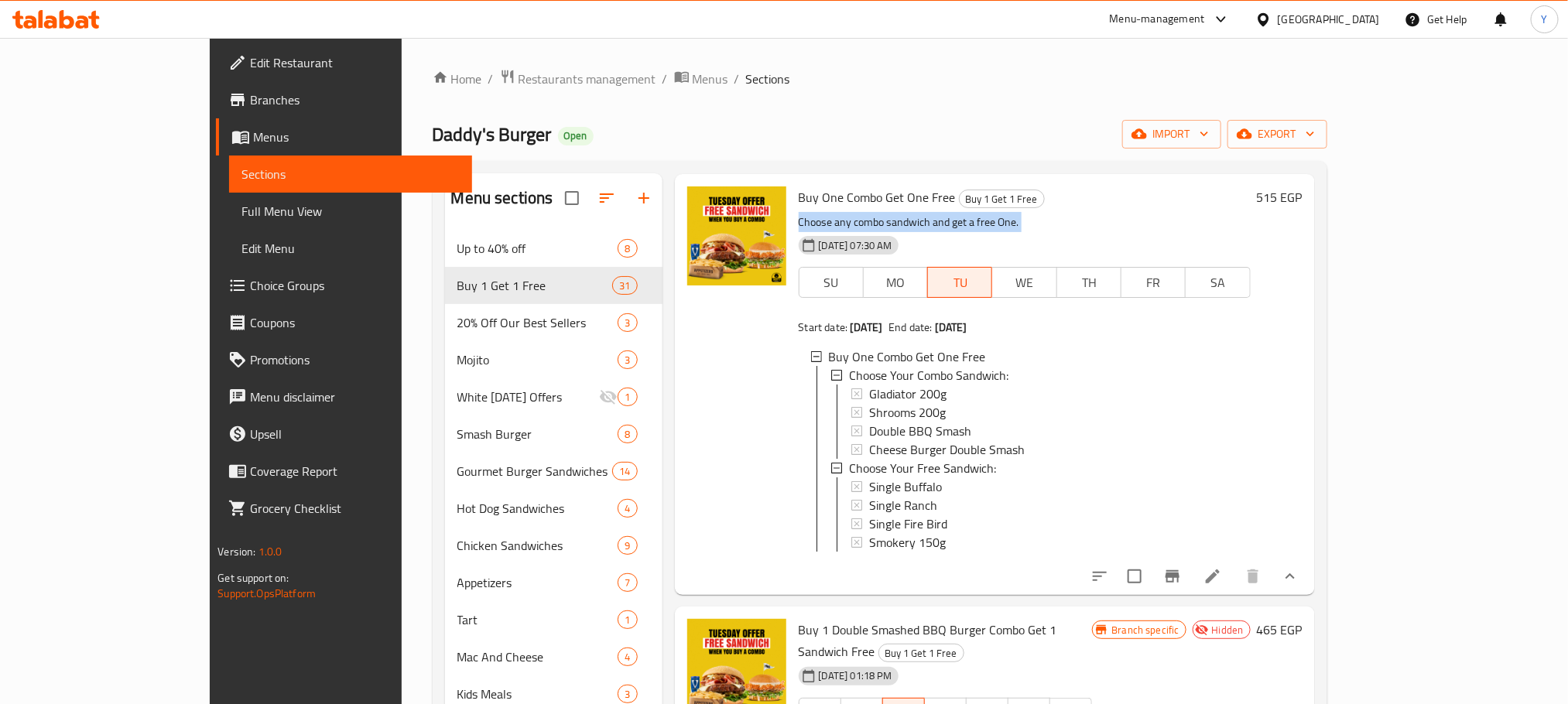 drag, startPoint x: 1484, startPoint y: 573, endPoint x: 1502, endPoint y: 553, distance: 26.907248 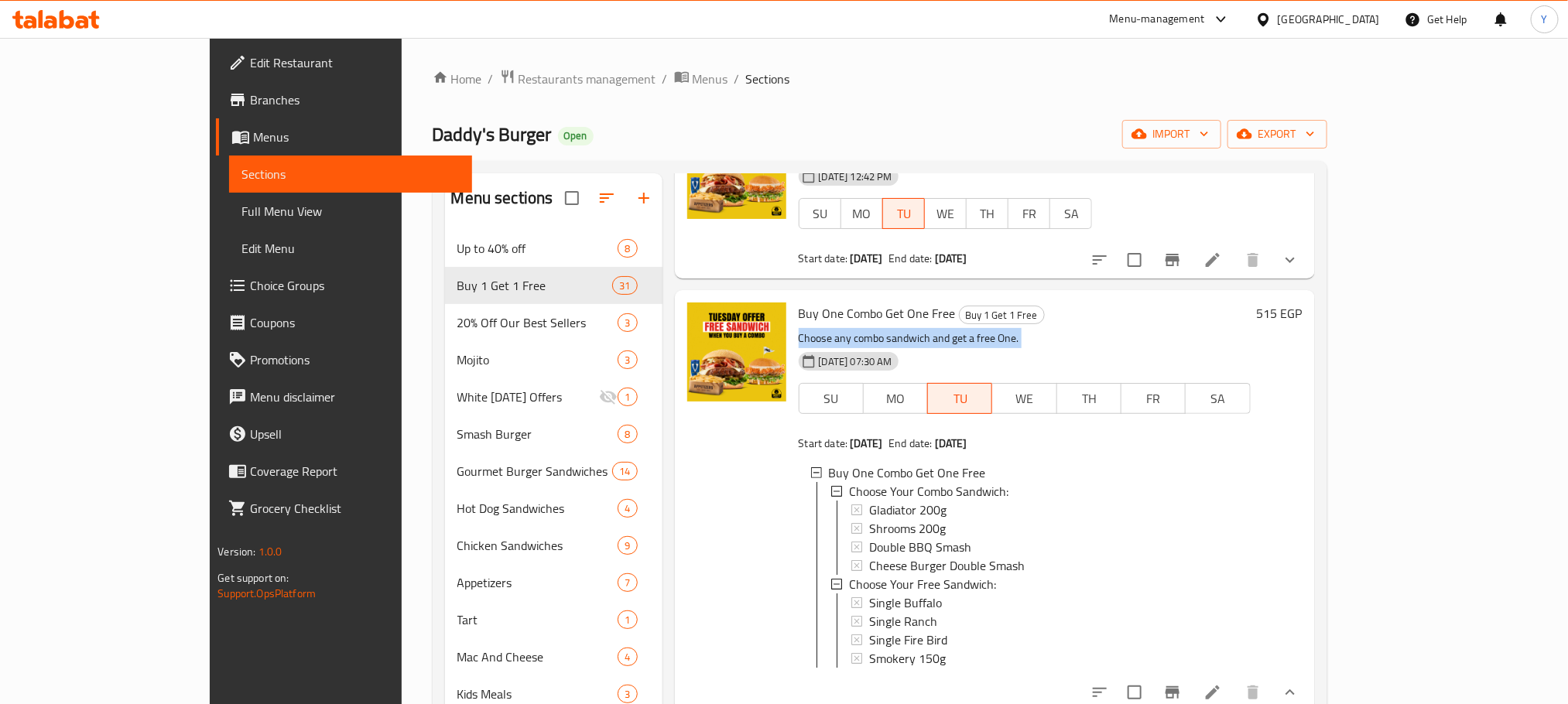click on "Choose any combo sandwich and get a free One." at bounding box center [1025, 338] 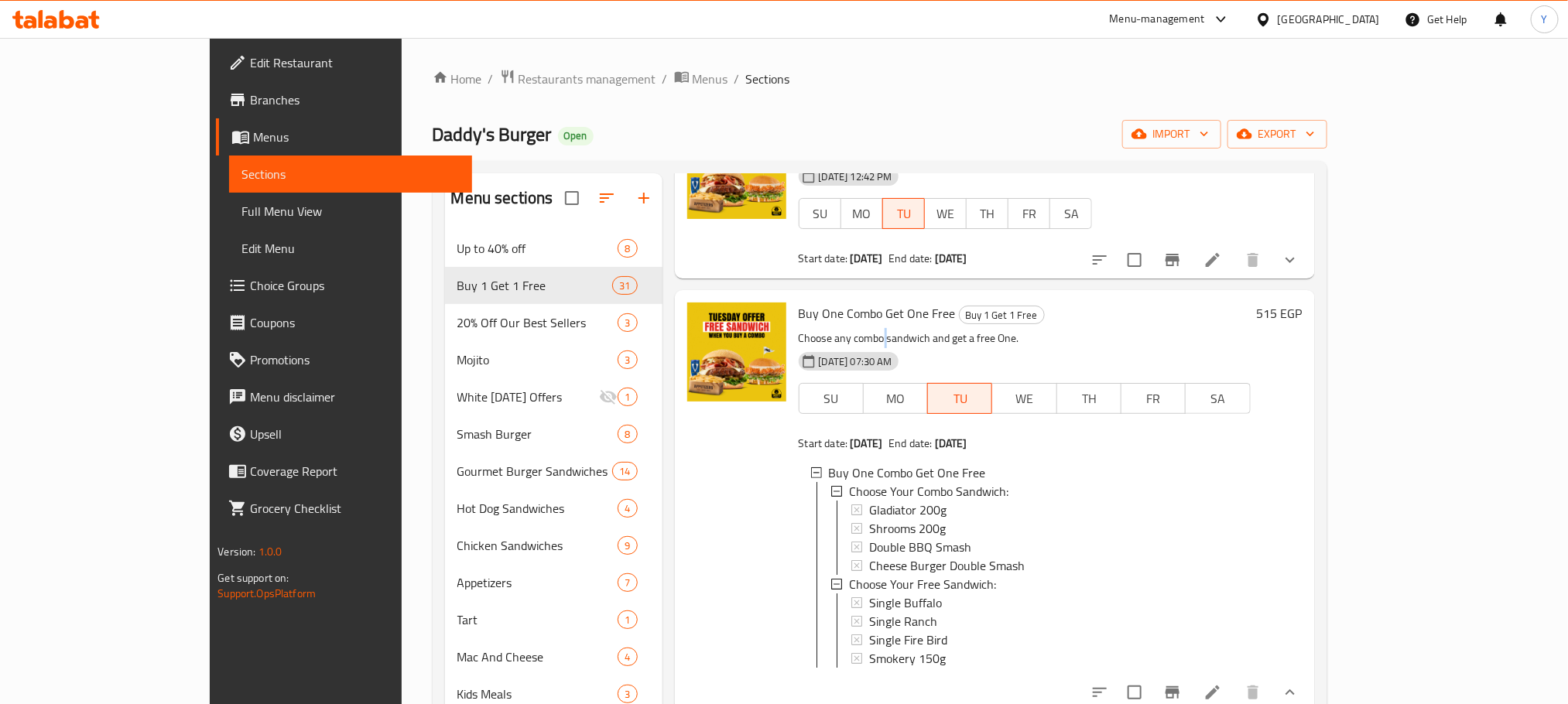 click on "Choose any combo sandwich and get a free One." at bounding box center [1025, 338] 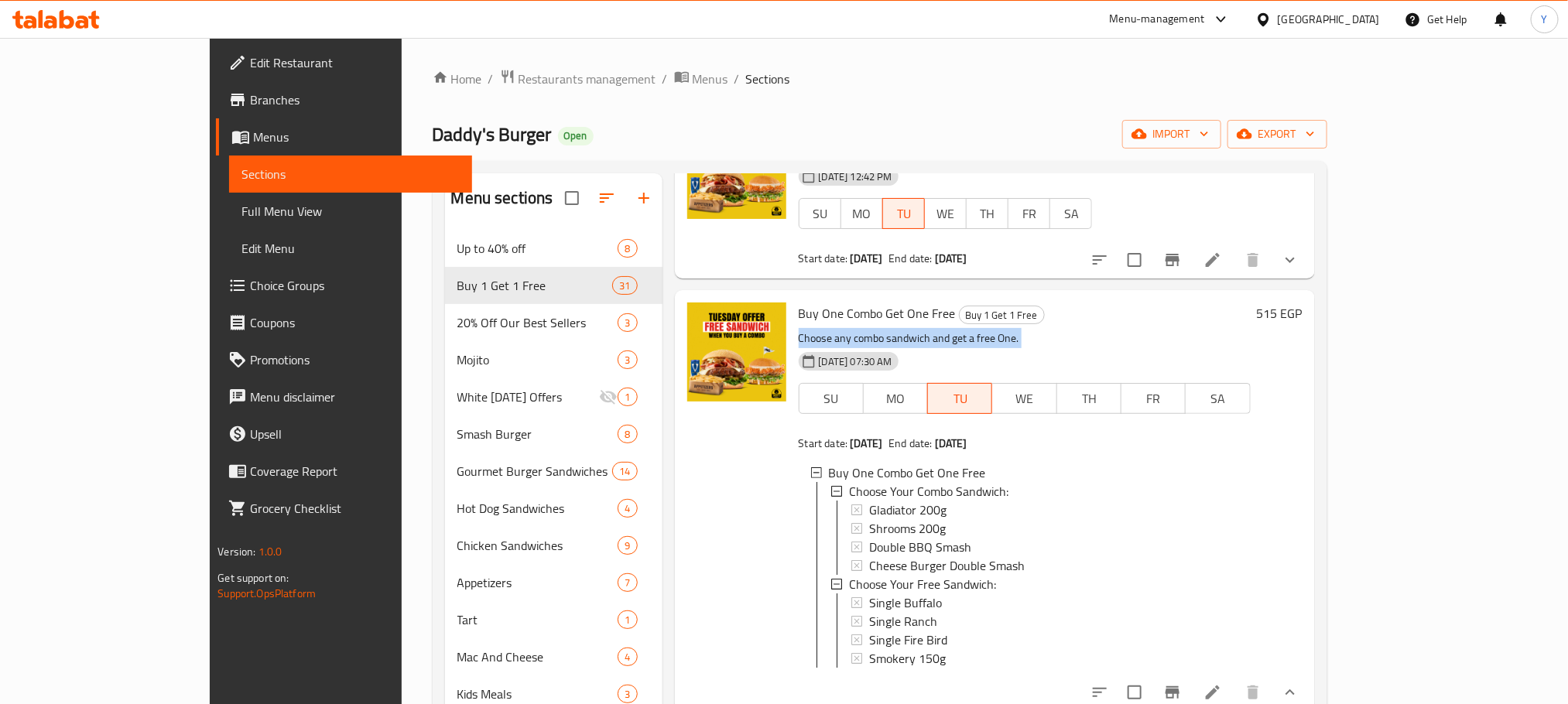 click on "Choose any combo sandwich and get a free One." at bounding box center [1025, 338] 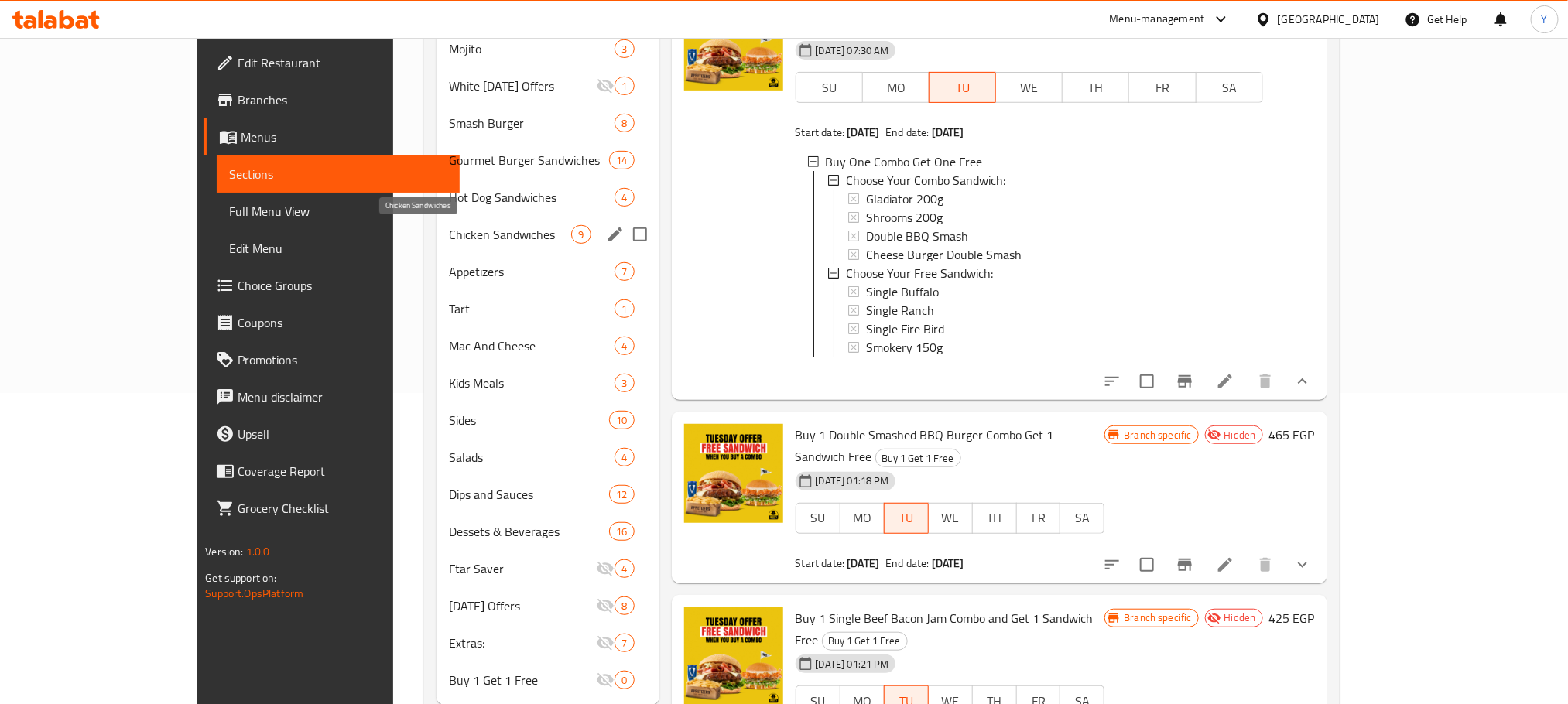 scroll, scrollTop: 121, scrollLeft: 0, axis: vertical 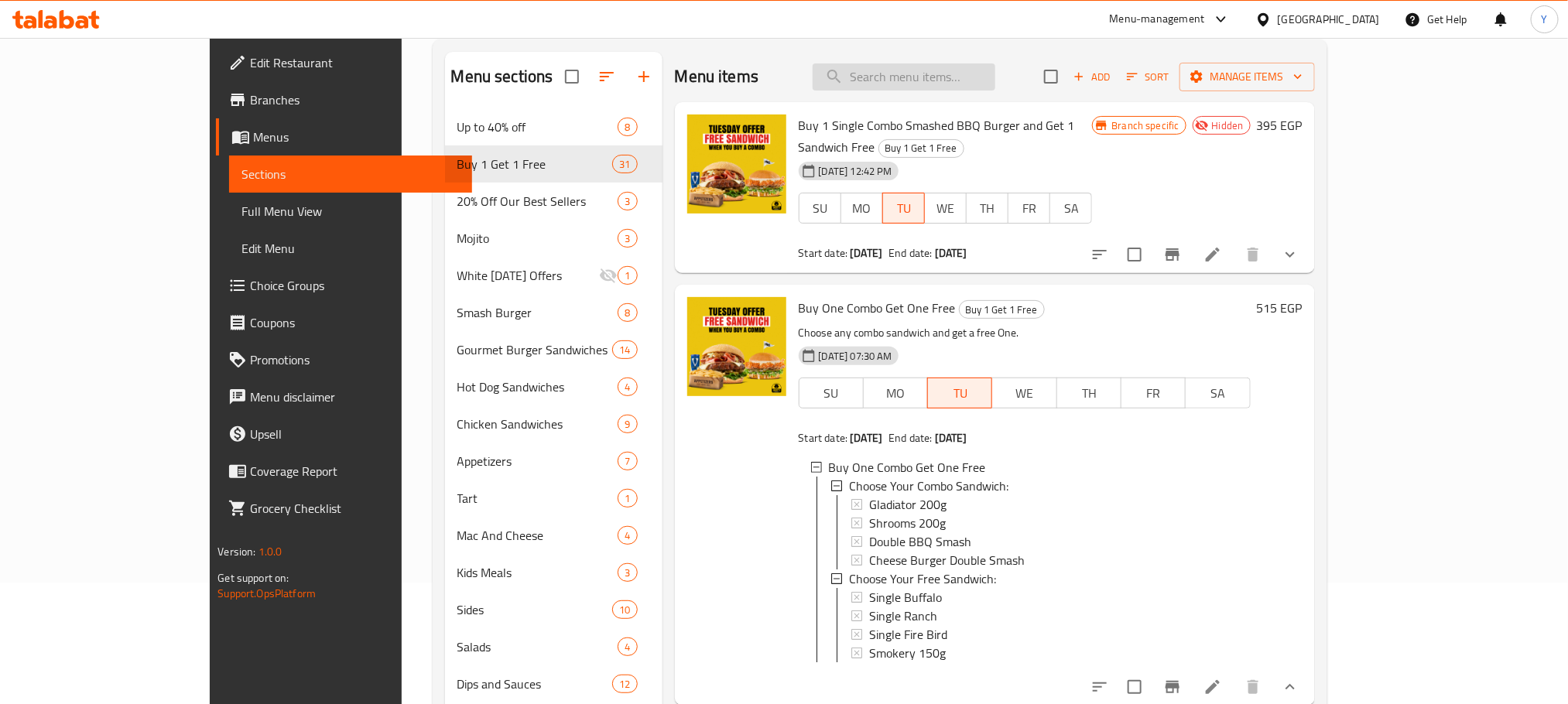 click at bounding box center [904, 77] 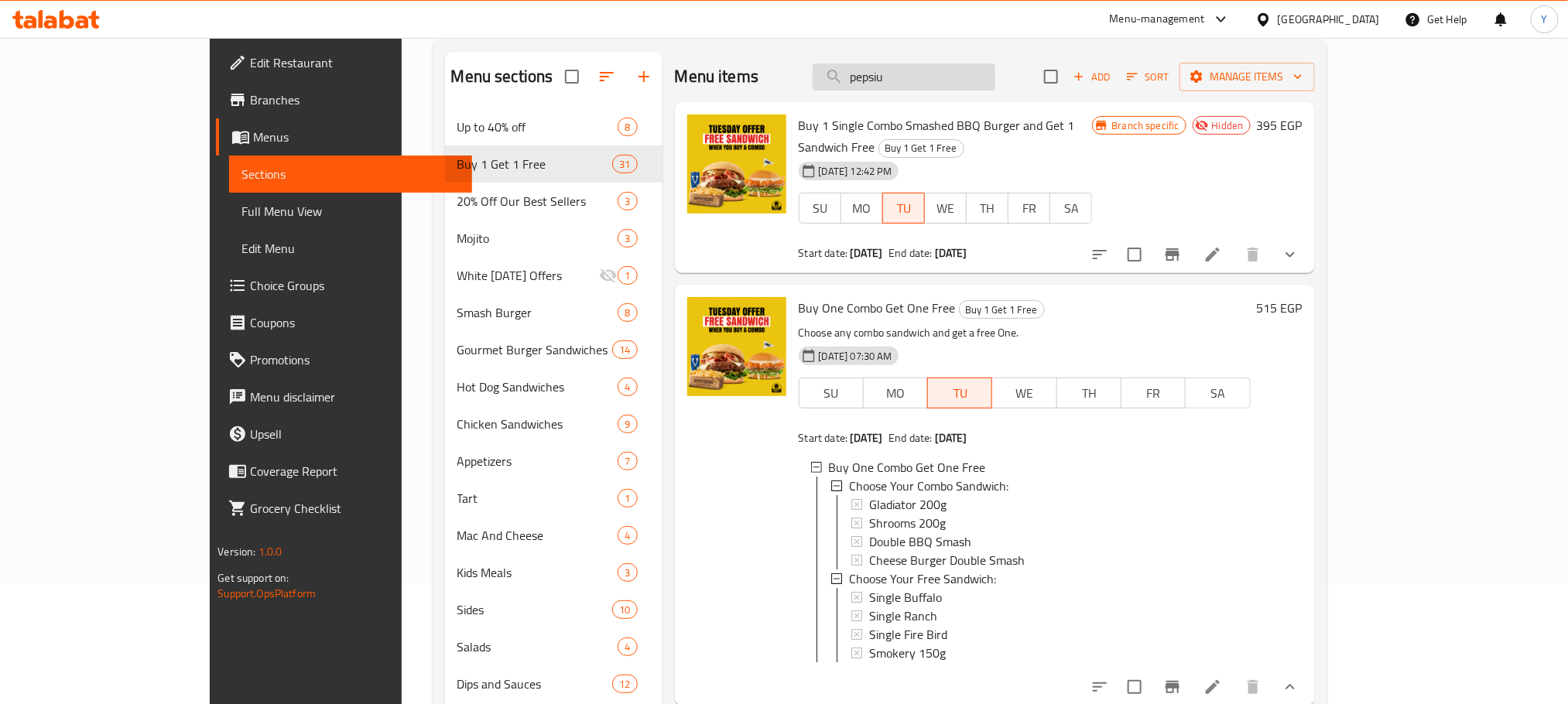 type on "pepsi" 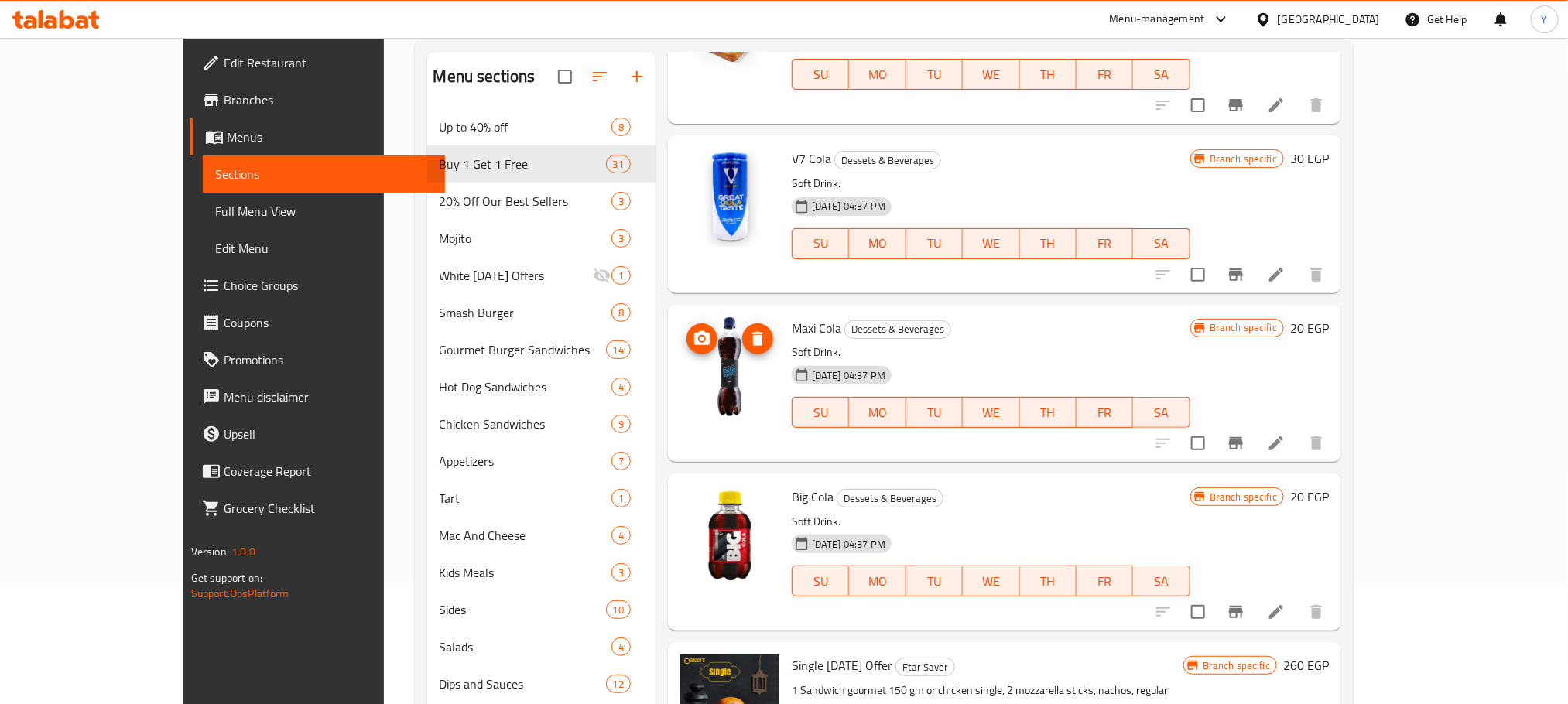 scroll, scrollTop: 1857, scrollLeft: 0, axis: vertical 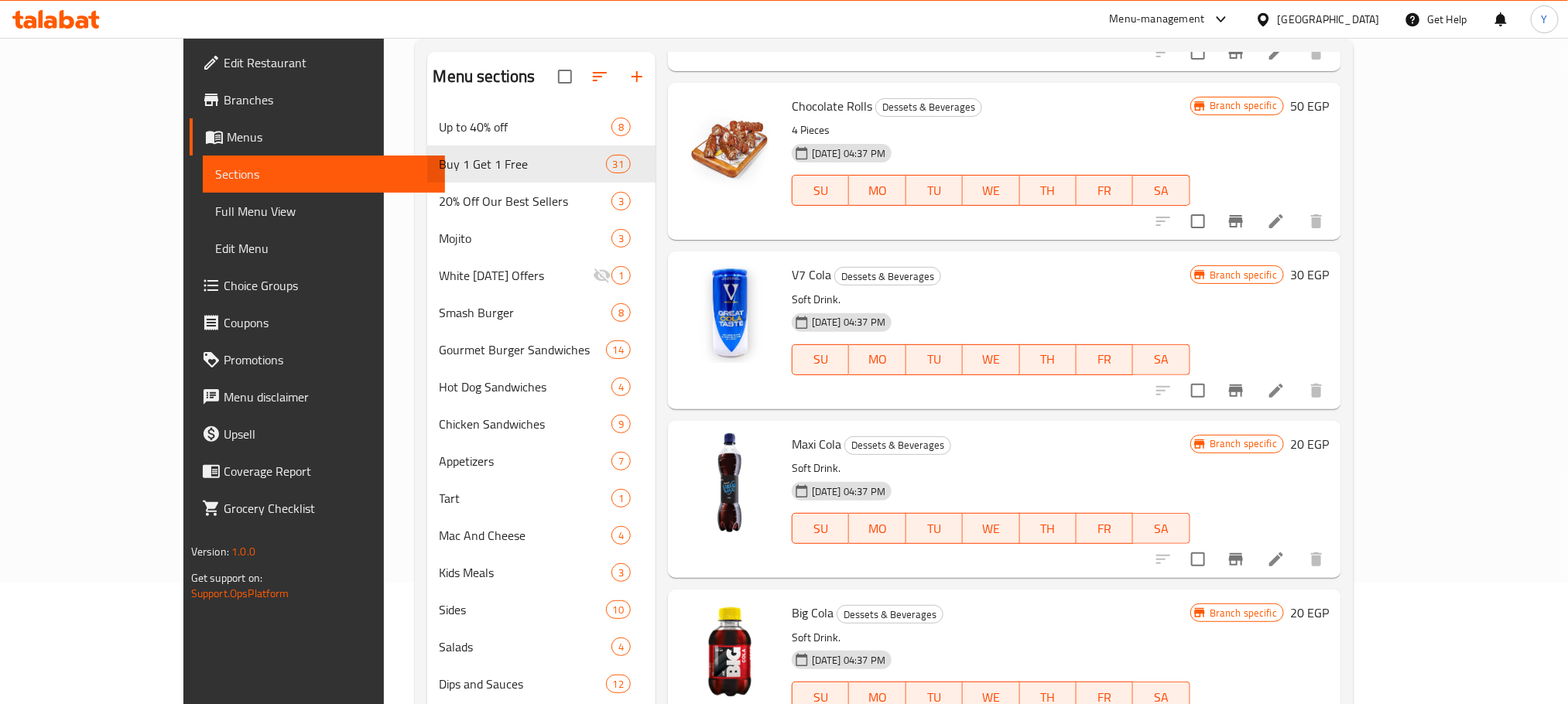 type on "cola" 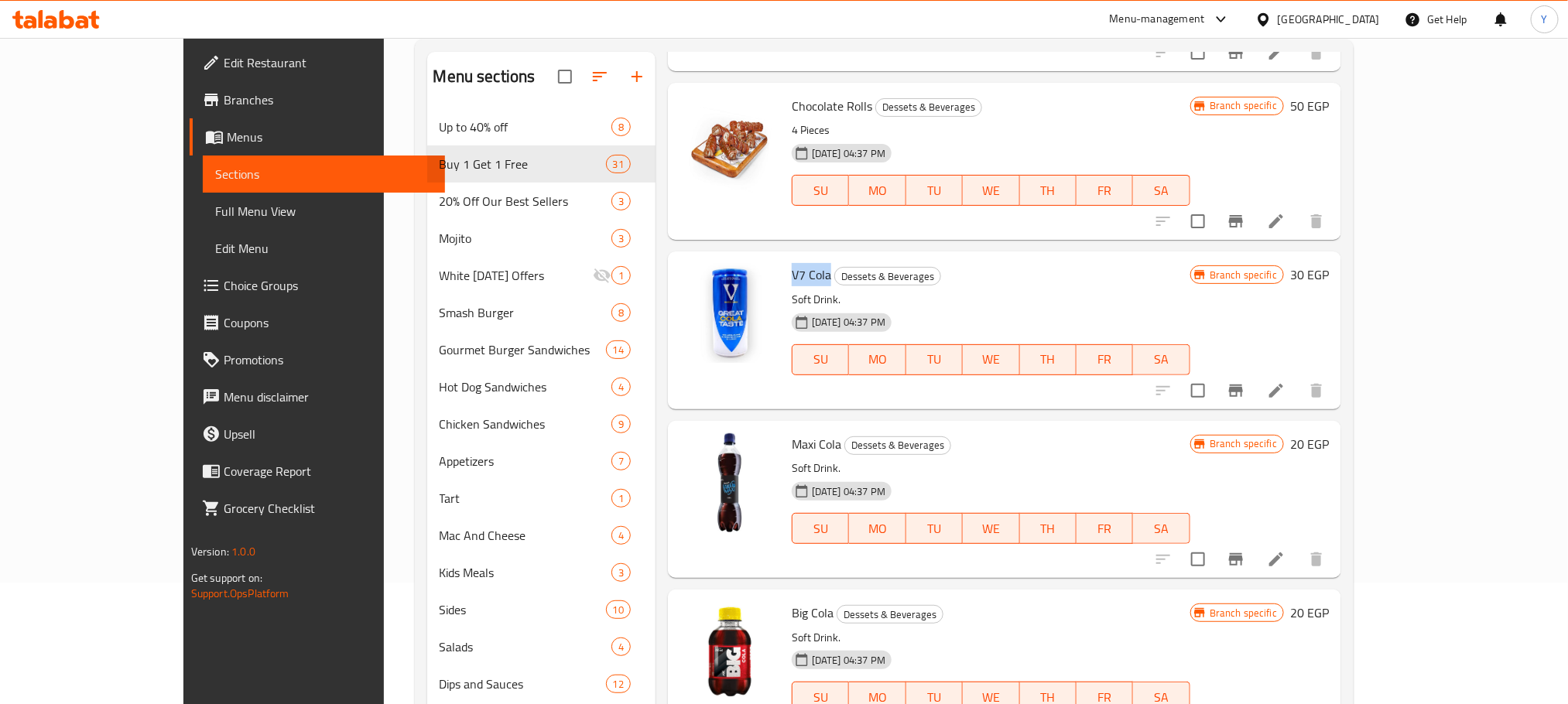 drag, startPoint x: 753, startPoint y: 241, endPoint x: 764, endPoint y: 240, distance: 11.045361 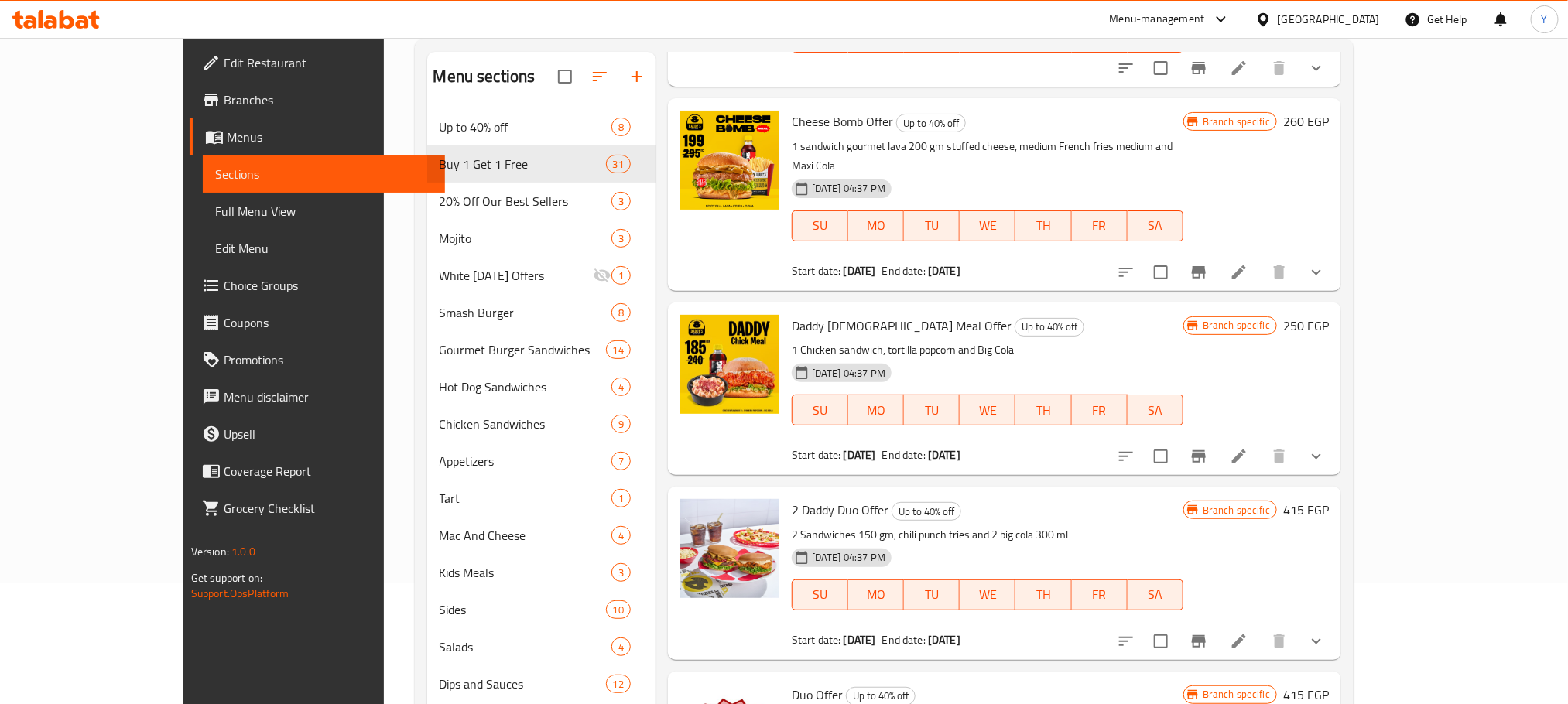scroll, scrollTop: 0, scrollLeft: 0, axis: both 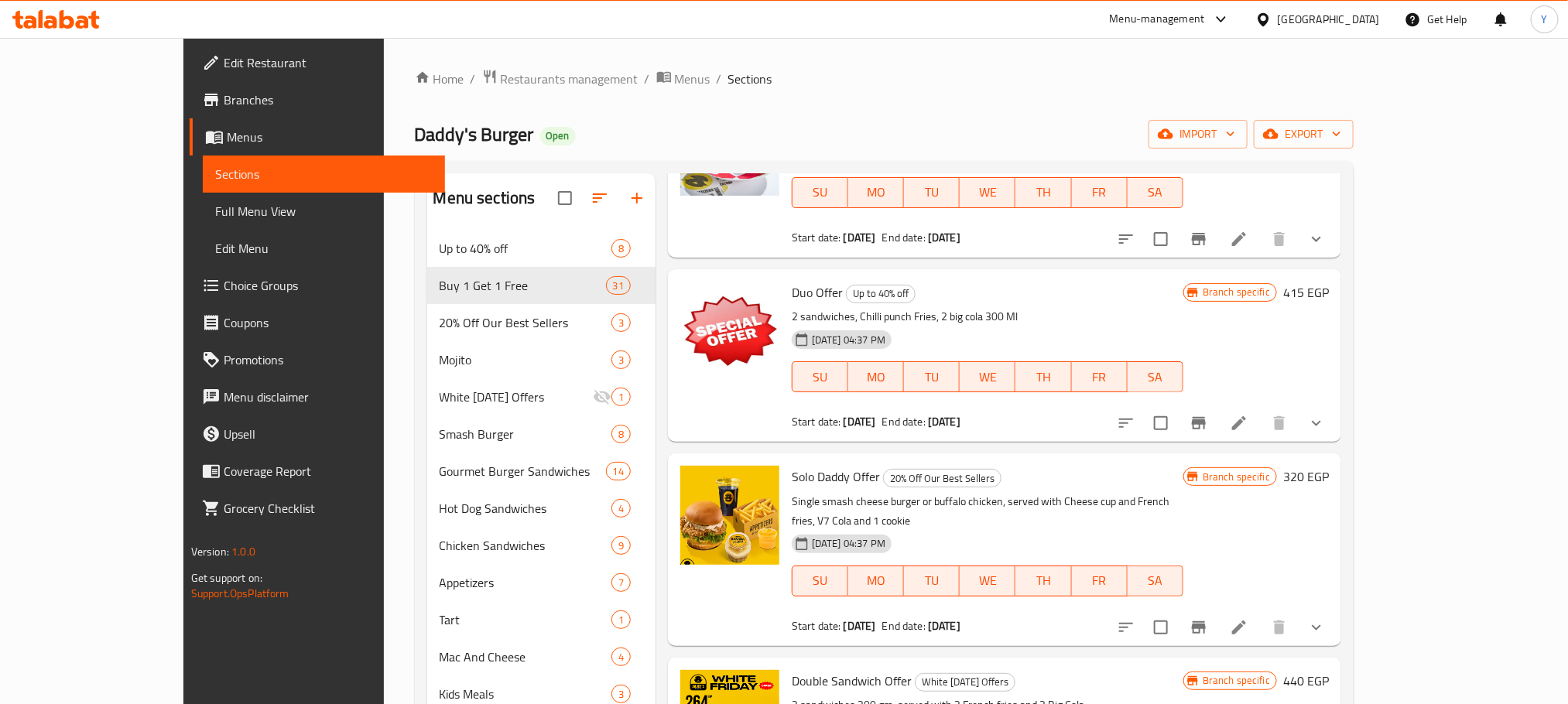 click on "10-12-2024 04:37 PM SU MO TU WE TH FR SA" at bounding box center [988, 366] 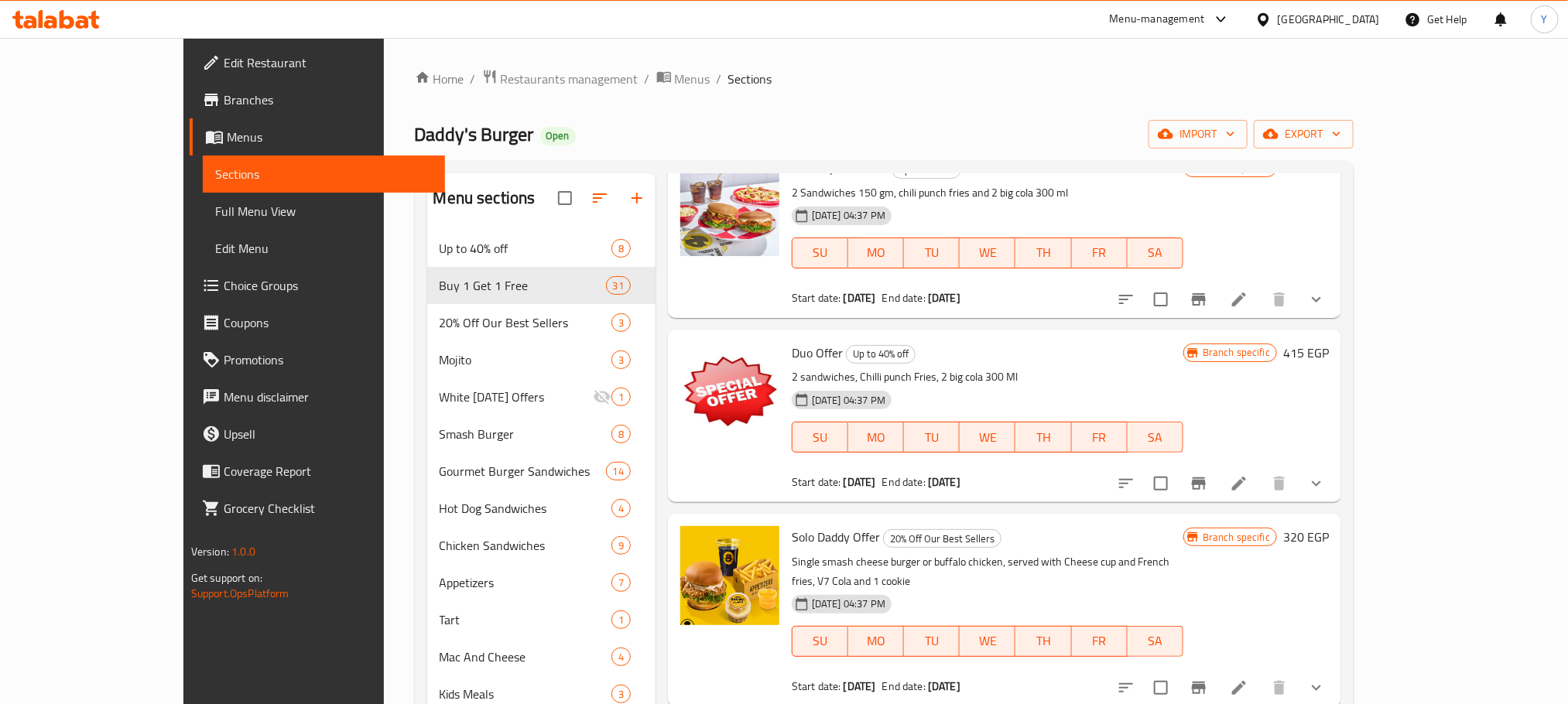 scroll, scrollTop: 580, scrollLeft: 0, axis: vertical 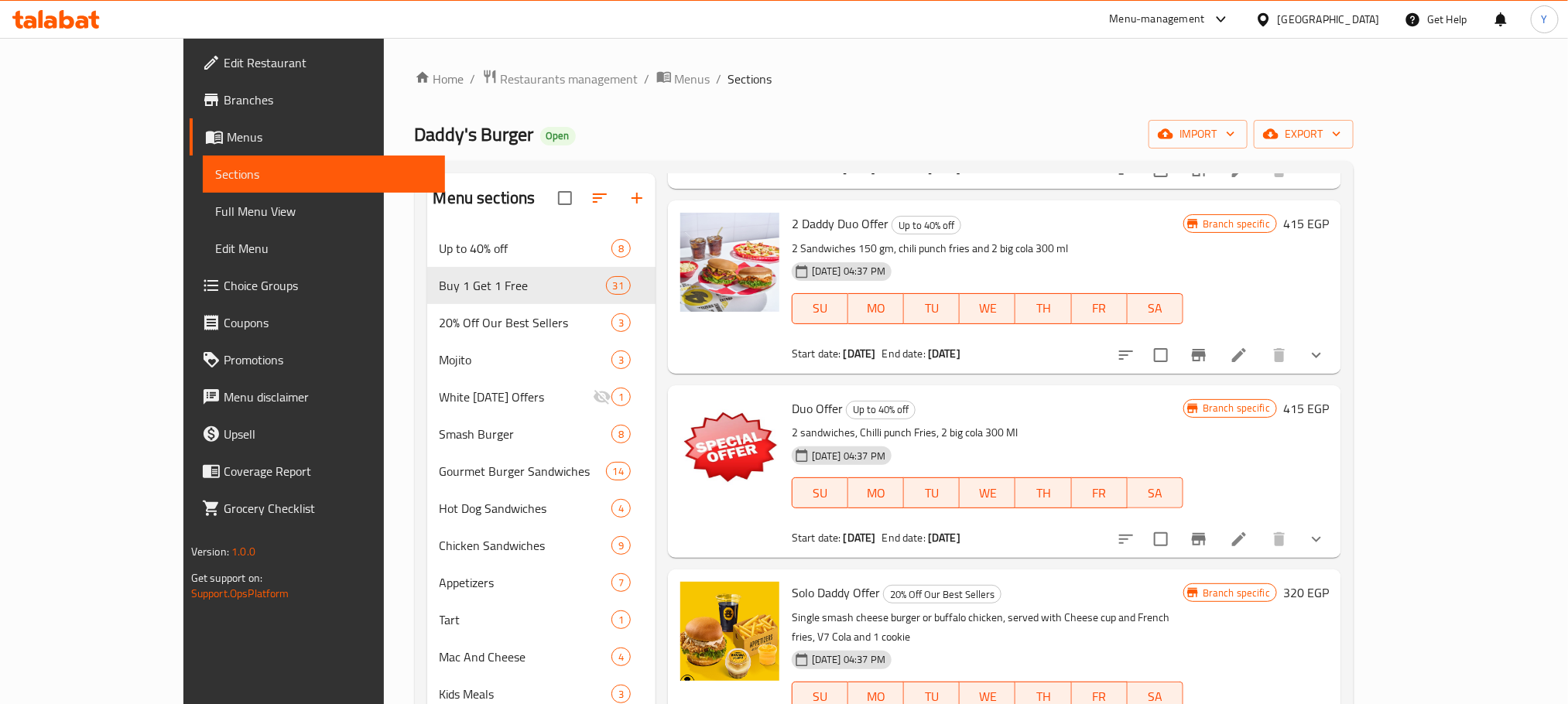 click on "Menu items cola Add Sort Manage items Smash Triple Sandwich    Up to 40% off 1 Smash Triple Sandwich + 1 Fries + V7 Cola. 19-06-2025 02:56 PM SU MO TU WE TH FR SA Branch specific 375   EGP Cheese Bomb Offer   Up to 40% off 1 sandwich gourmet lava 200 gm stuffed cheese, medium French fries medium and Maxi Cola 10-12-2024 04:37 PM SU MO TU WE TH FR SA Start date:    26-12-2024 End date:    01-01-2027 Branch specific 260   EGP Daddy Chick Meal Offer    Up to 40% off 1 Chicken sandwich, tortilla popcorn and Big Cola
10-12-2024 04:37 PM SU MO TU WE TH FR SA Start date:    14-01-2024 End date:    31-12-2024 Branch specific 250   EGP 2 Daddy Duo Offer   Up to 40% off 2 Sandwiches 150 gm, chili punch fries and 2 big cola 300 ml 10-12-2024 04:37 PM SU MO TU WE TH FR SA Start date:    11-02-2024 End date:    31-12-2024 Branch specific 415   EGP Duo Offer   Up to 40% off 2 sandwiches, Chilli punch Fries, 2 big cola 300 Ml 10-12-2024 04:37 PM SU MO TU WE TH FR SA Start date:    11-02-2024 End date:    31-12-2024 415" at bounding box center [998, 594] 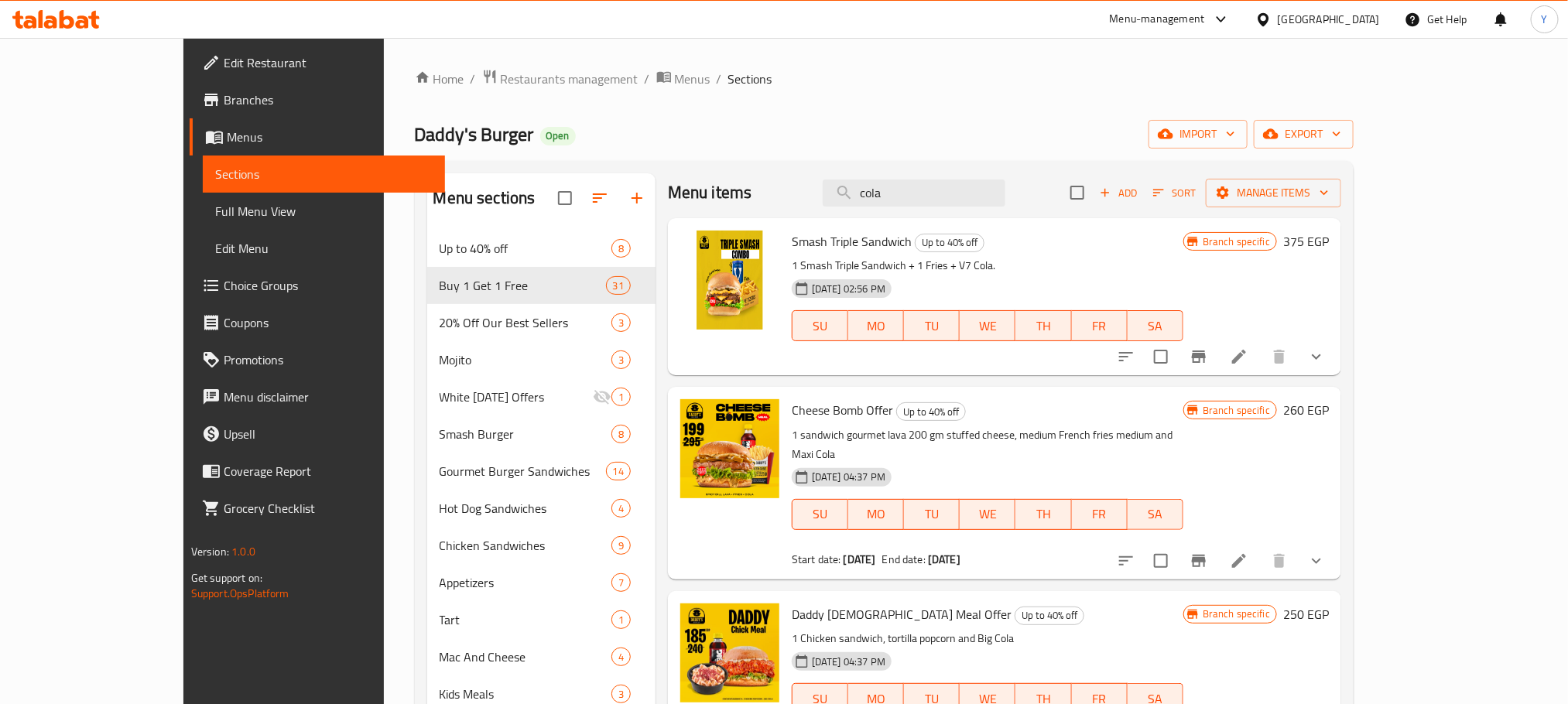 scroll, scrollTop: 0, scrollLeft: 0, axis: both 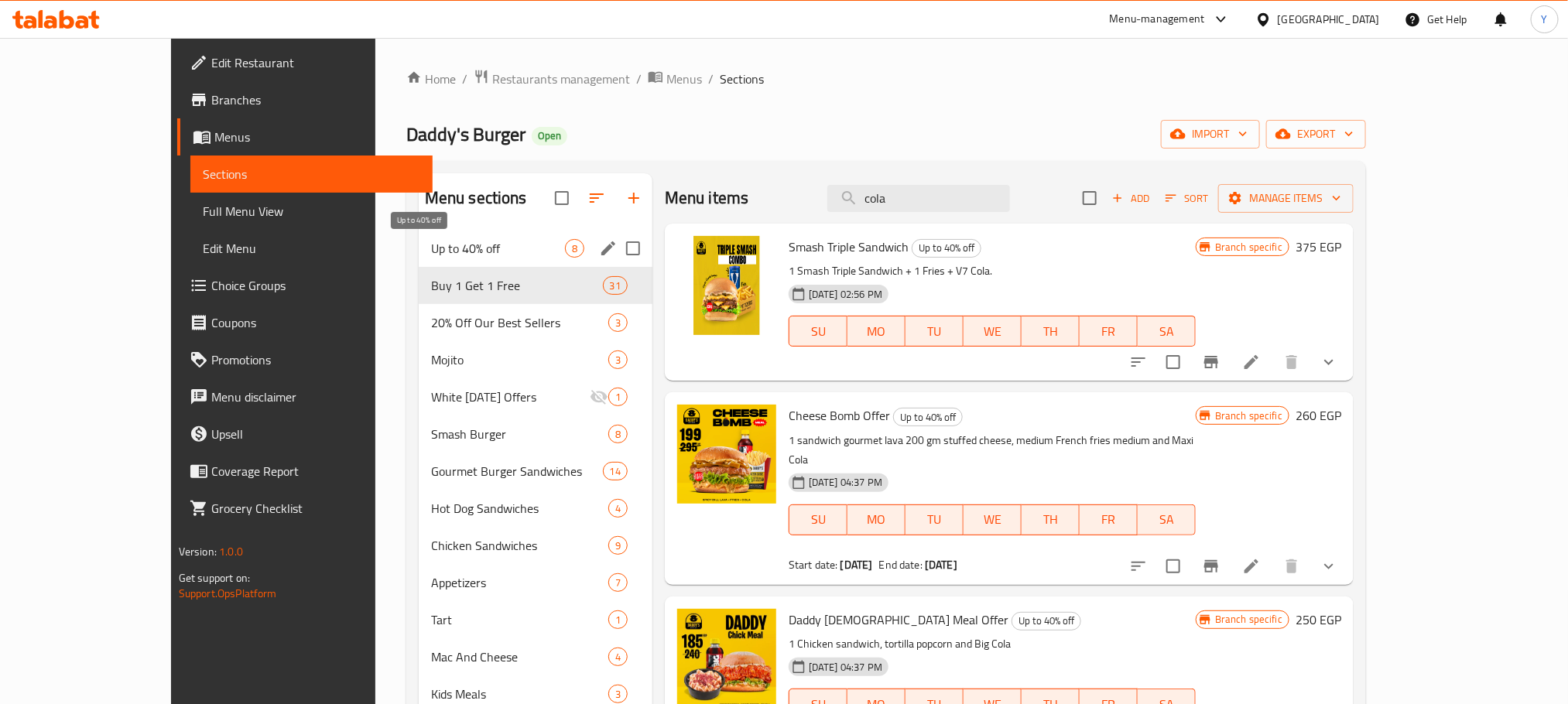 click on "Up to 40% off" at bounding box center [498, 248] 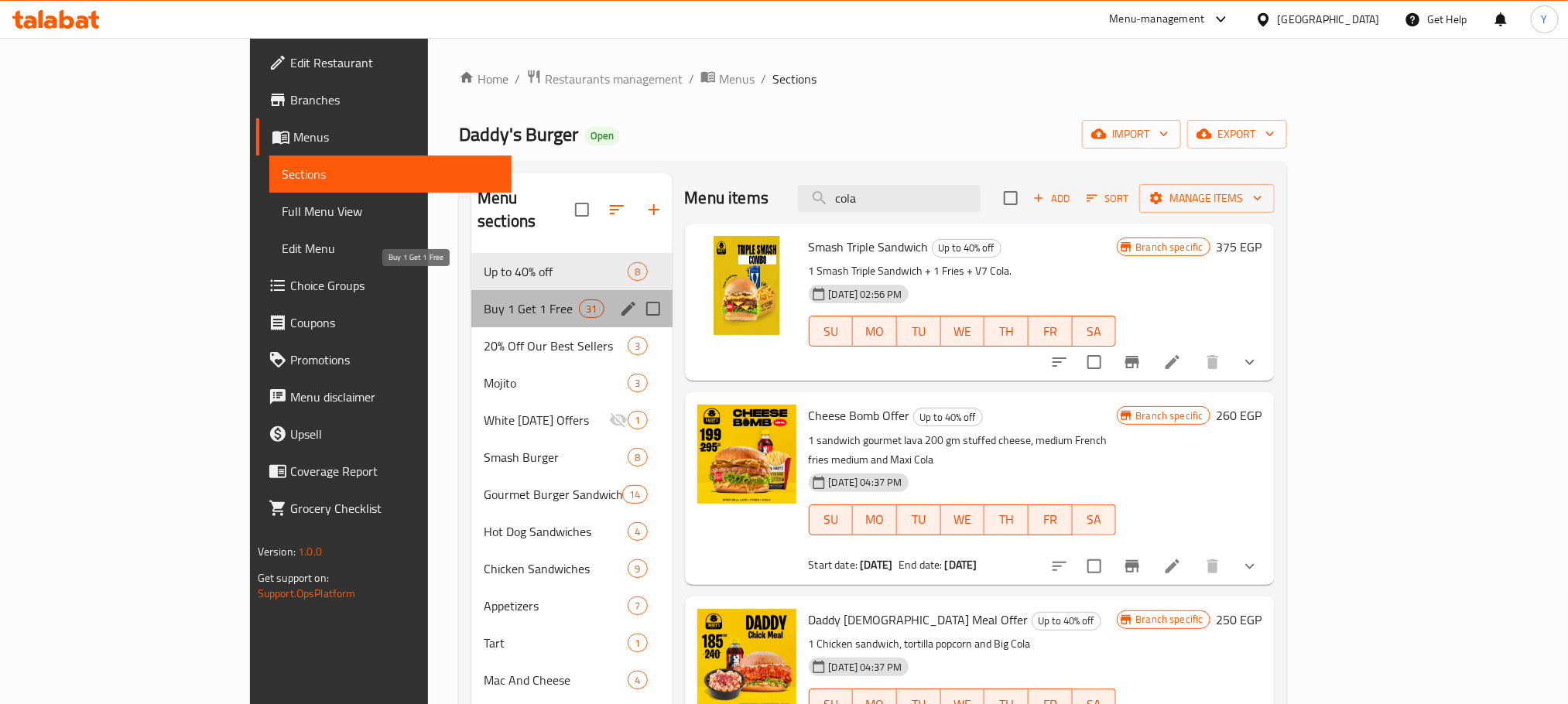 click on "Buy 1 Get 1 Free" at bounding box center [531, 309] 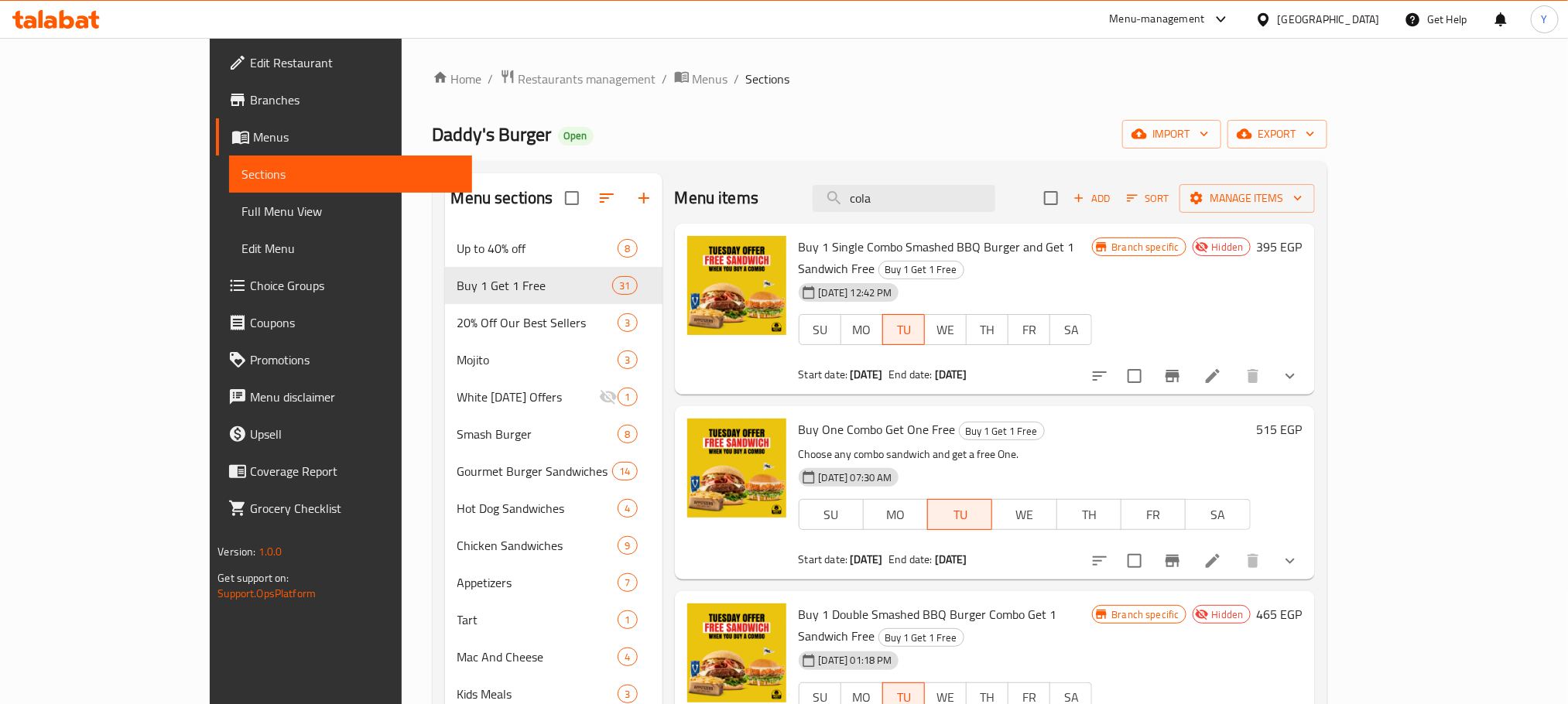 click on "Buy One Combo Get One Free" at bounding box center (877, 429) 